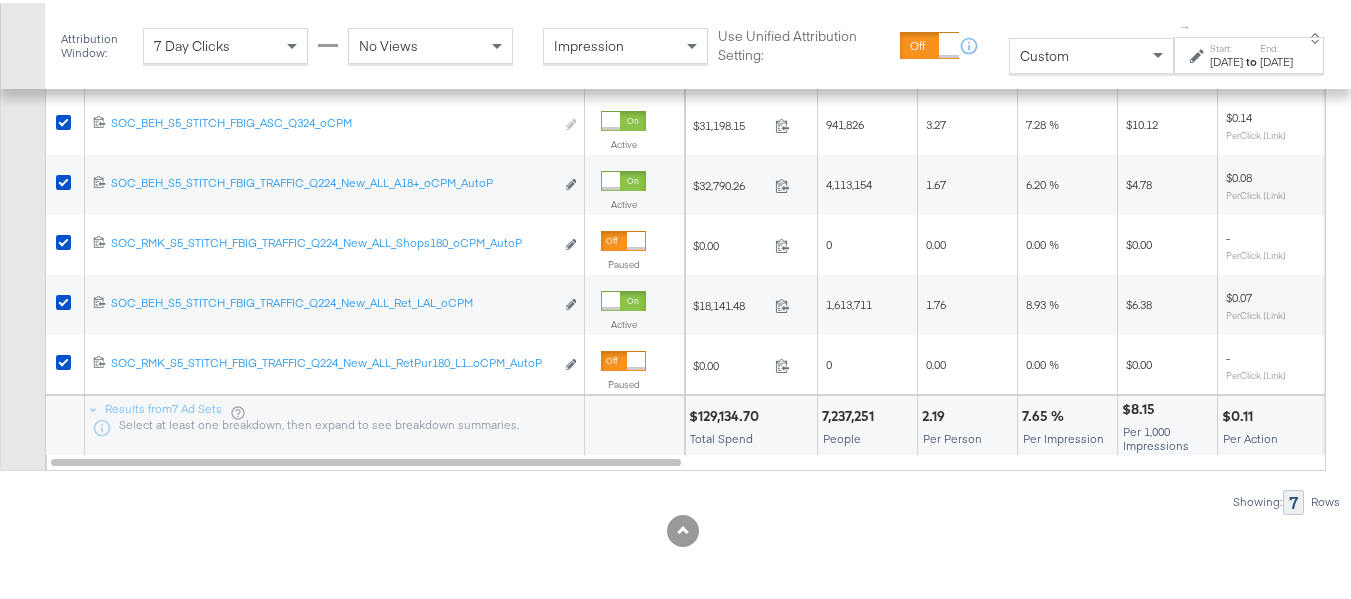 scroll, scrollTop: 880, scrollLeft: 0, axis: vertical 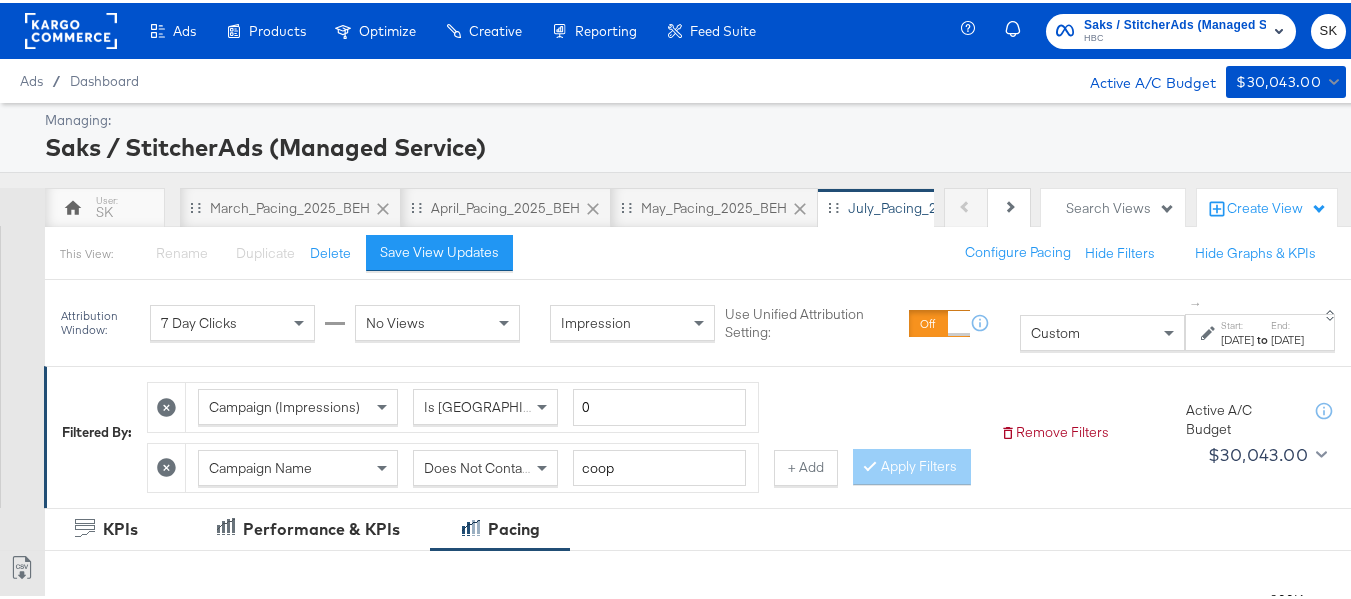 click 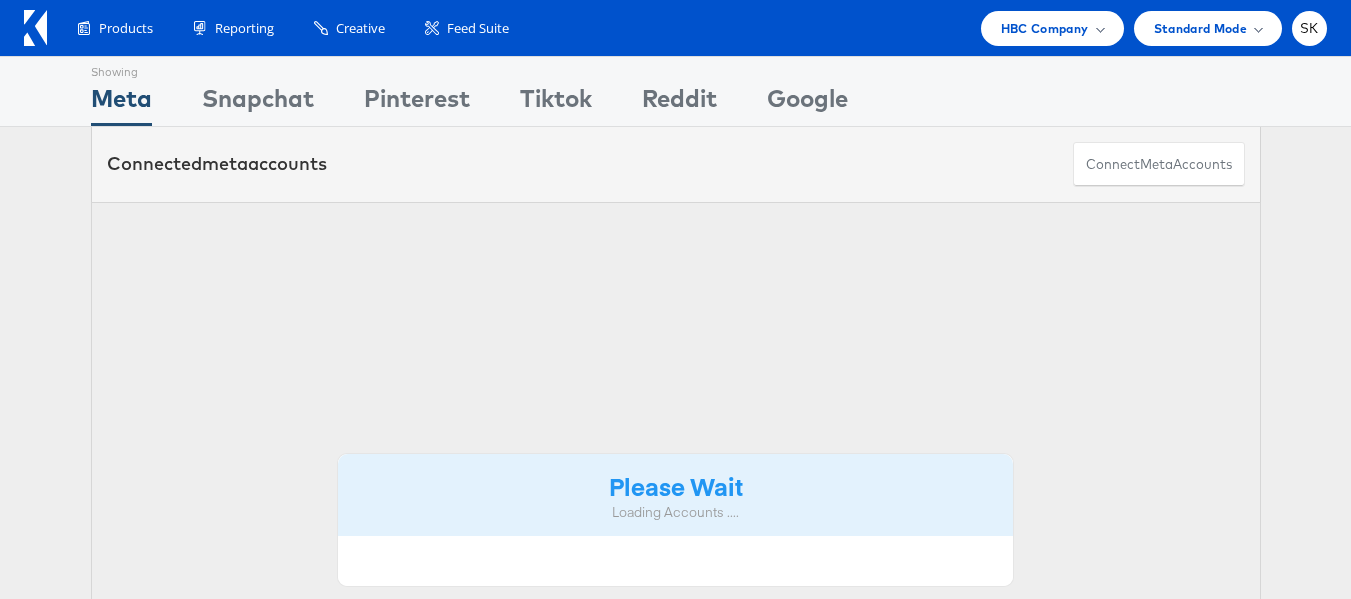 scroll, scrollTop: 0, scrollLeft: 0, axis: both 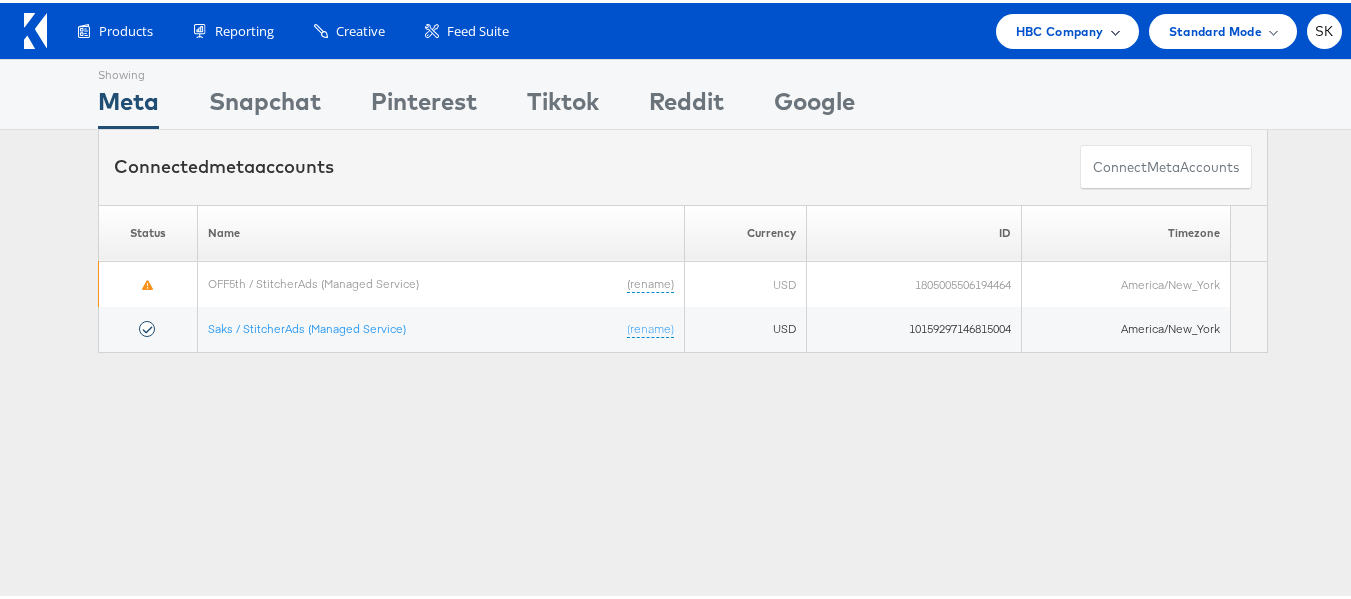 click on "HBC Company" at bounding box center (1060, 28) 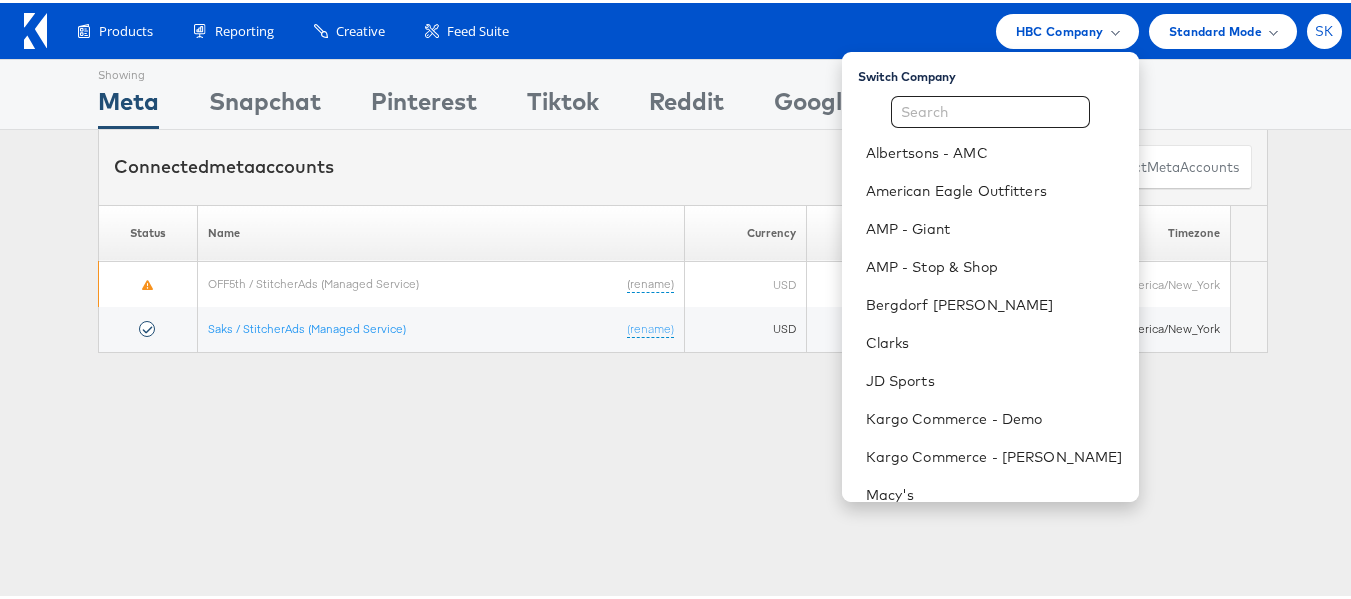 click on "SK" at bounding box center [1324, 28] 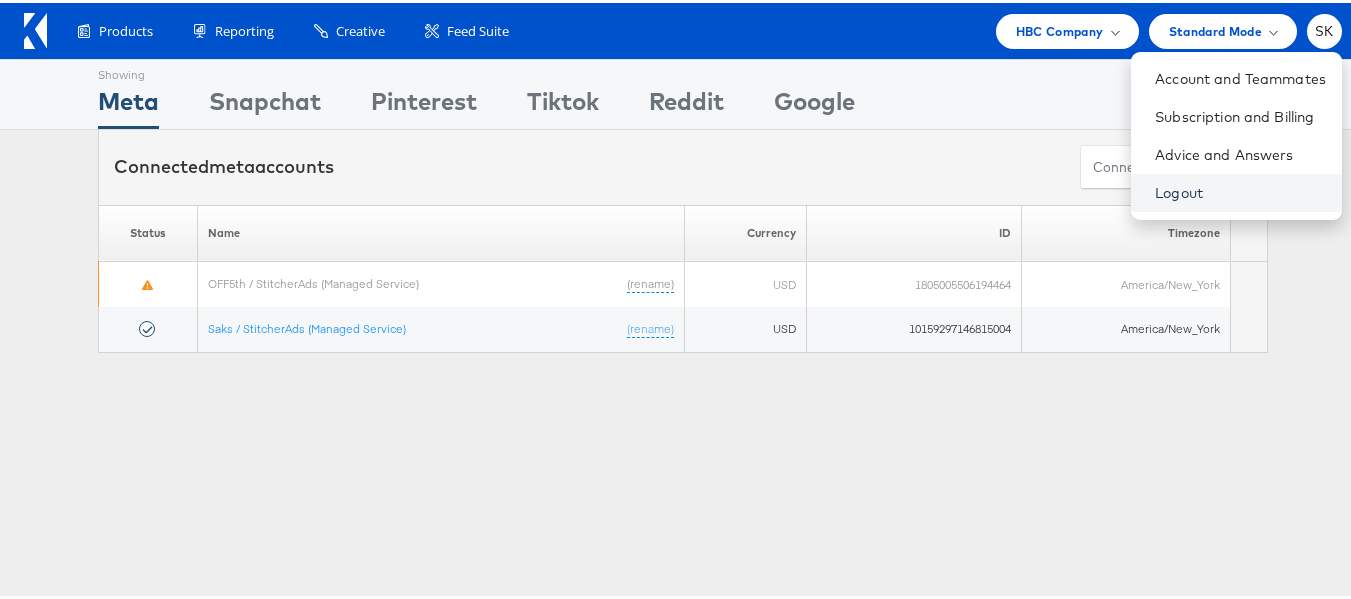 click on "Logout" at bounding box center (1240, 190) 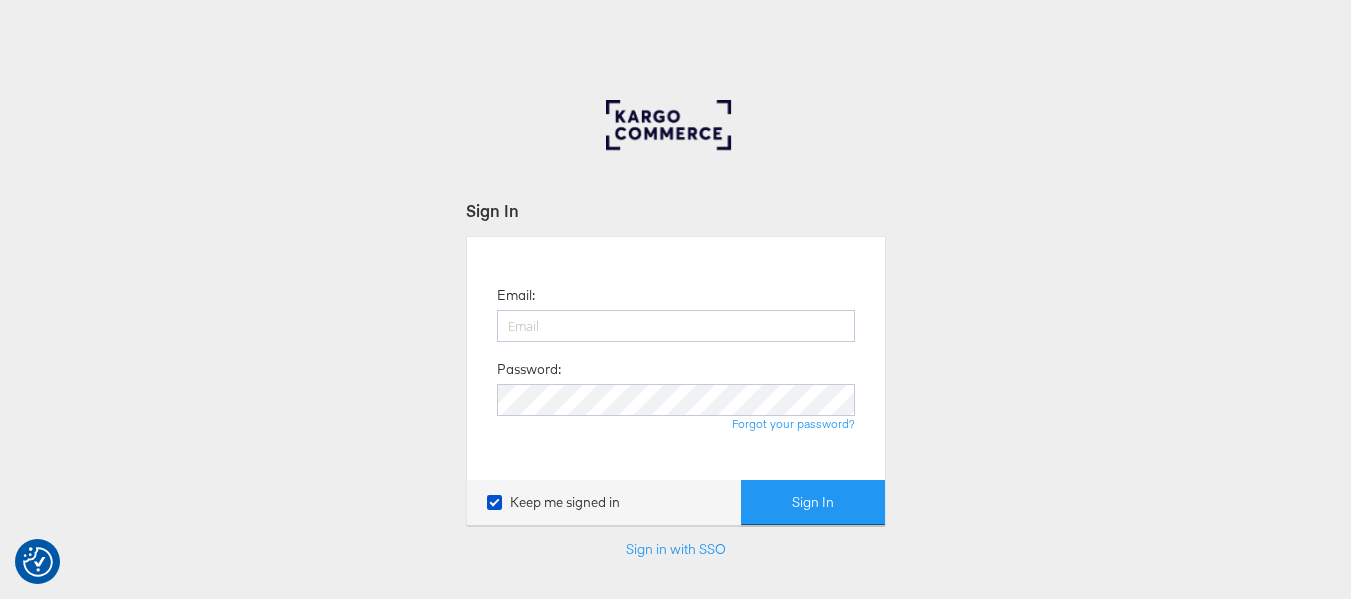 scroll, scrollTop: 0, scrollLeft: 0, axis: both 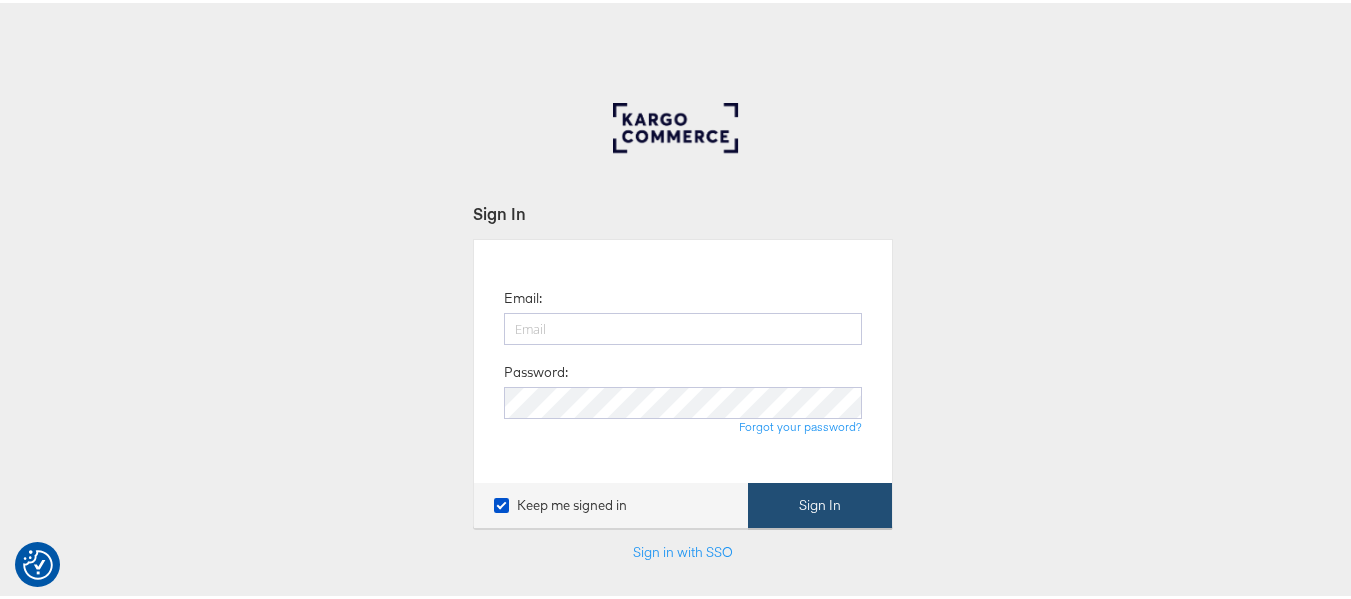 type on "[PERSON_NAME][EMAIL_ADDRESS][DOMAIN_NAME]" 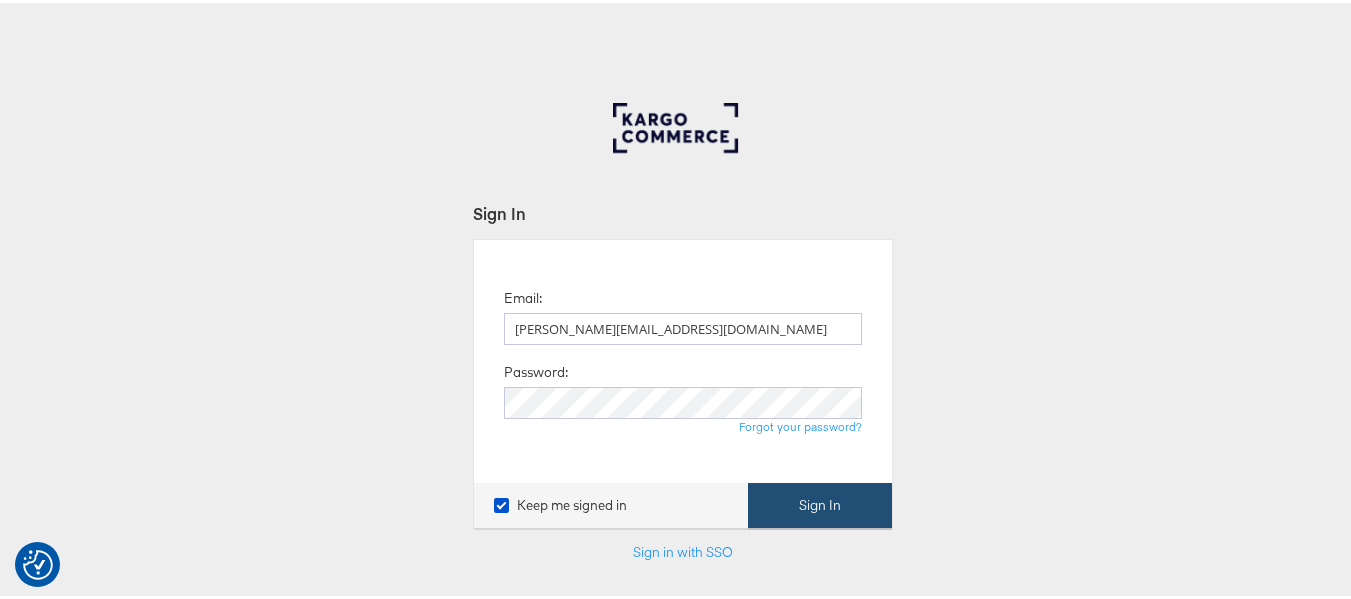 click on "Sign In" at bounding box center (820, 502) 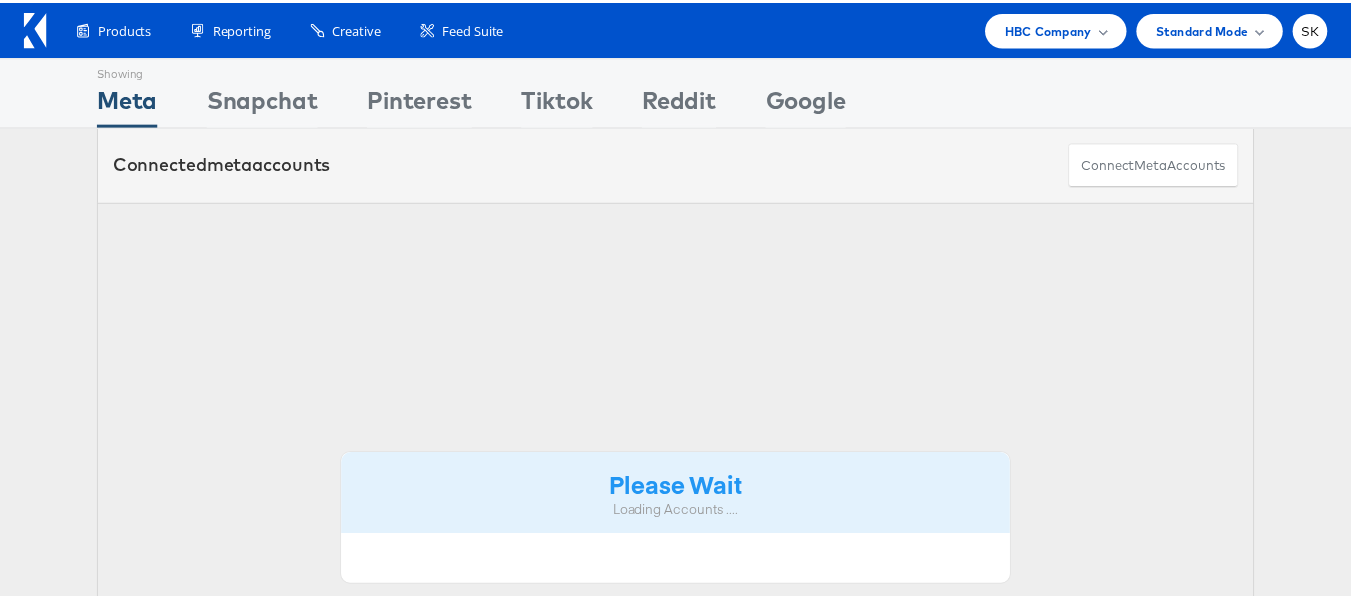 scroll, scrollTop: 0, scrollLeft: 0, axis: both 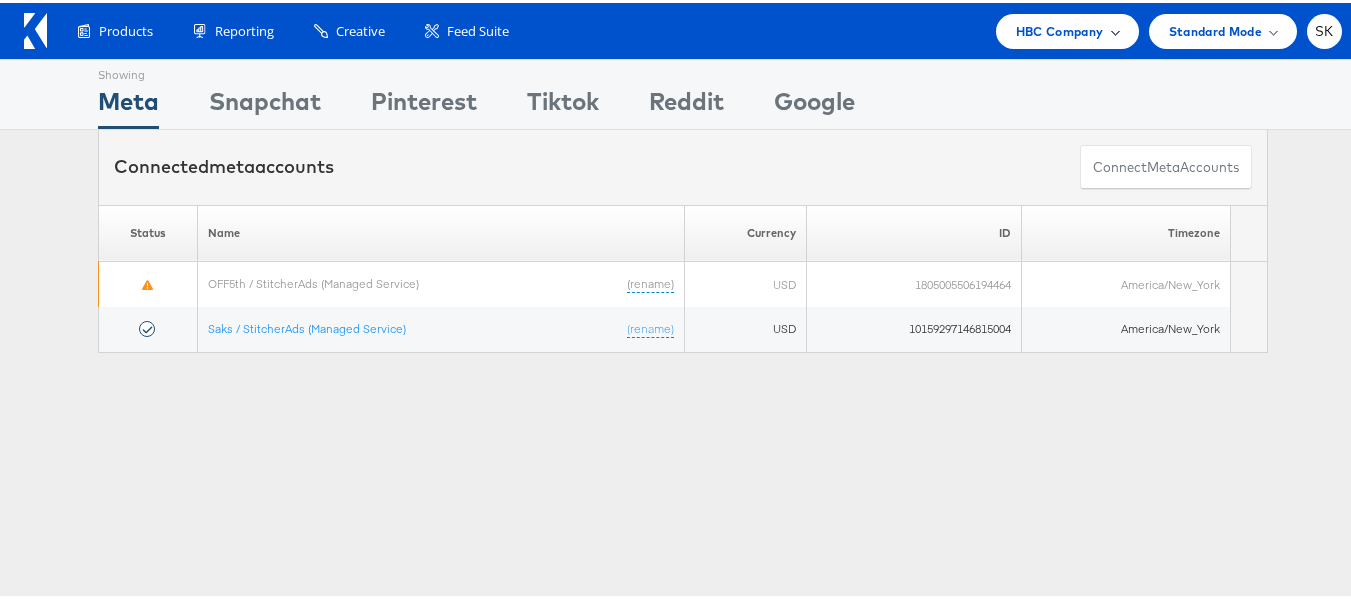 click on "HBC Company" at bounding box center (1060, 28) 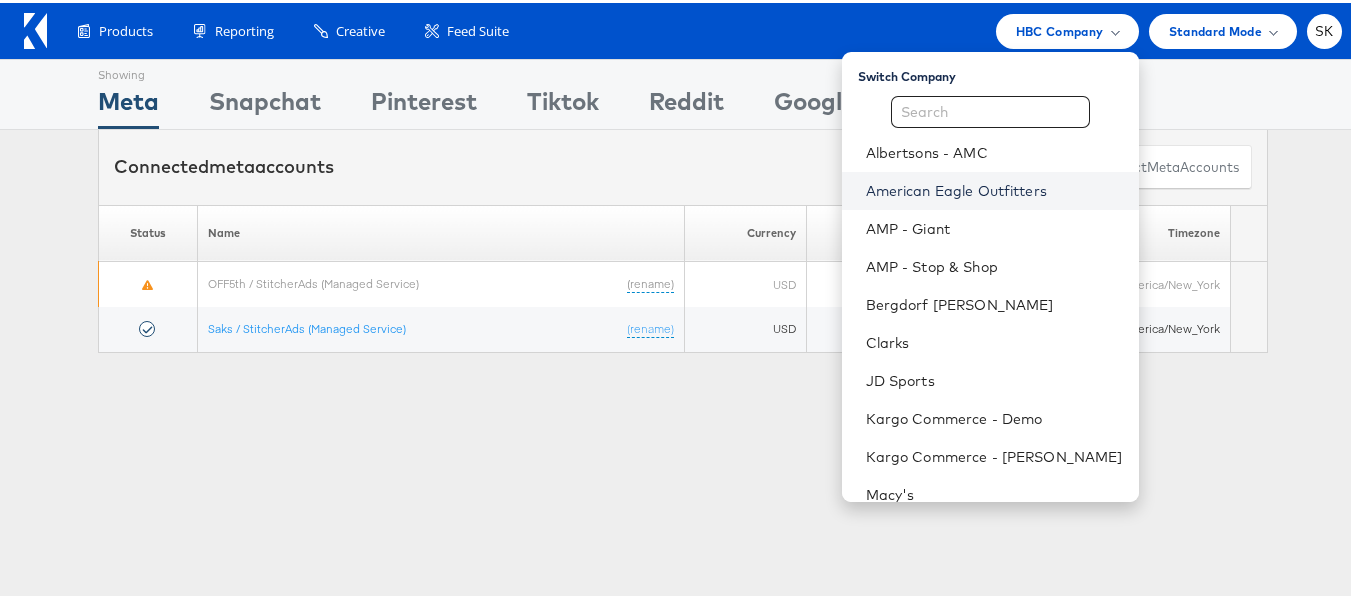 scroll, scrollTop: 248, scrollLeft: 0, axis: vertical 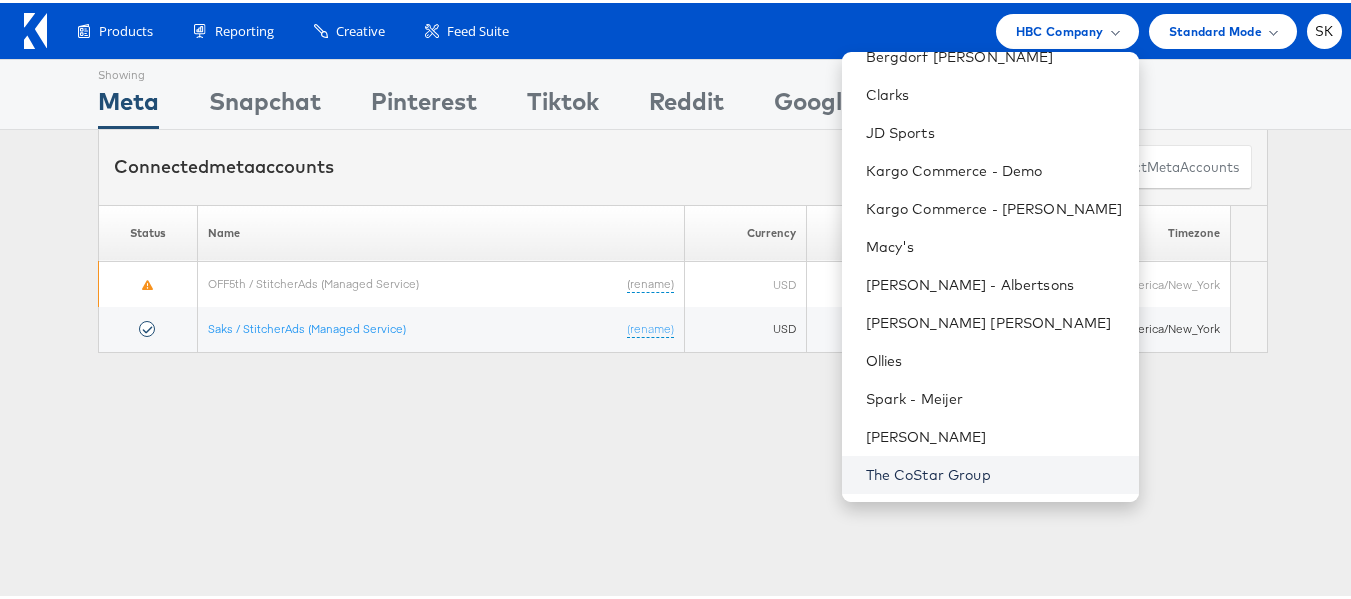 click on "The CoStar Group" at bounding box center [994, 472] 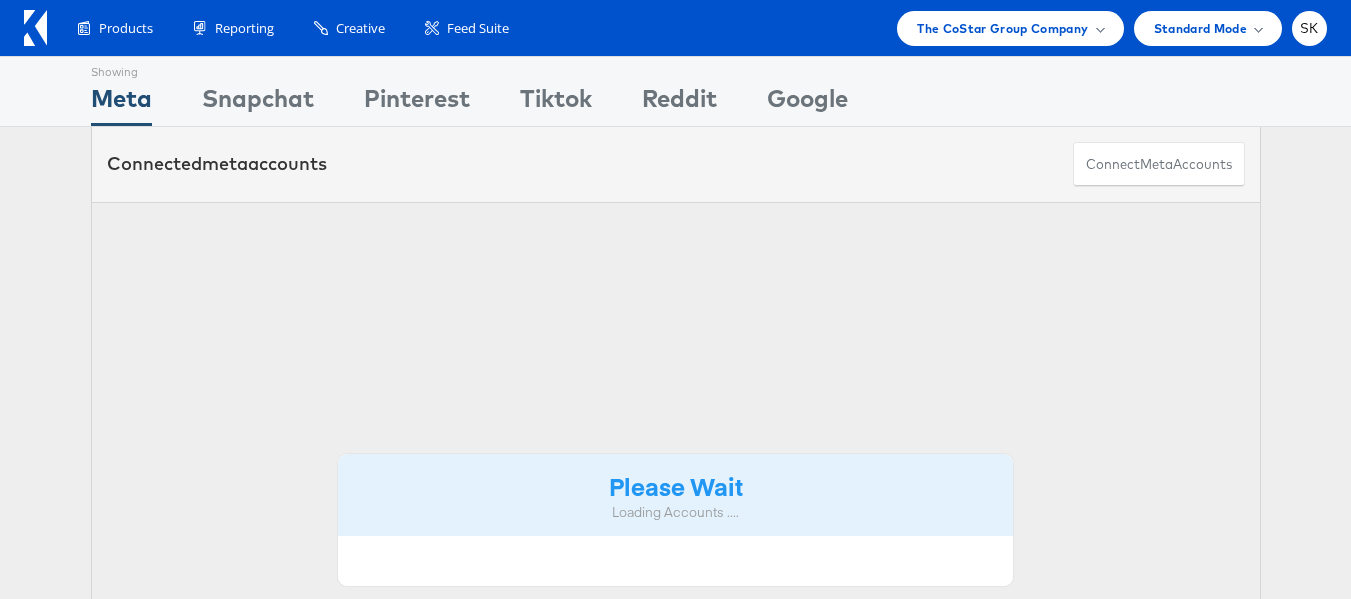 scroll, scrollTop: 0, scrollLeft: 0, axis: both 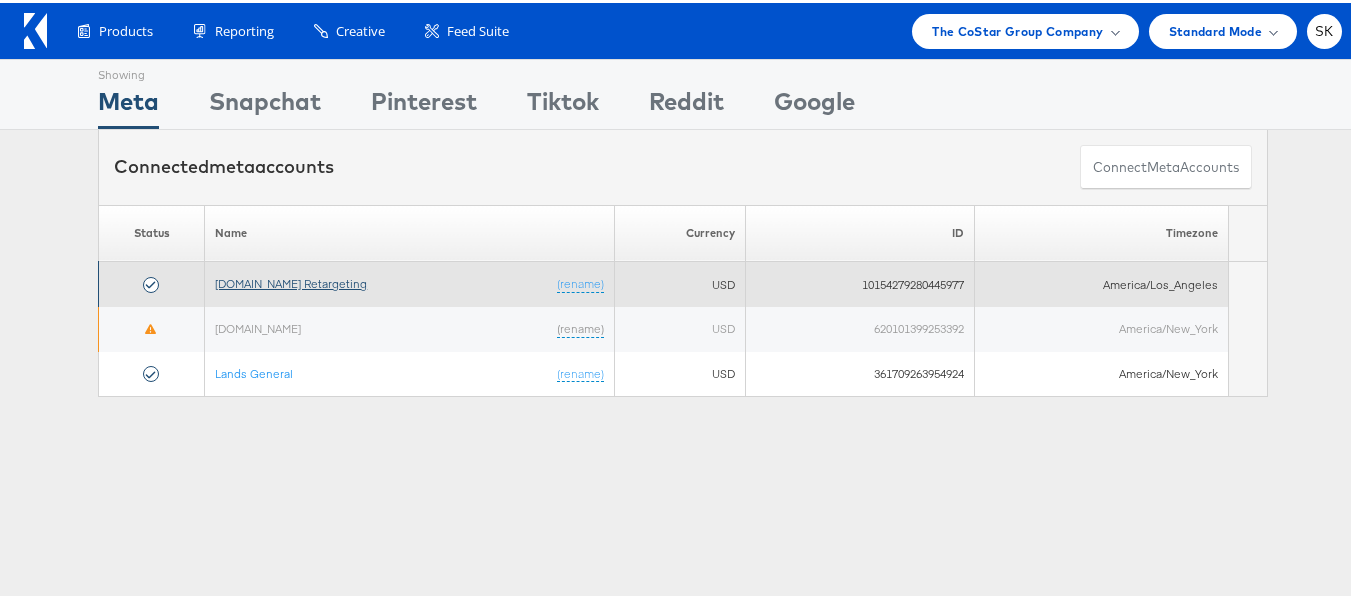 click on "[DOMAIN_NAME] Retargeting" at bounding box center (291, 280) 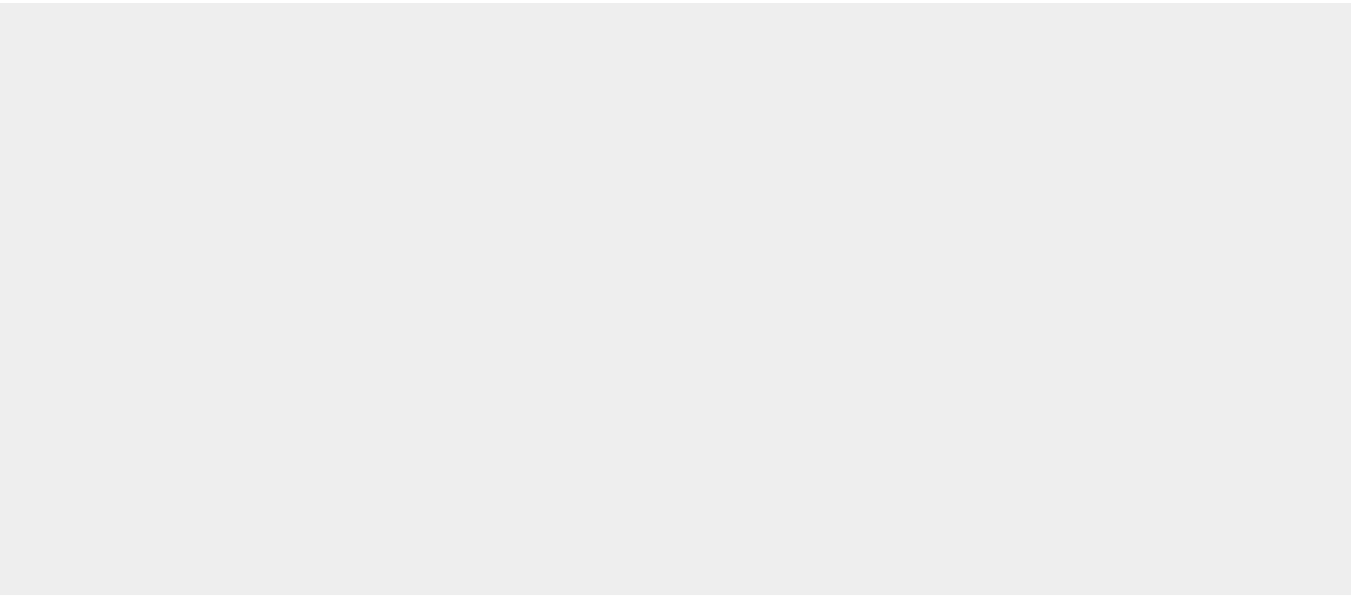 scroll, scrollTop: 0, scrollLeft: 0, axis: both 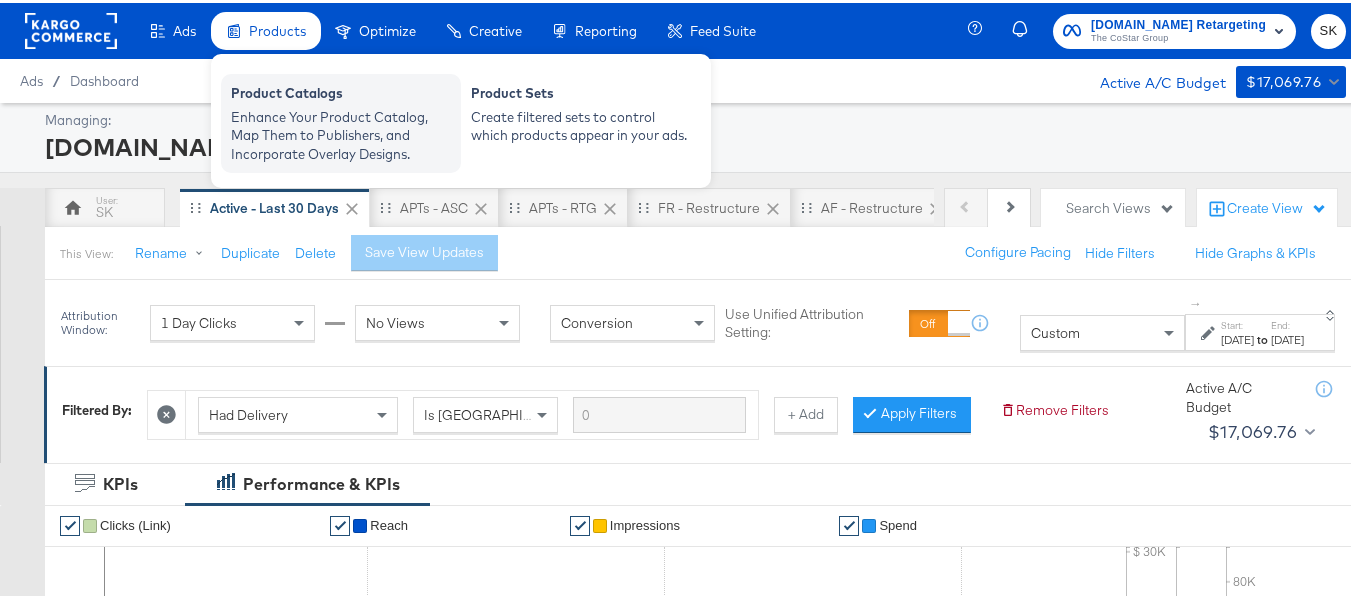 click on "Product Catalogs" at bounding box center (341, 93) 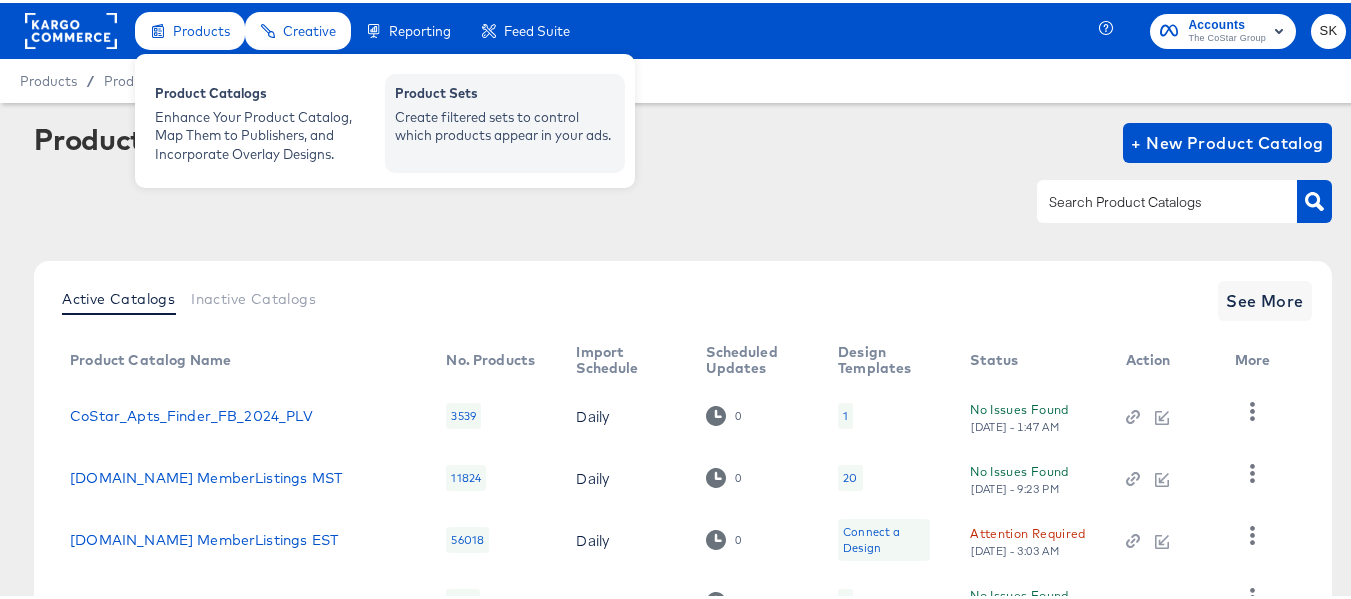 click on "Create filtered sets to control which products appear in your ads." at bounding box center (505, 123) 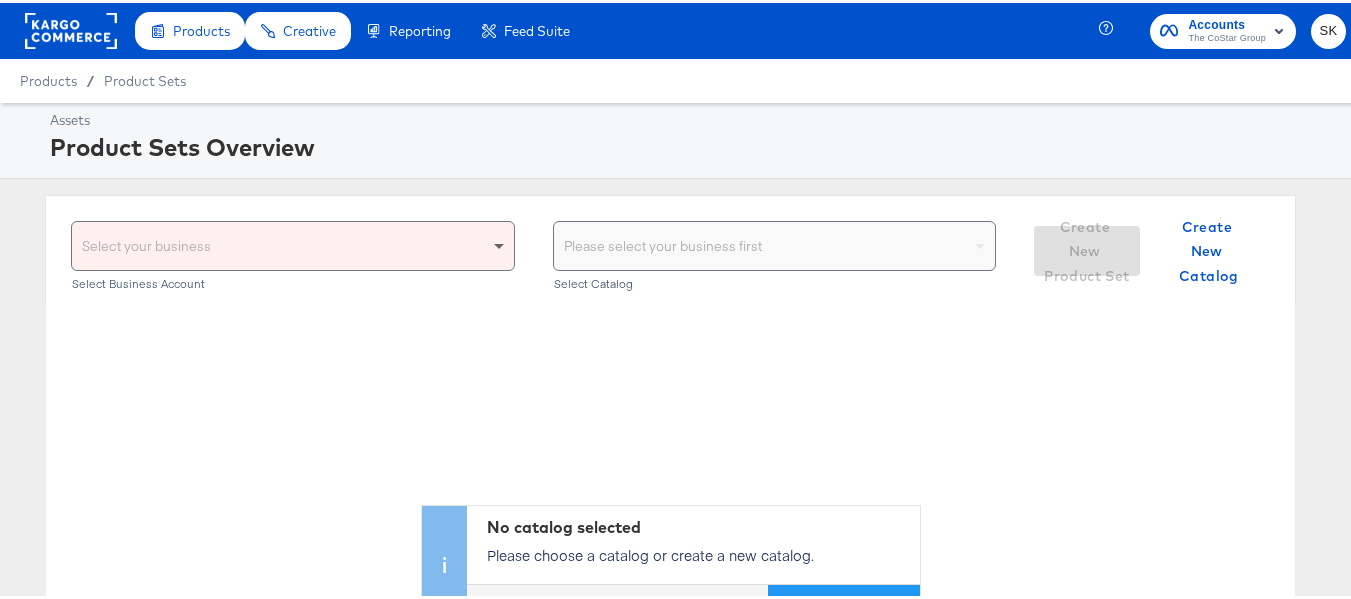 click at bounding box center [499, 244] 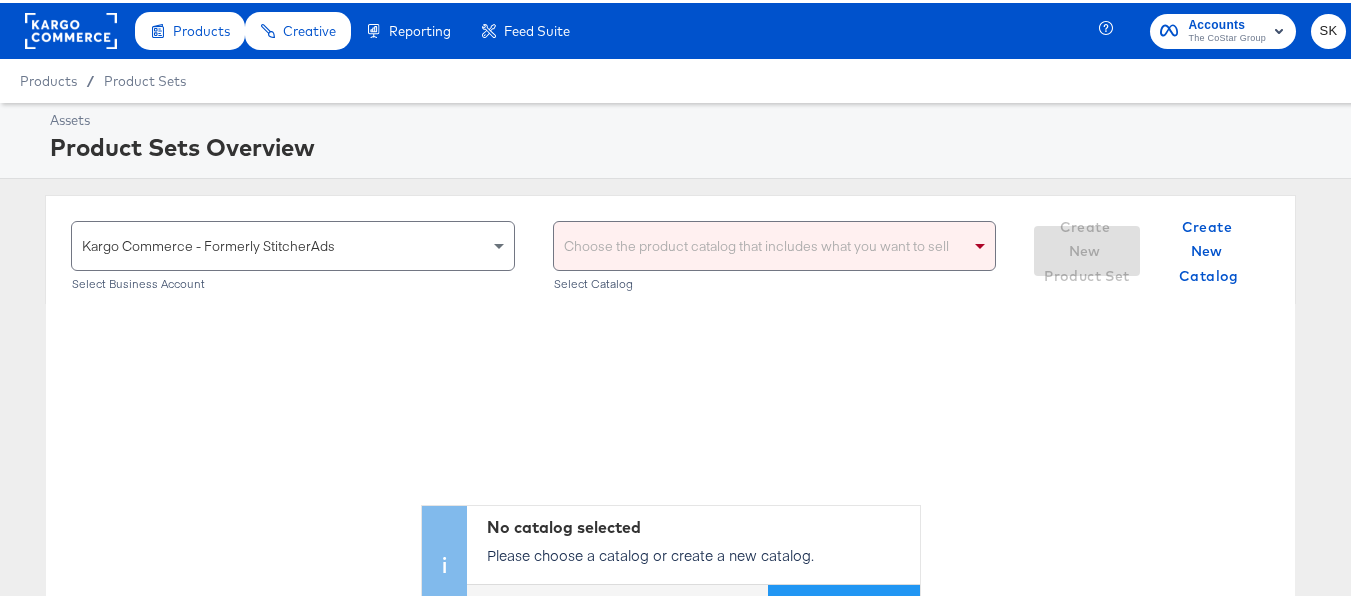 click on "No catalog selected Please choose a catalog or create a new catalog. Create New Catalog" at bounding box center (670, 459) 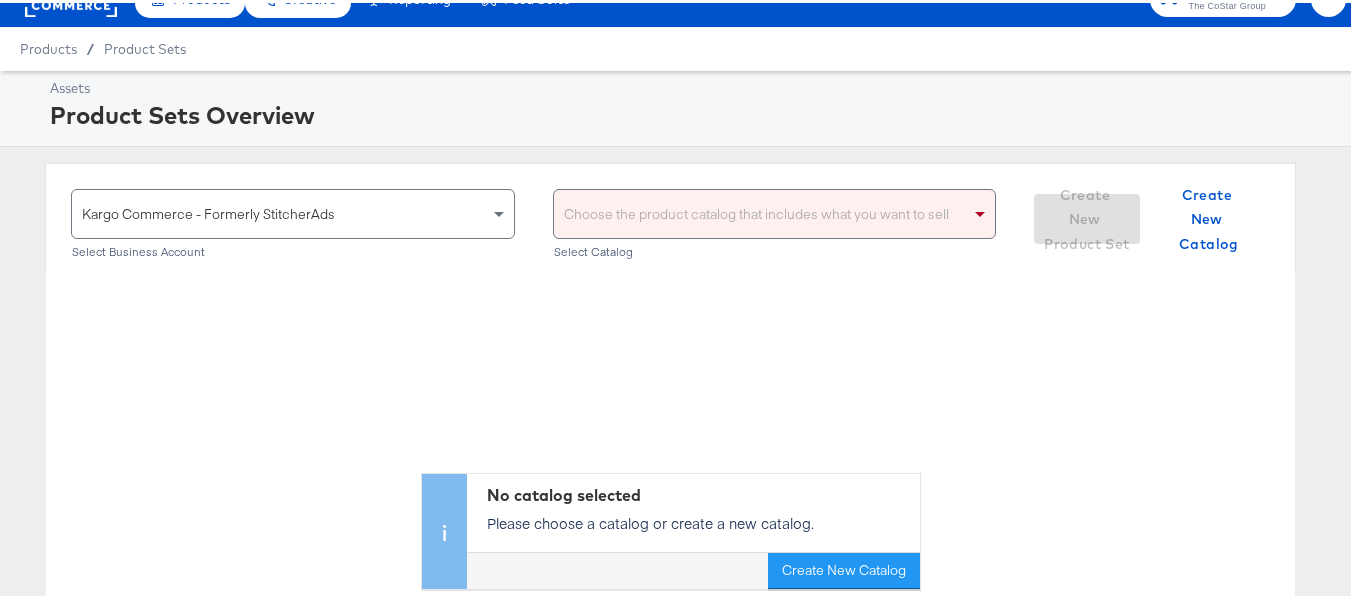 scroll, scrollTop: 0, scrollLeft: 0, axis: both 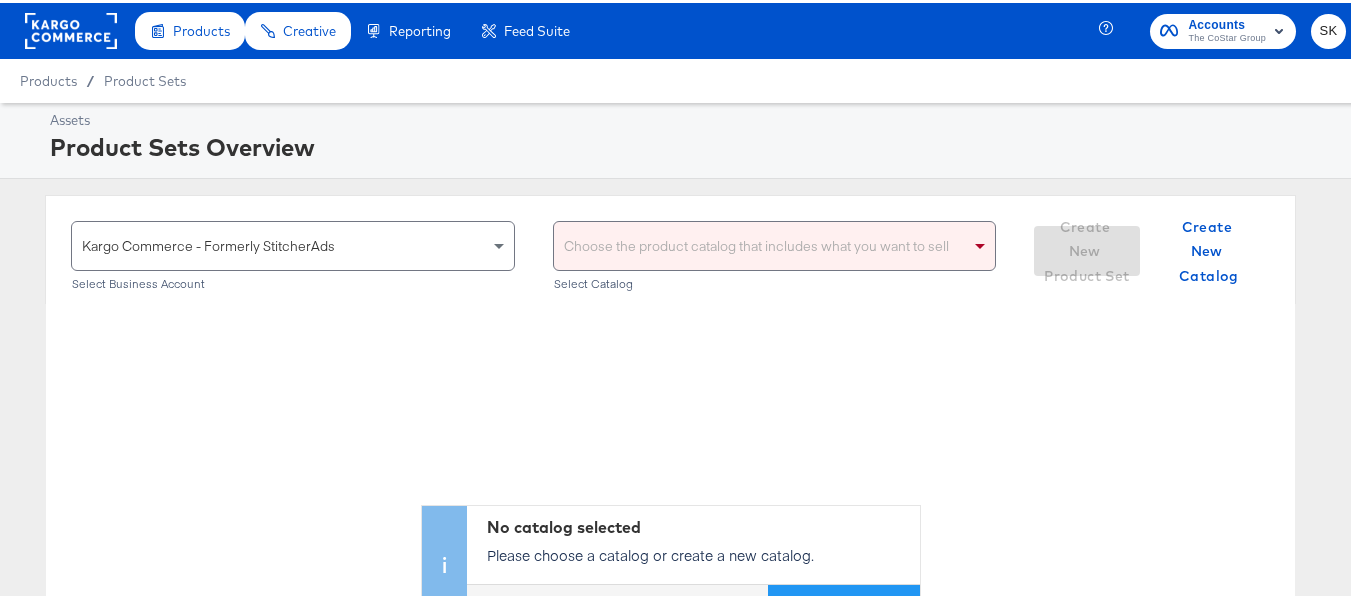 click on "Choose the product catalog that includes what you want to sell" at bounding box center (775, 243) 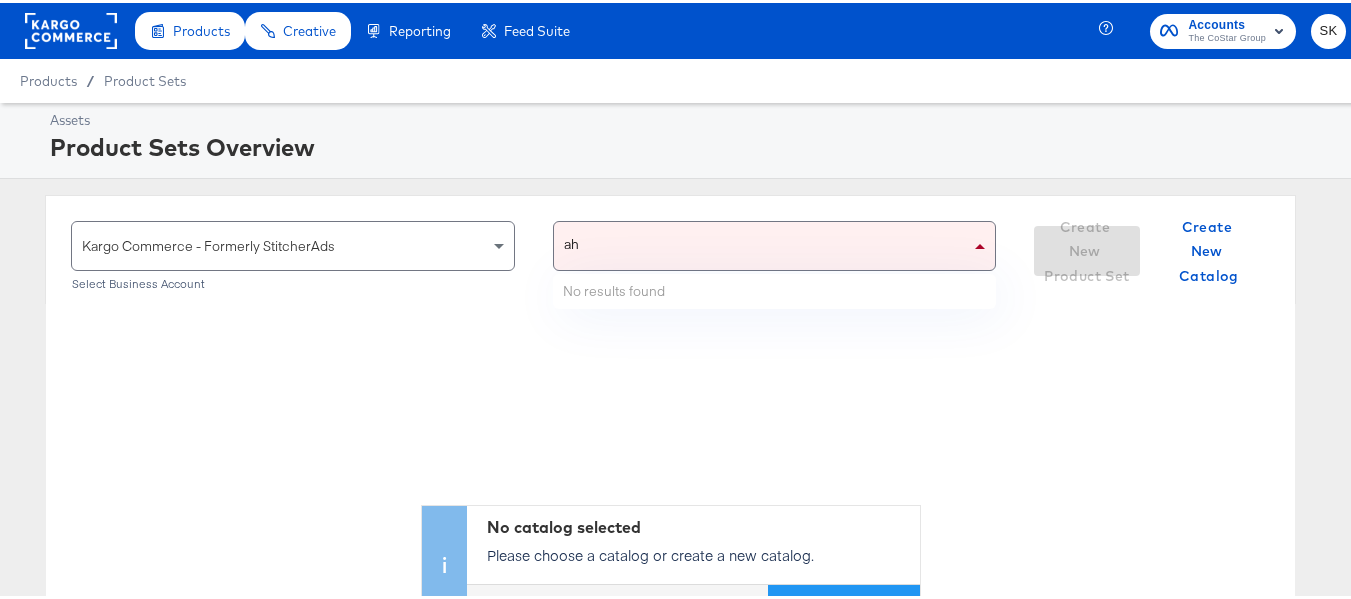 type on "a" 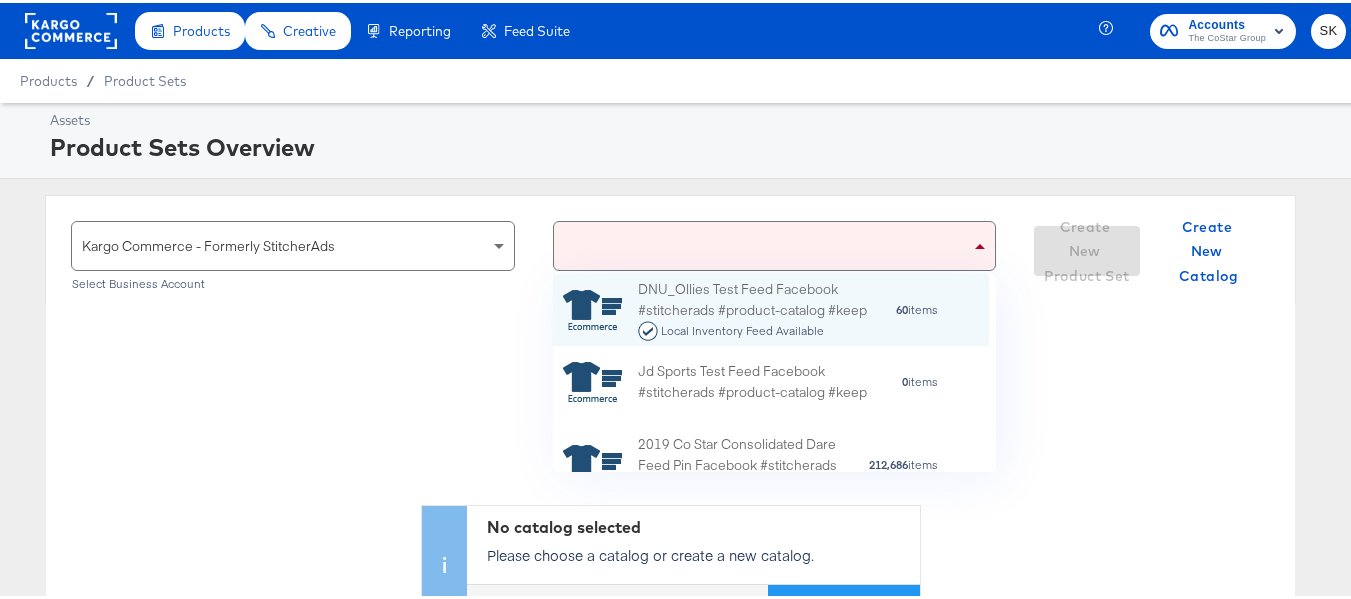 scroll, scrollTop: 16, scrollLeft: 16, axis: both 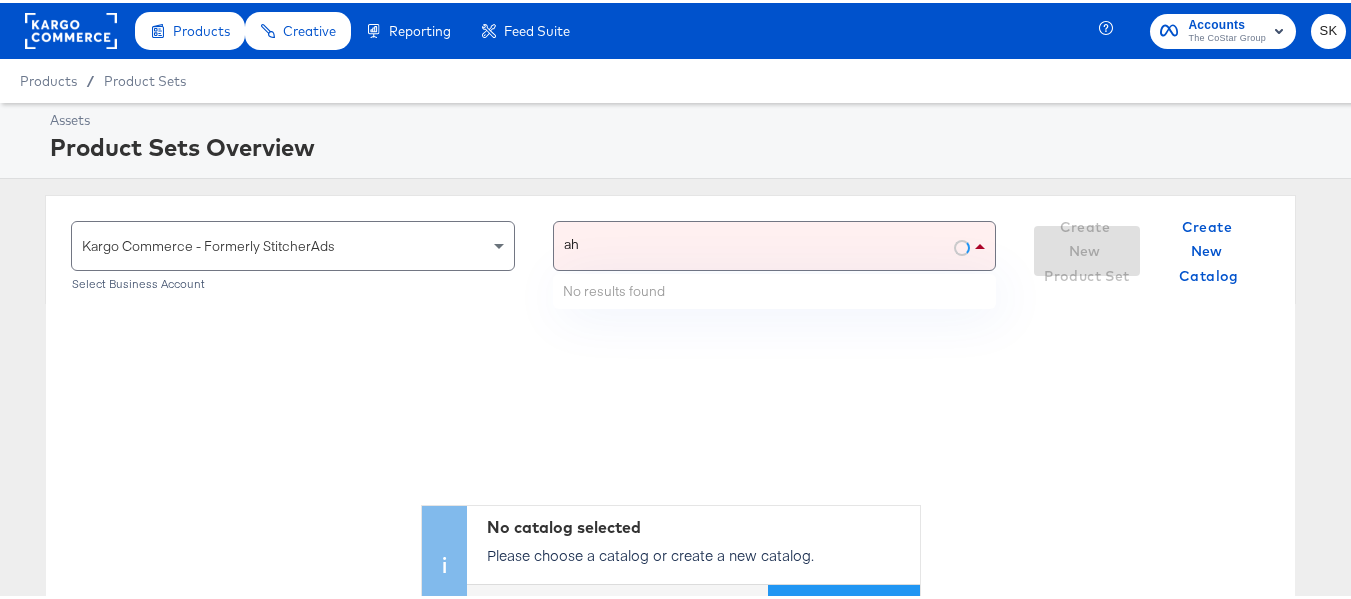 type on "ahl" 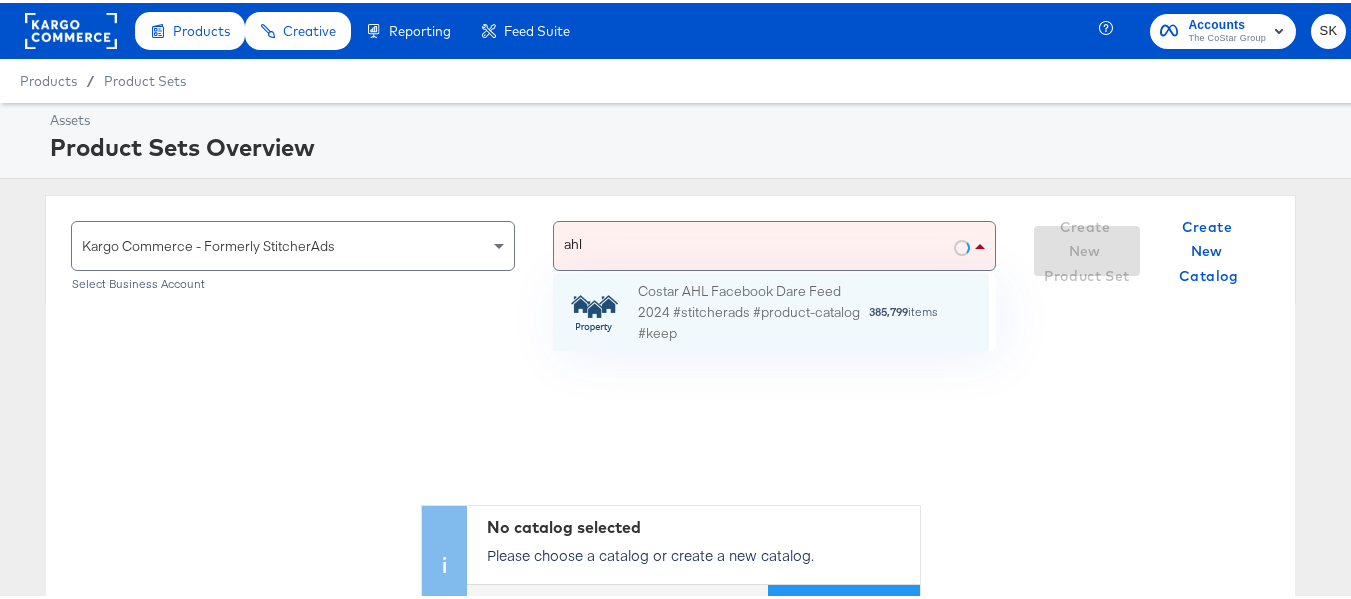 scroll, scrollTop: 16, scrollLeft: 16, axis: both 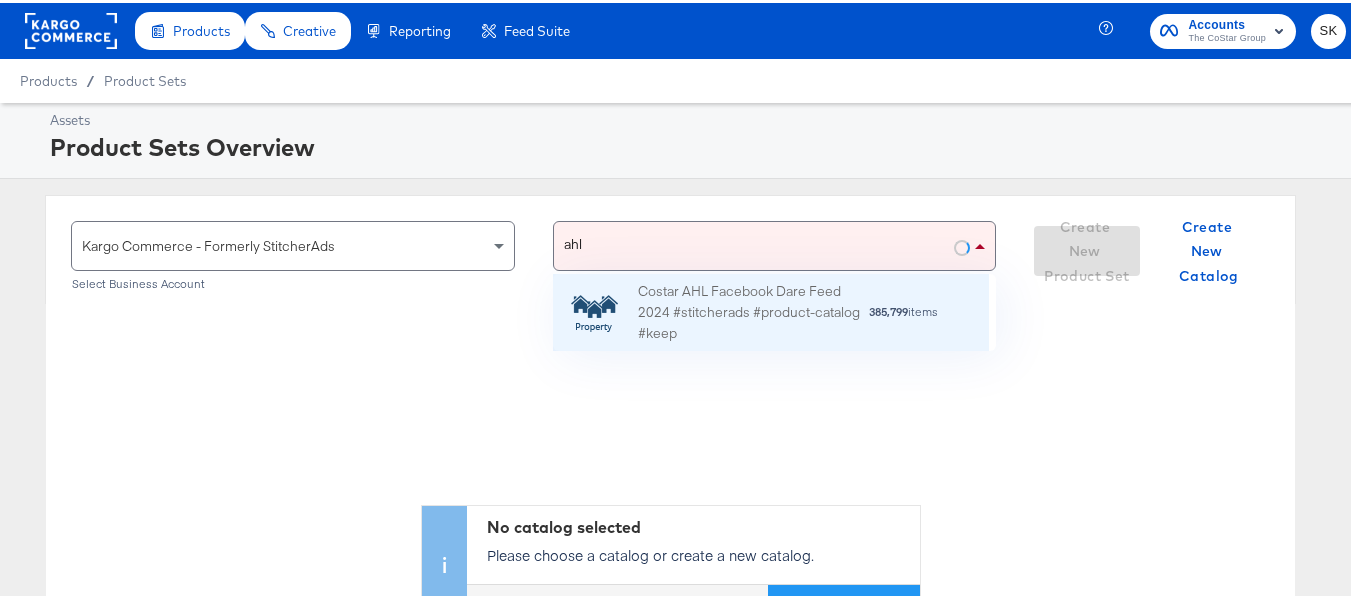 click on "Costar AHL Facebook Dare Feed 2024 #stitcherads #product-catalog #keep" at bounding box center [753, 310] 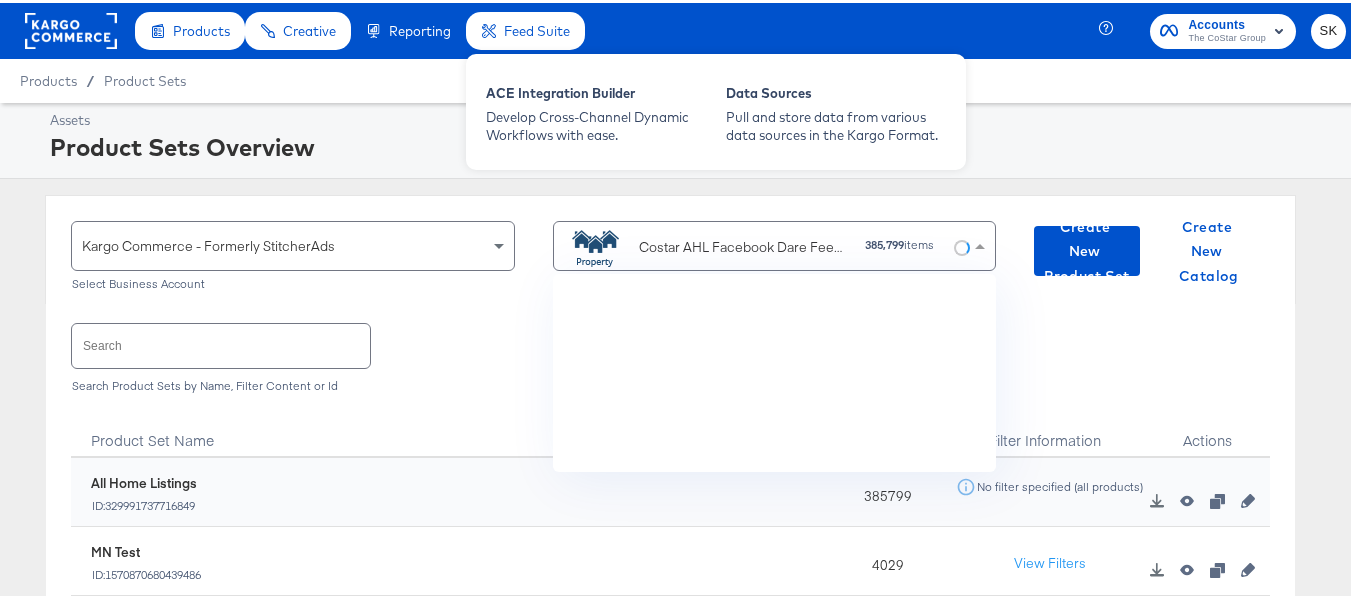 scroll, scrollTop: 4160, scrollLeft: 0, axis: vertical 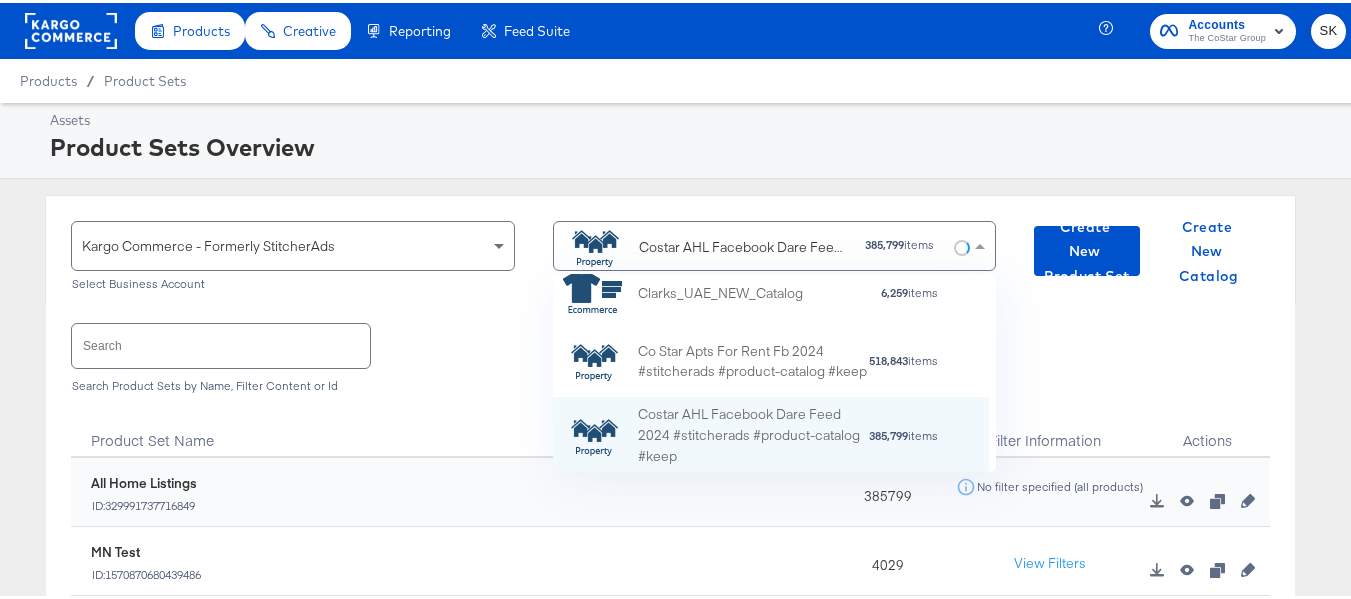 click on "Kargo Commerce - Formerly StitcherAds Select Business Account Costar AHL Facebook Dare Feed 2024 #stitcherads #product-catalog #keep 385,799  items At Home Social 43,779  items Bergdorf Goodman Product Catalog 134,503  items Bergdorf Goodman Us Kargo Meta #stitcherads #product-catalog #keep 128,055  items Blacks Catalogue – 2019 8,669  items Clarks CA 12,780  items Clarks Kuwait Catalogue Fb App 3,532  items Clarks Regional Marketing Ca Meta #stitcherads #product-catalog #keep 6,434  items Clarks US StitcherAds Kargo 9,334  items Clarks_Catalog_Bahrain 3,832  items Clarks_UAE_Catalog_June22 6,259  items Clarks_UAE_NEW_Catalog 6,259  items Co Star Apts For Rent Fb 2024 #stitcherads #product-catalog #keep 518,843  items Costar AHL Facebook Dare Feed 2024 #stitcherads #product-catalog #keep 385,799  items Costar APTS Amplify Feed 2024 #stitcherads #product-catalog #keep 630  items Select Catalog Create New Product Set Create New Catalog Search Search Product Sets by Name, Filter Content or Id   Item Count 3" at bounding box center (670, 555) 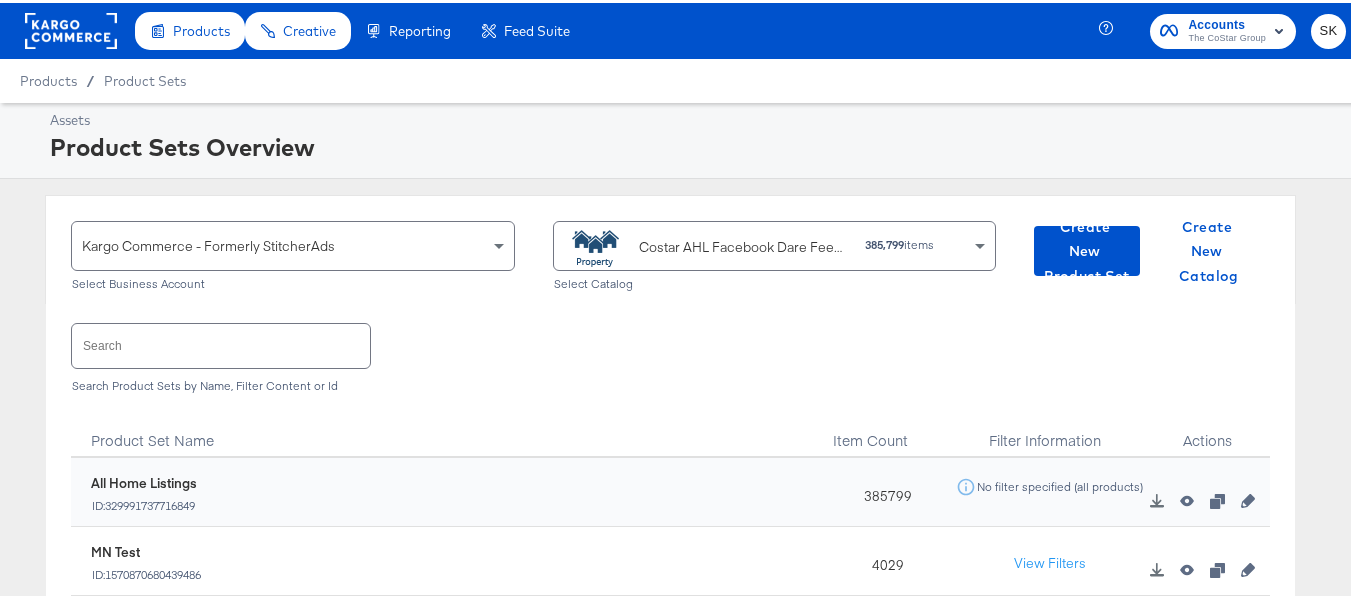 click at bounding box center [221, 342] 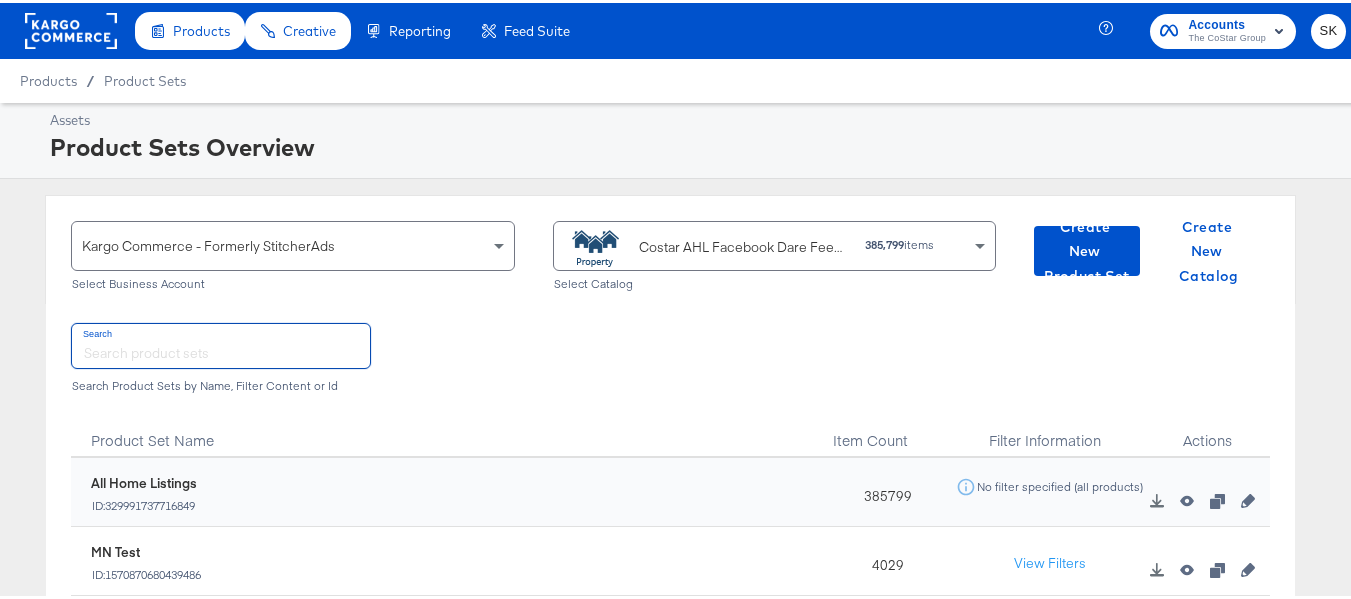 paste on "DiamondPlus_Diamond_Platinum_Properties" 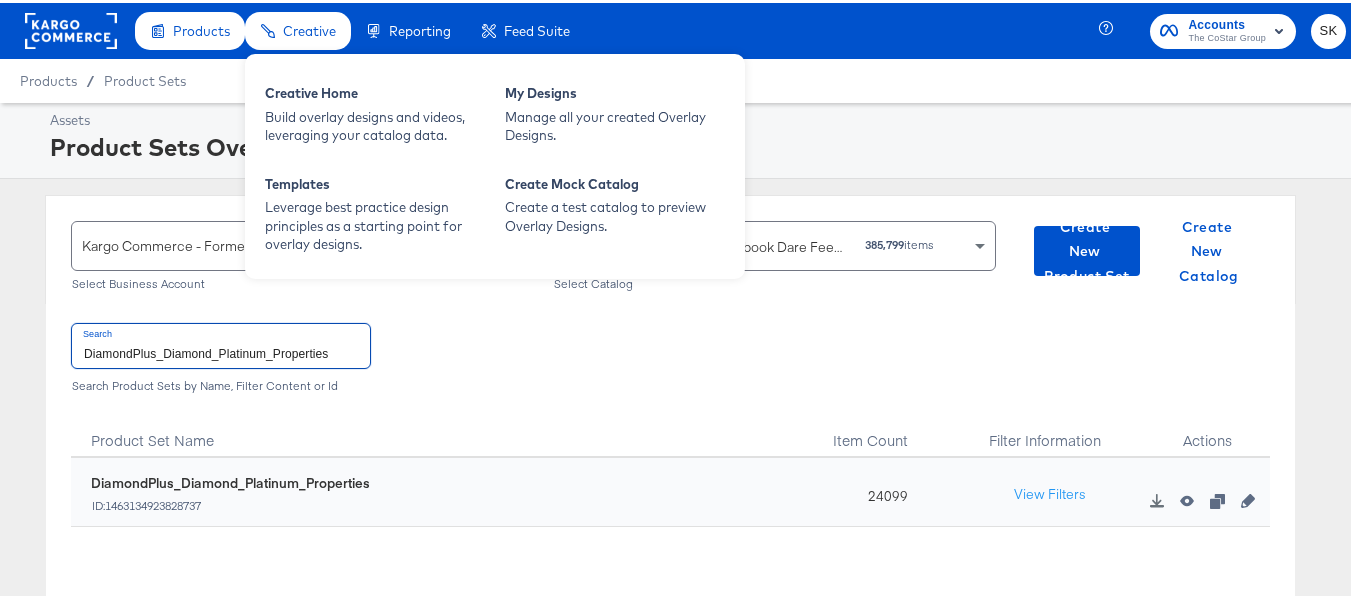 type on "DiamondPlus_Diamond_Platinum_Properties" 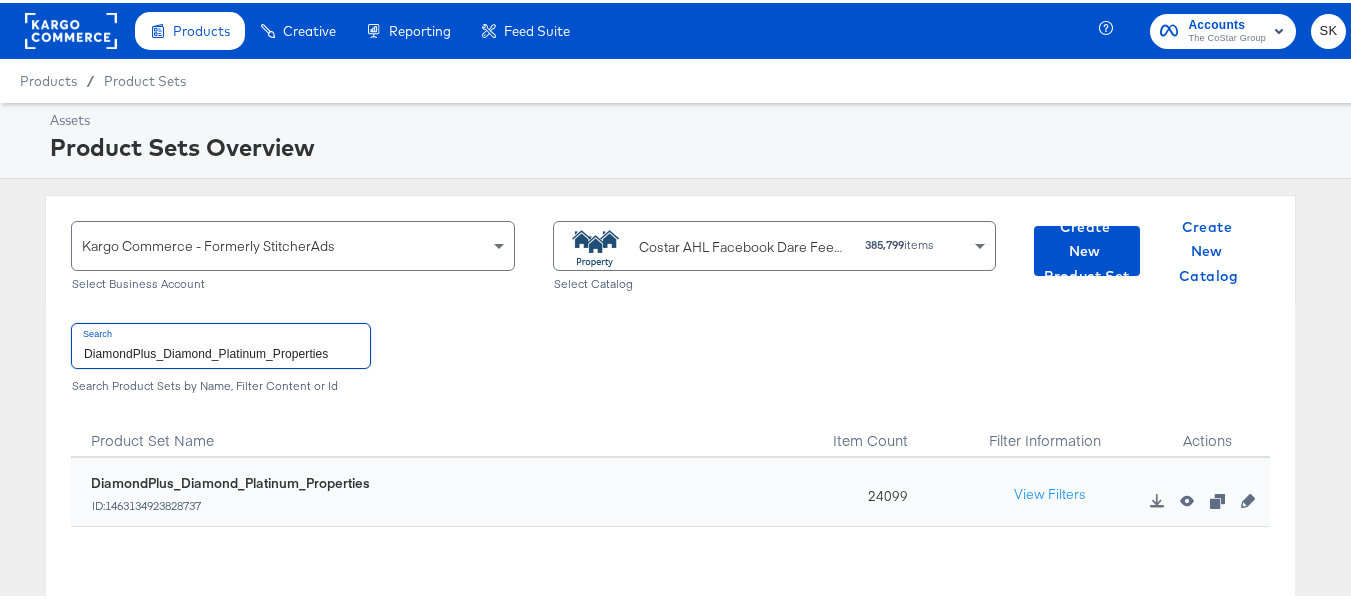 click on "DiamondPlus_Diamond_Platinum_Properties" at bounding box center (221, 342) 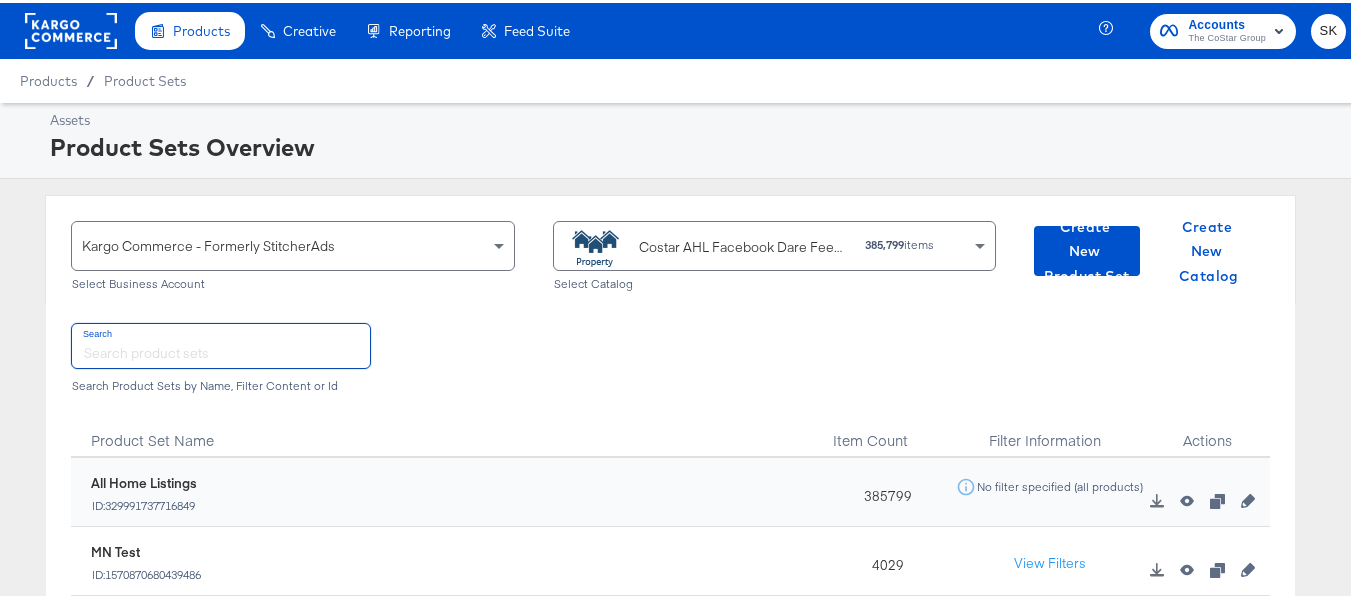 type 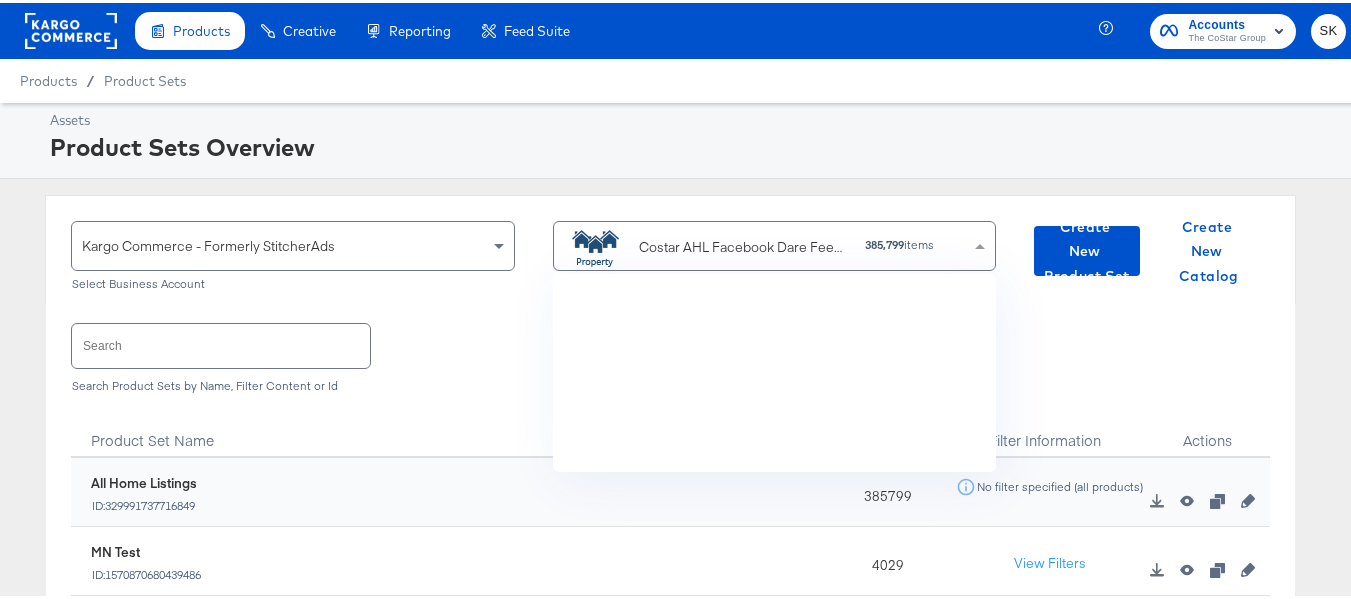 scroll, scrollTop: 4160, scrollLeft: 0, axis: vertical 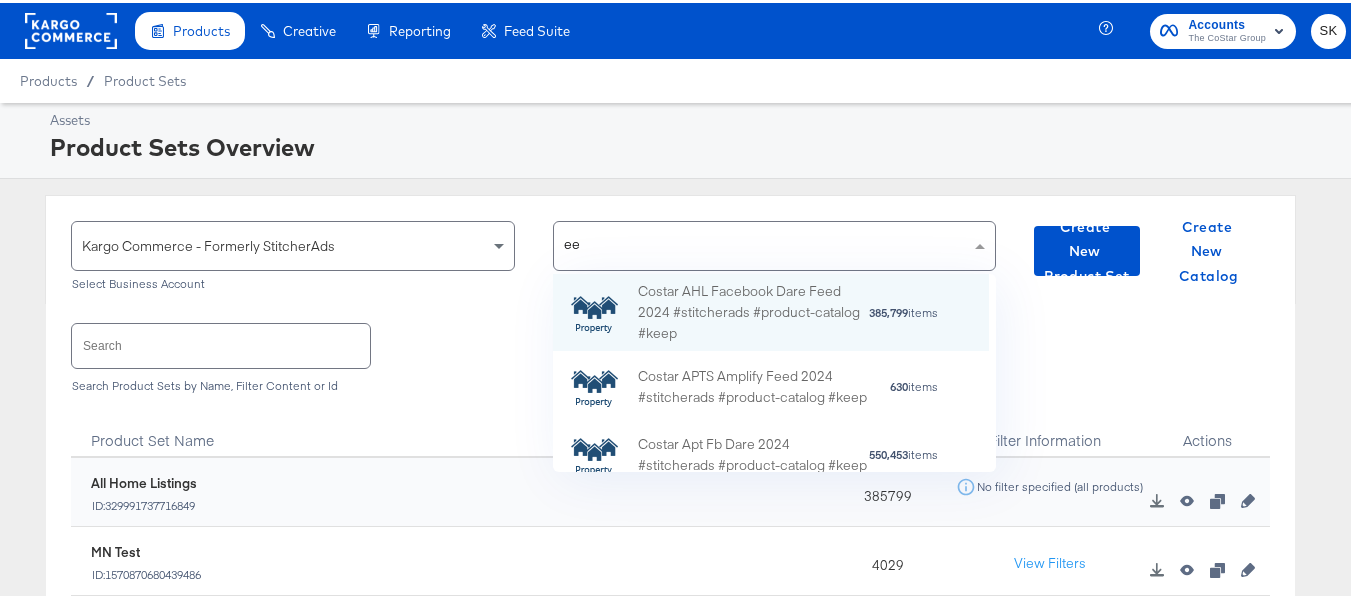 type on "e" 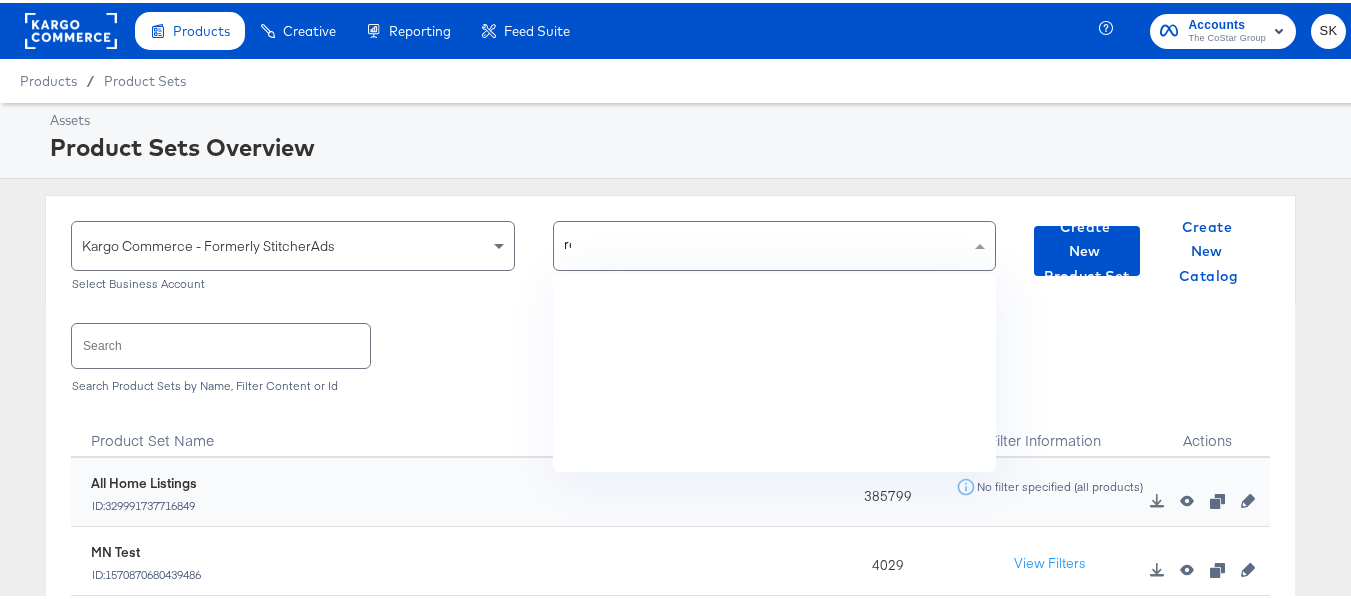 scroll, scrollTop: 633, scrollLeft: 0, axis: vertical 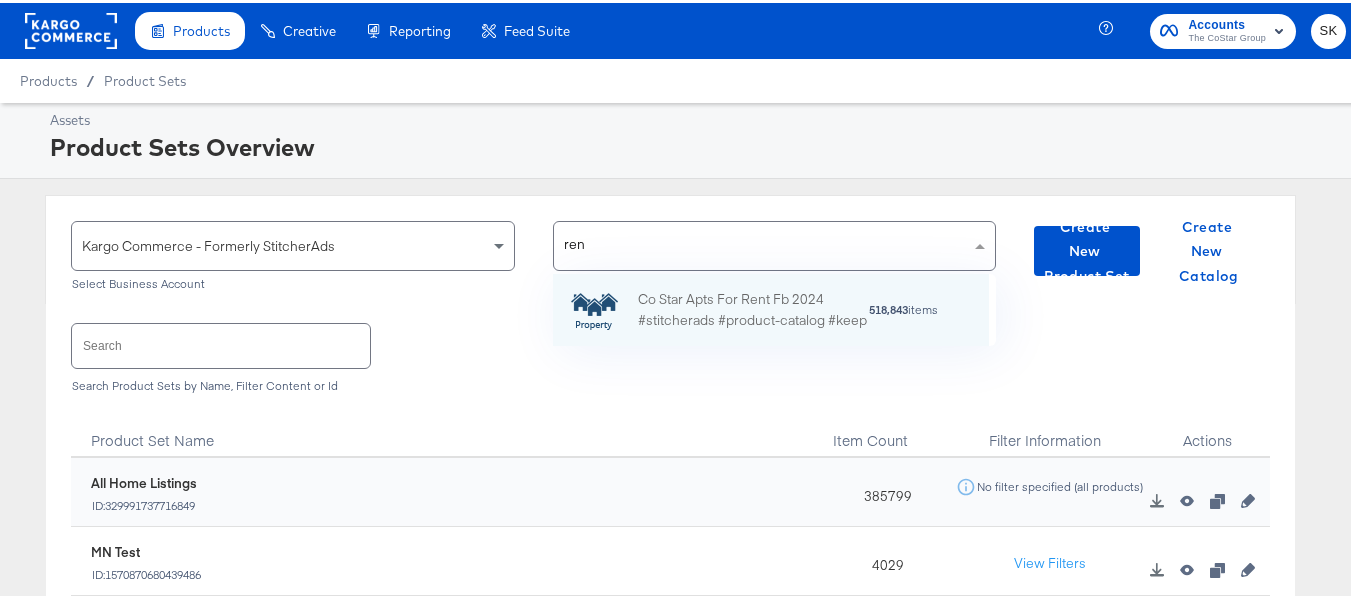 type on "rent" 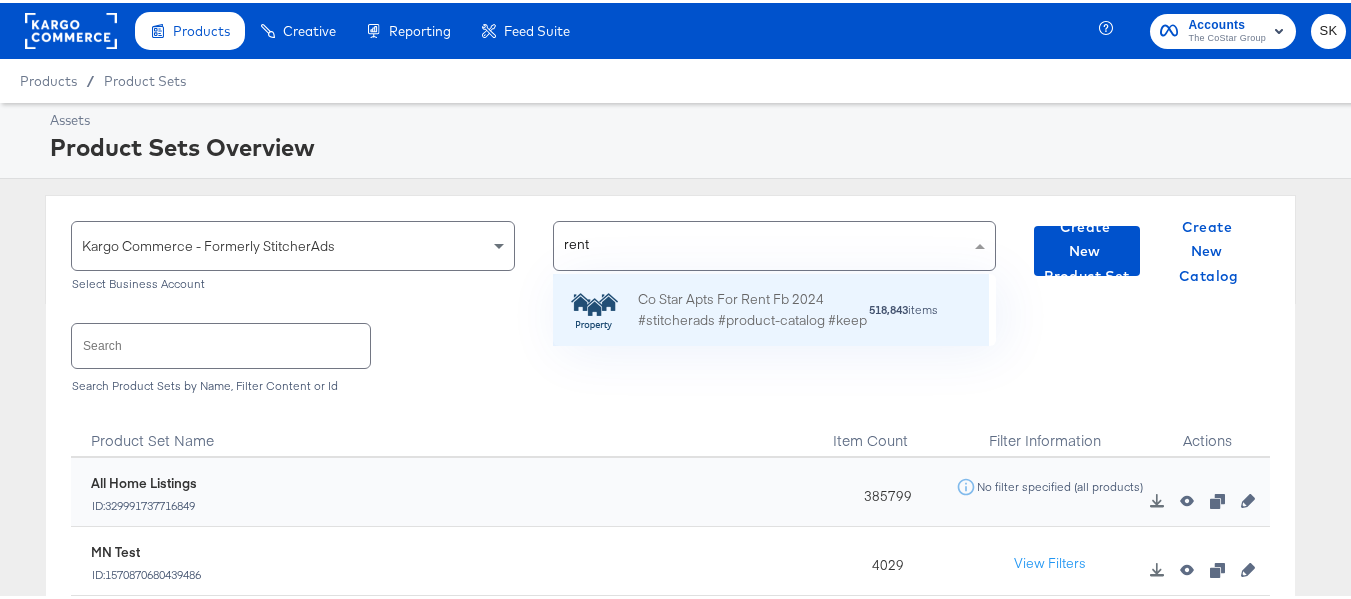 click on "Co Star Apts For Rent Fb 2024 #stitcherads #product-catalog #keep" at bounding box center [753, 307] 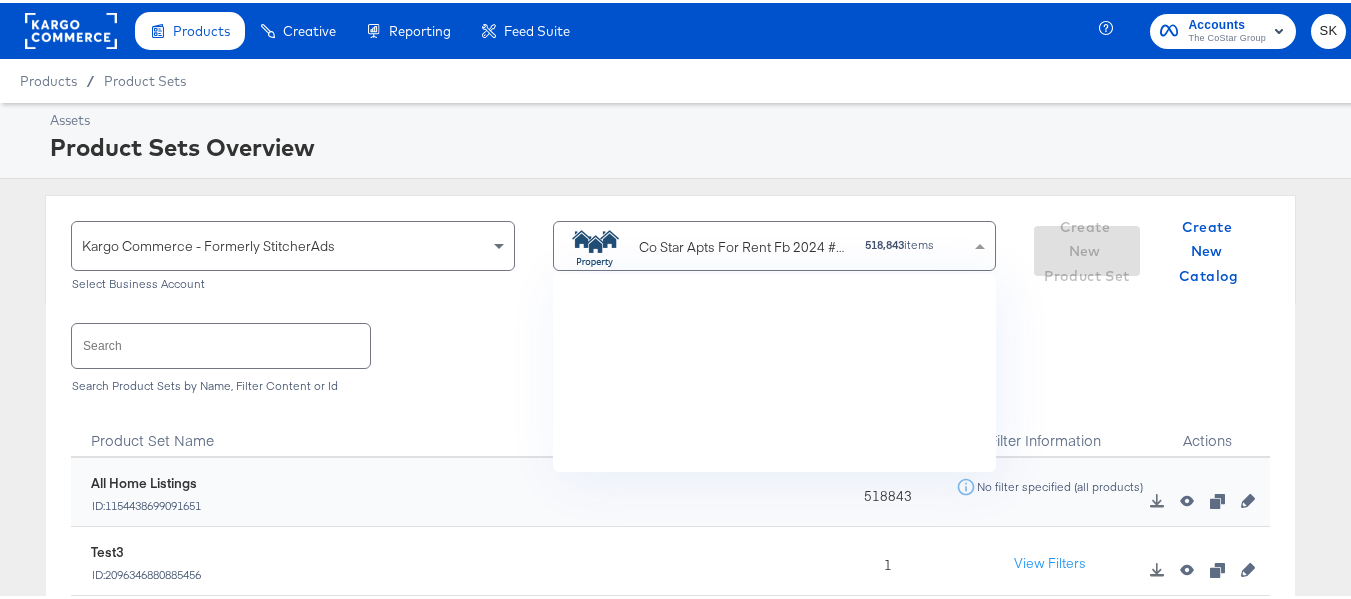 scroll, scrollTop: 4083, scrollLeft: 0, axis: vertical 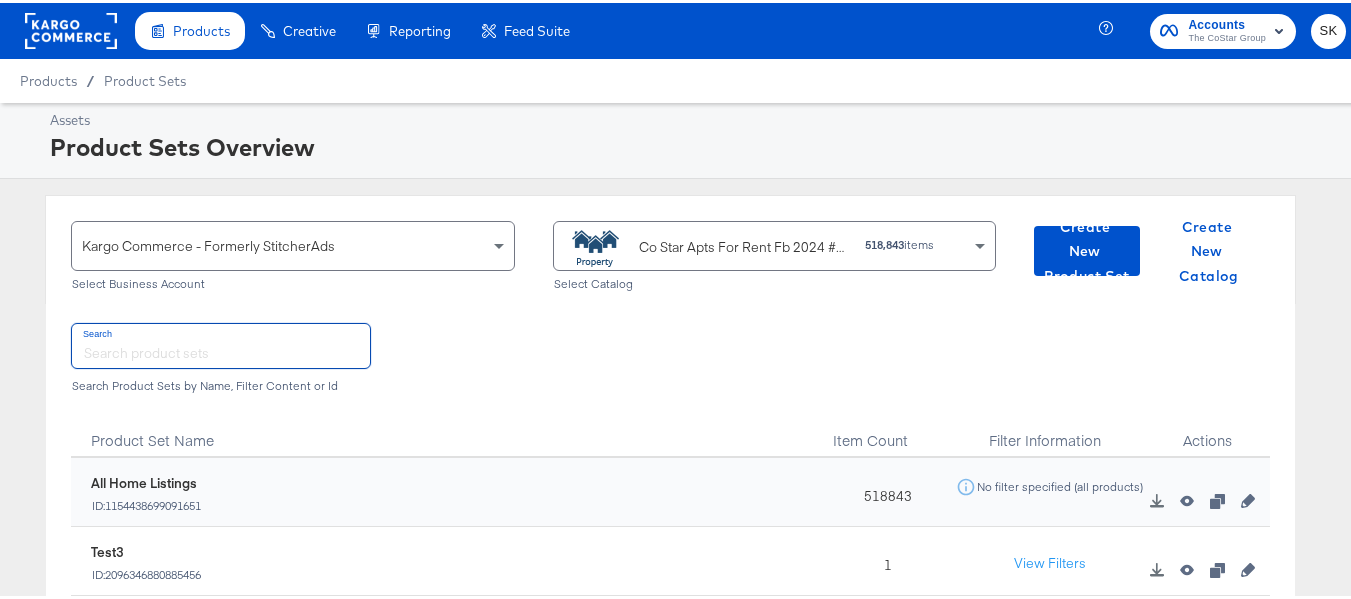 click at bounding box center [221, 342] 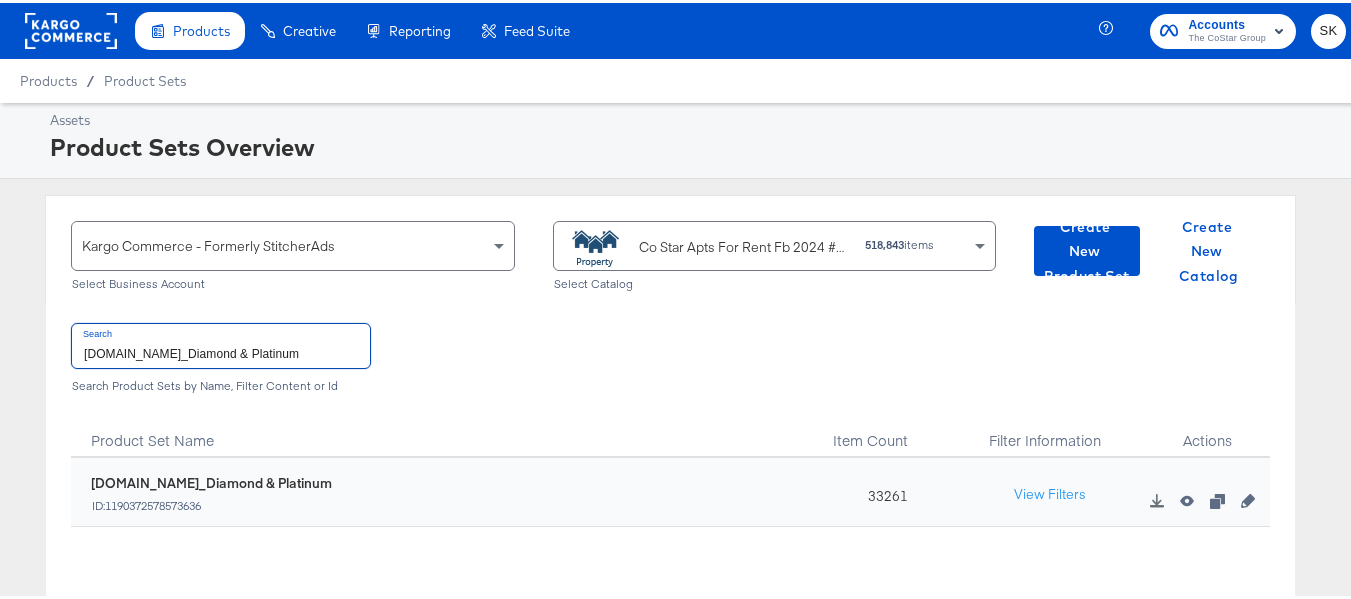 type on "ForRent.com_Diamond & Platinum" 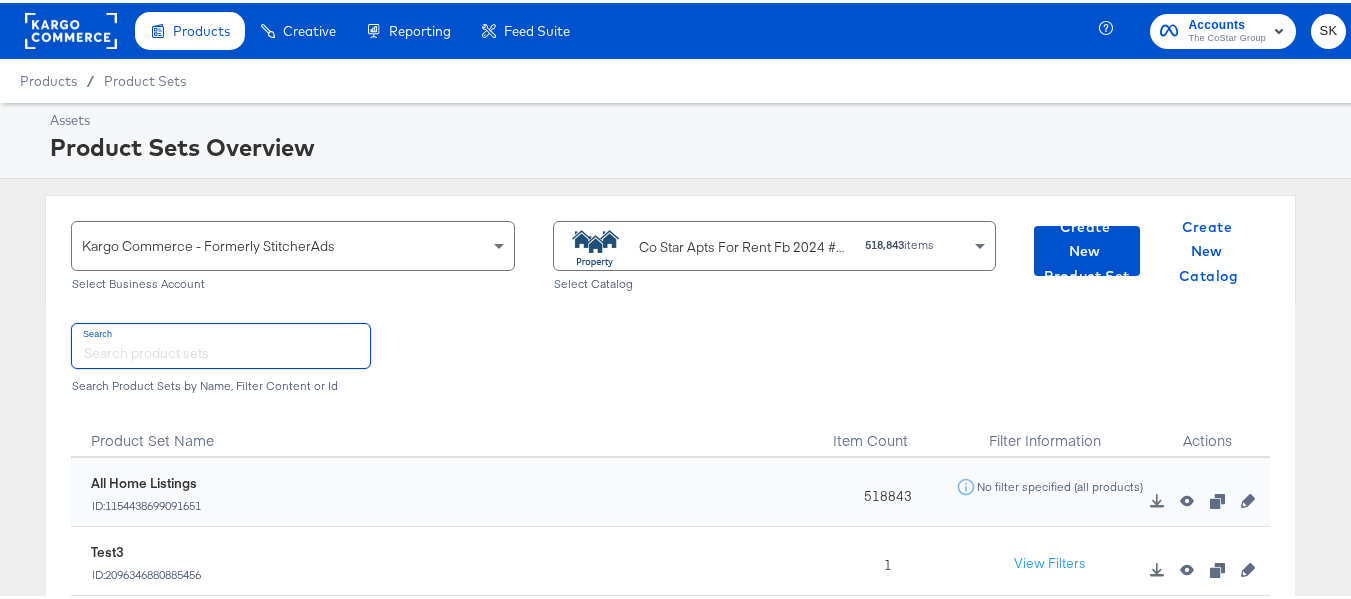type 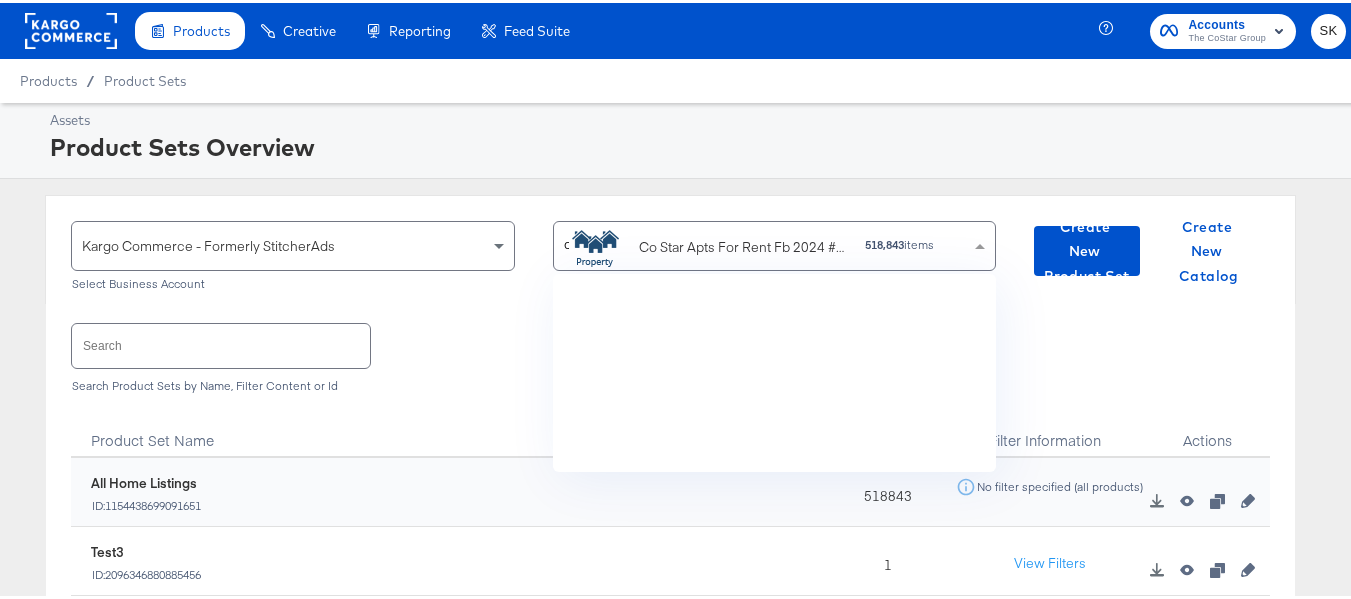 scroll, scrollTop: 2717, scrollLeft: 0, axis: vertical 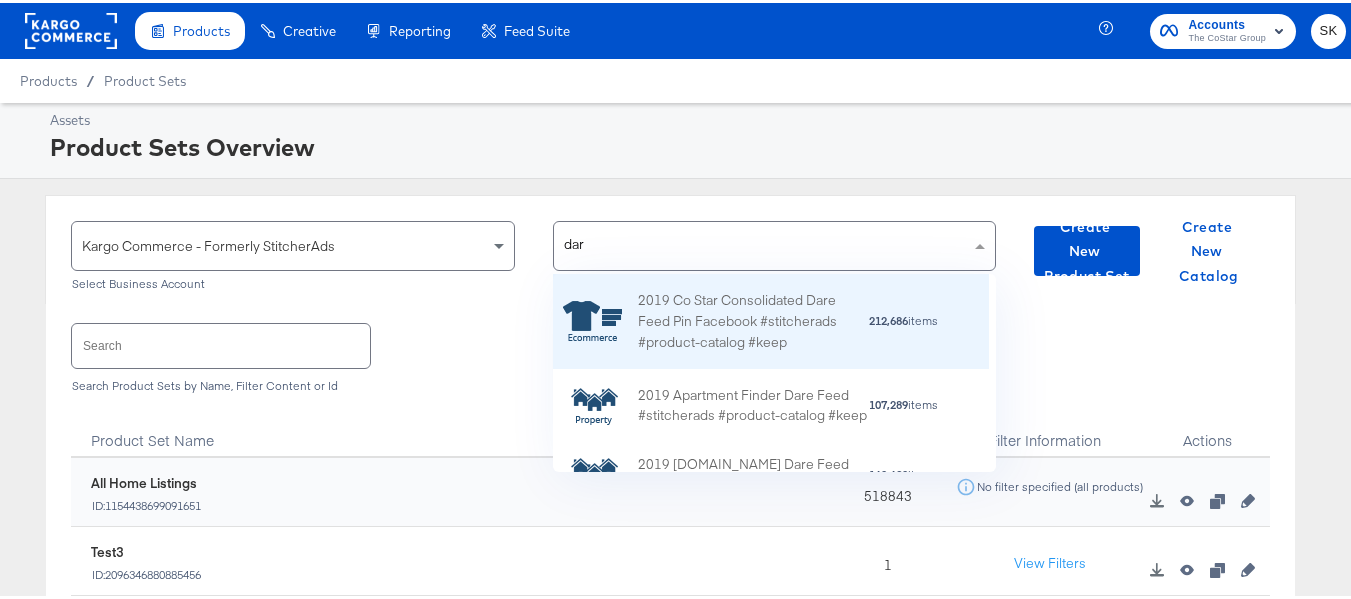 type on "dare" 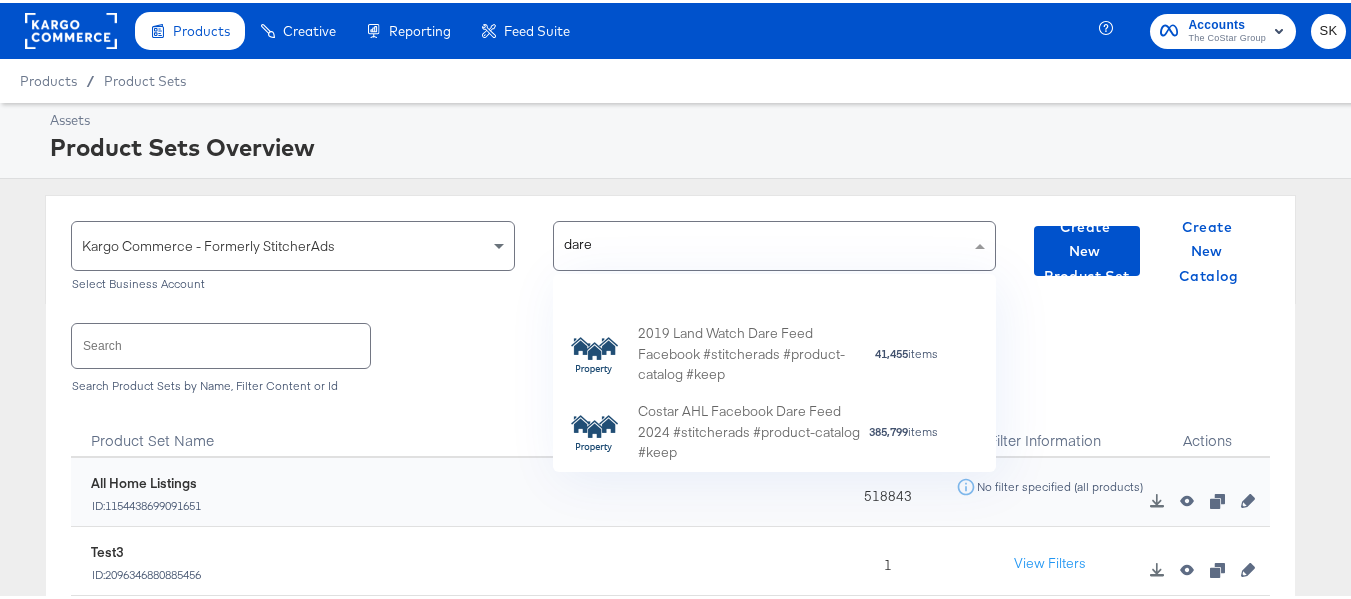 scroll, scrollTop: 413, scrollLeft: 0, axis: vertical 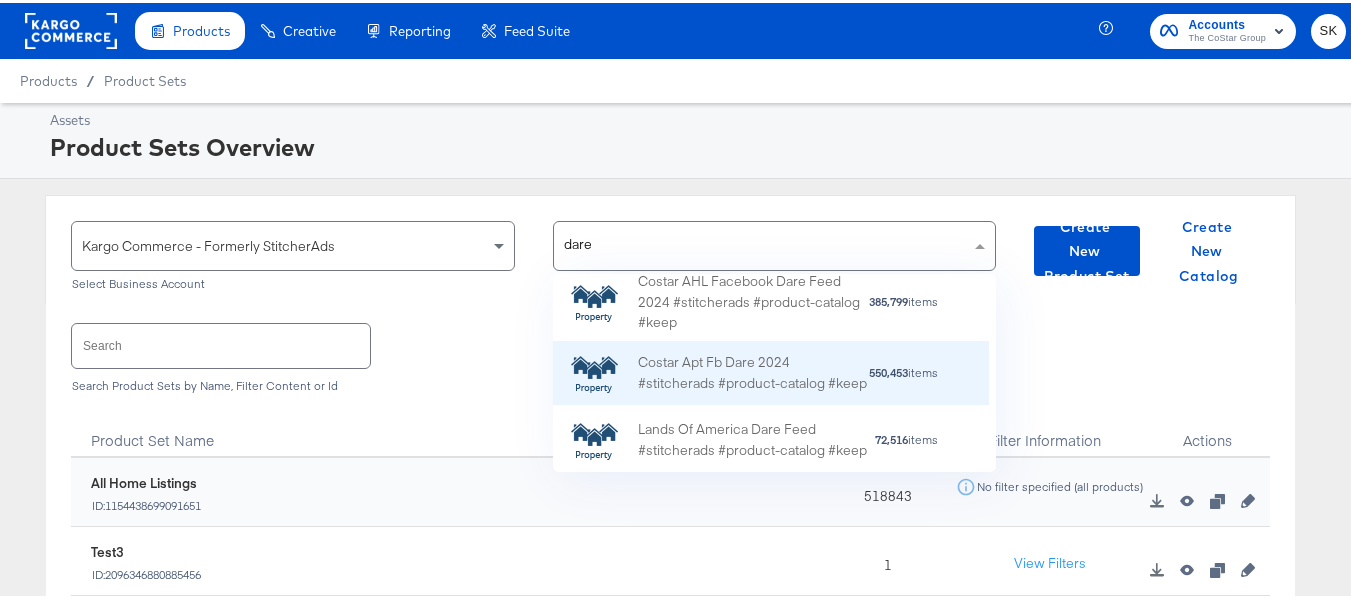 click on "Costar Apt Fb Dare 2024 #stitcherads #product-catalog #keep" at bounding box center [753, 371] 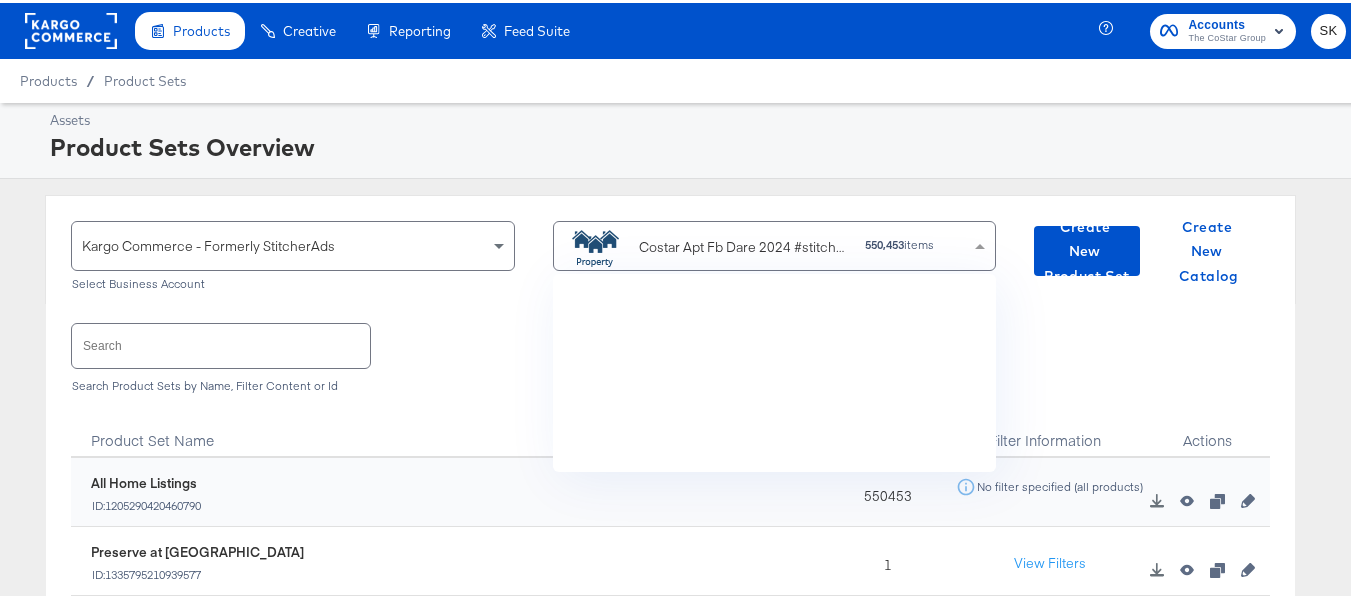 scroll, scrollTop: 4297, scrollLeft: 0, axis: vertical 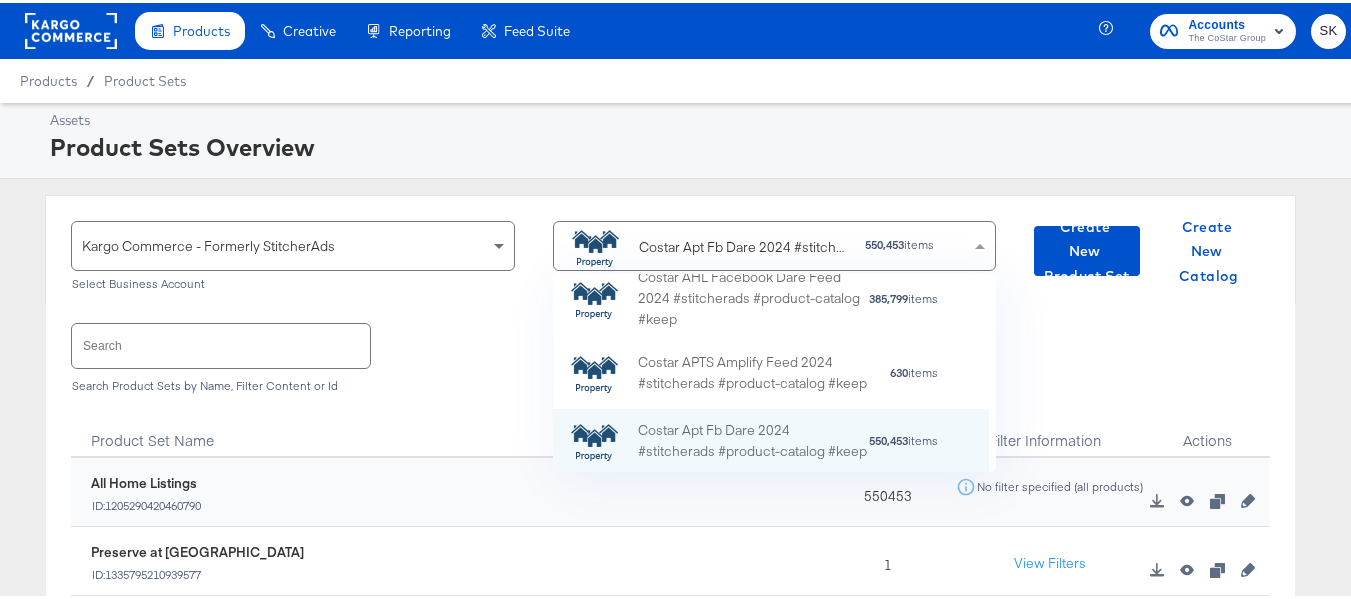 click at bounding box center [221, 342] 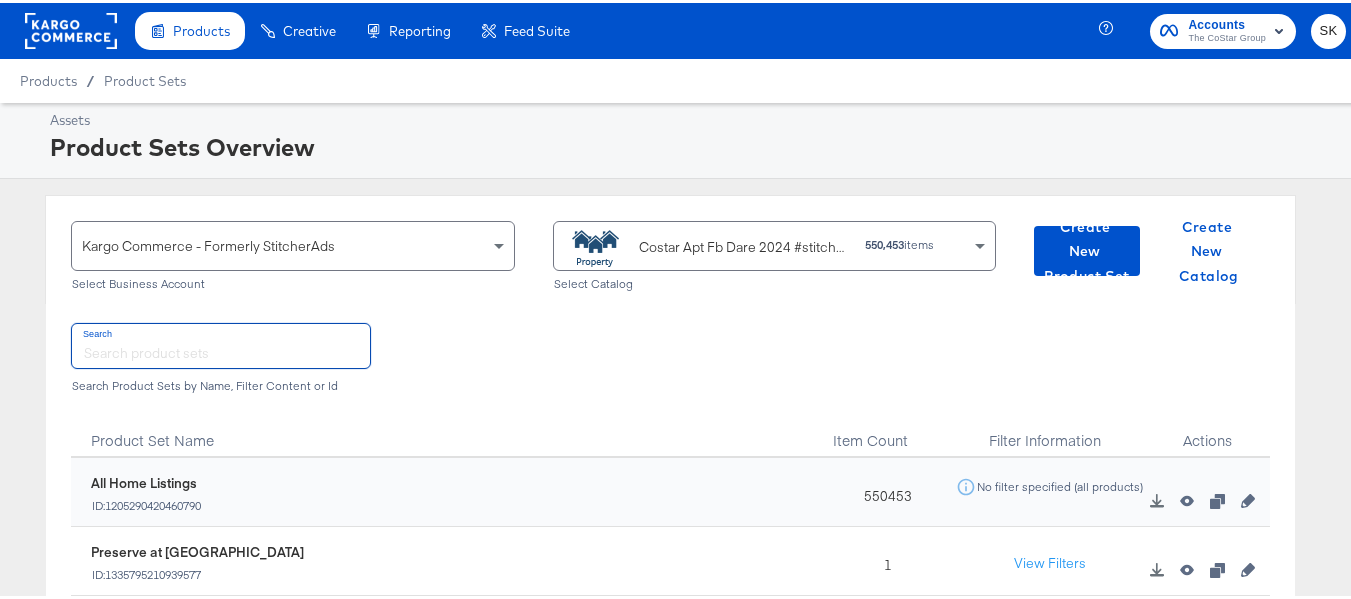 paste on "DARECatalog_Apts_AllPlatinum_AllDiamond" 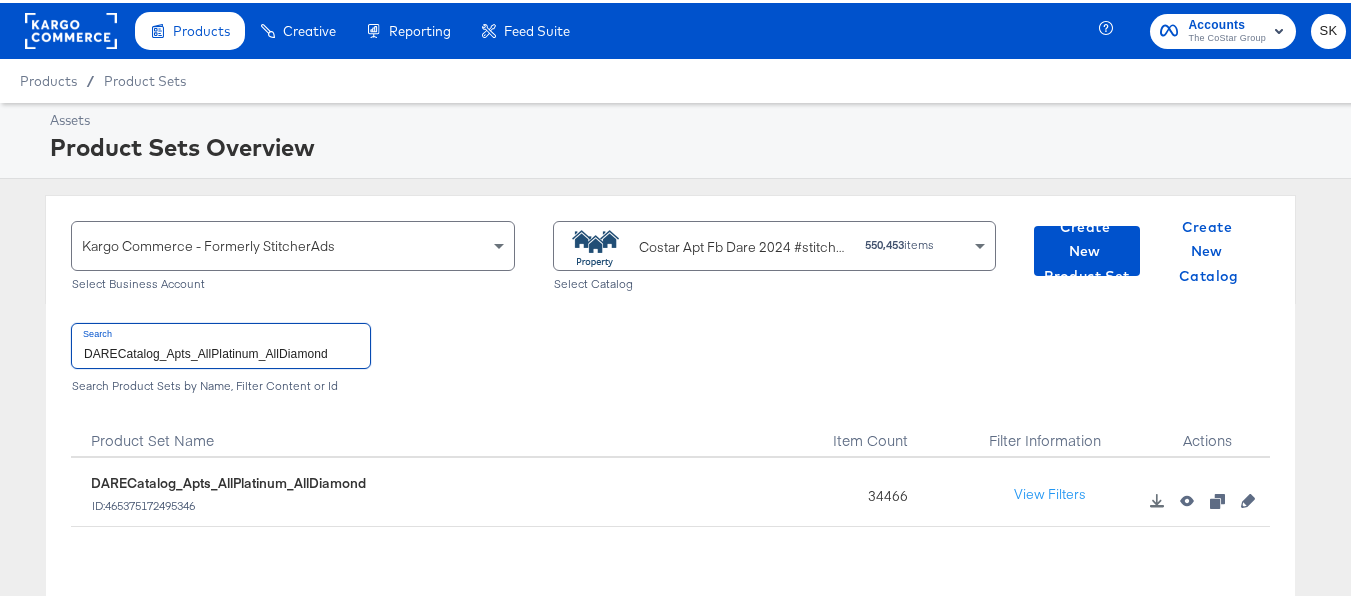 type on "DARECatalog_Apts_AllPlatinum_AllDiamond" 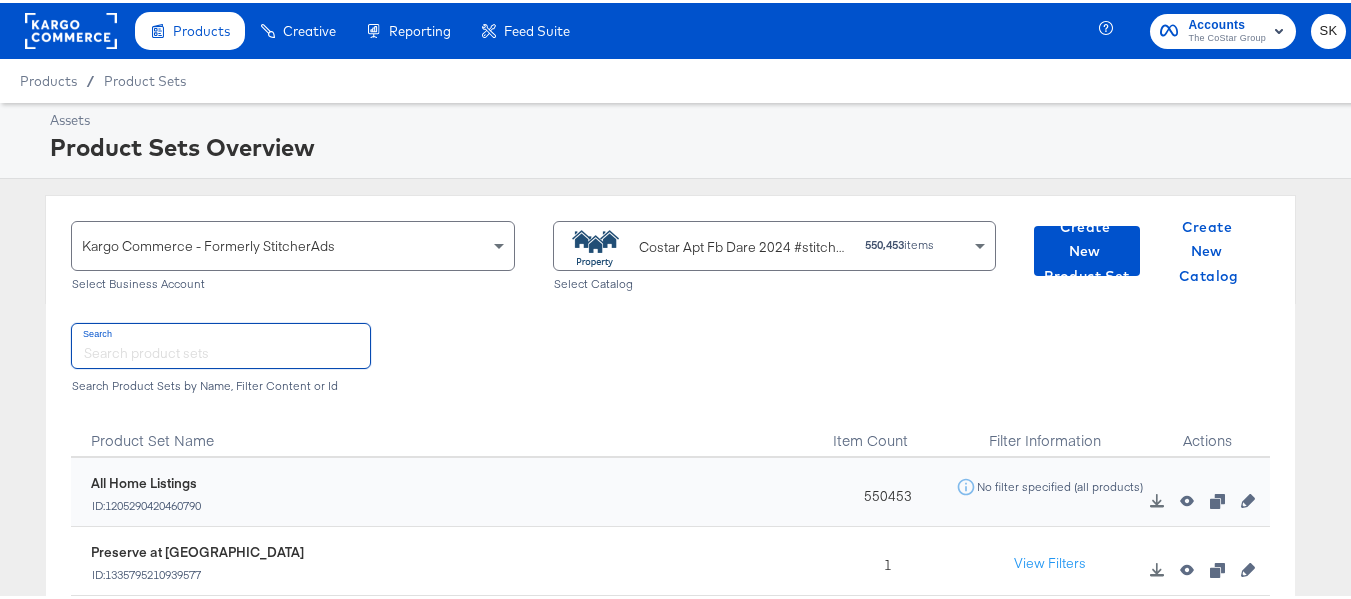 type 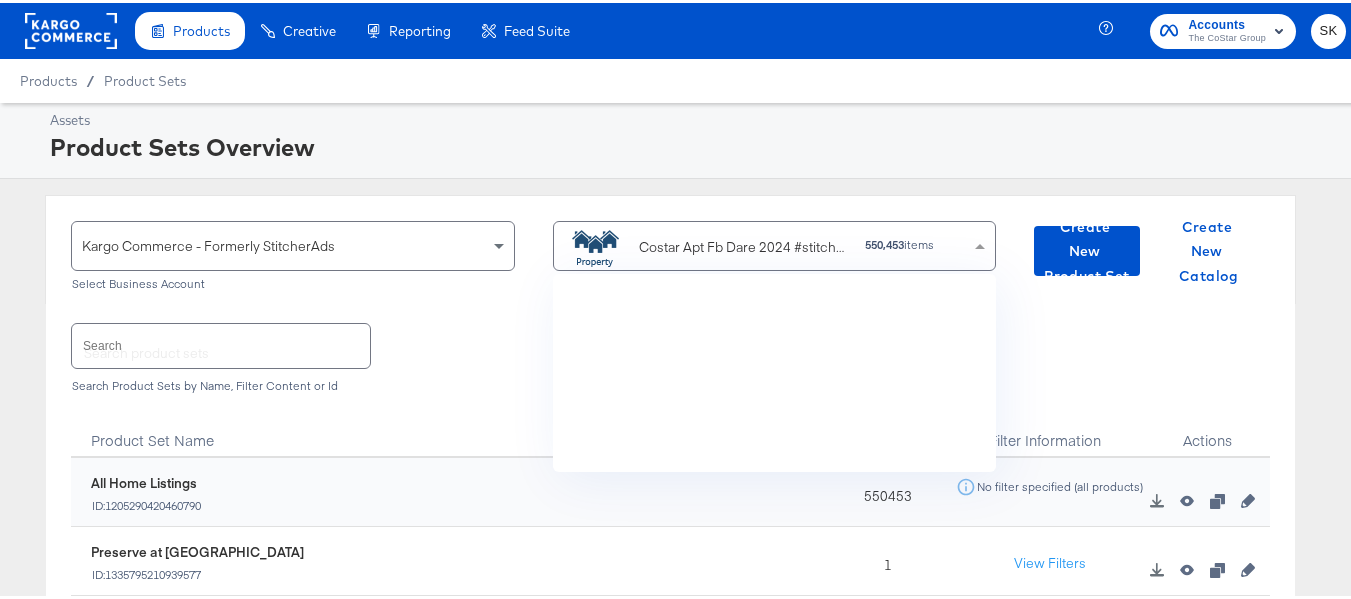 scroll, scrollTop: 4297, scrollLeft: 0, axis: vertical 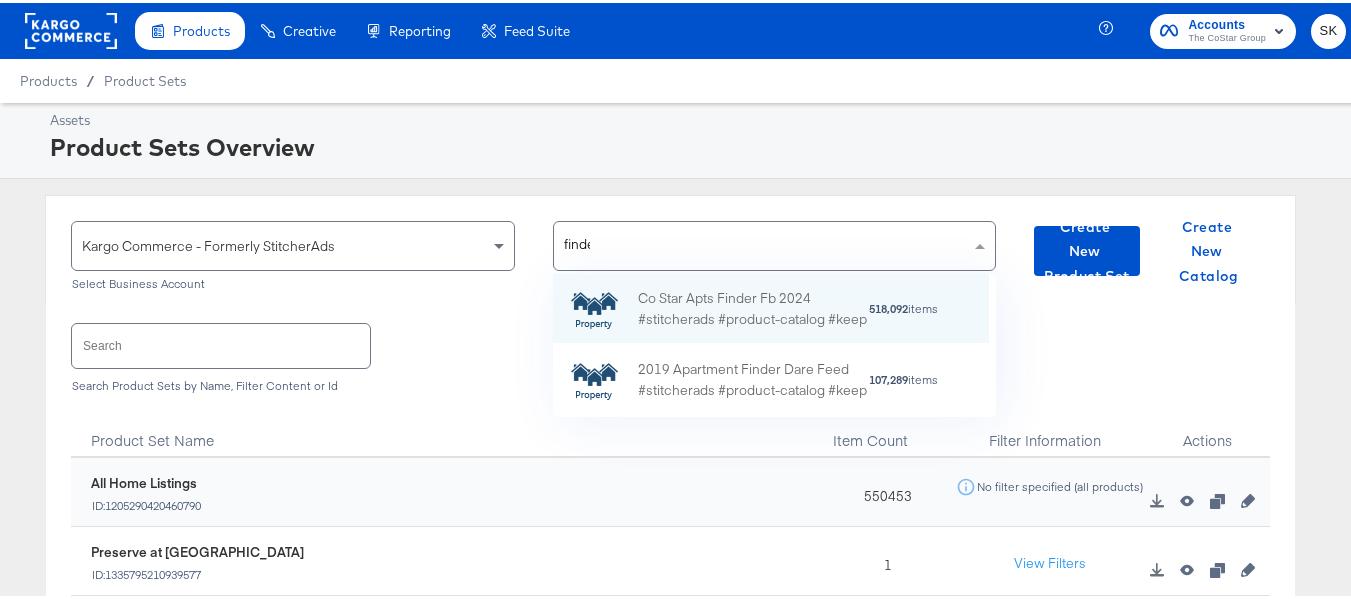 type on "finder" 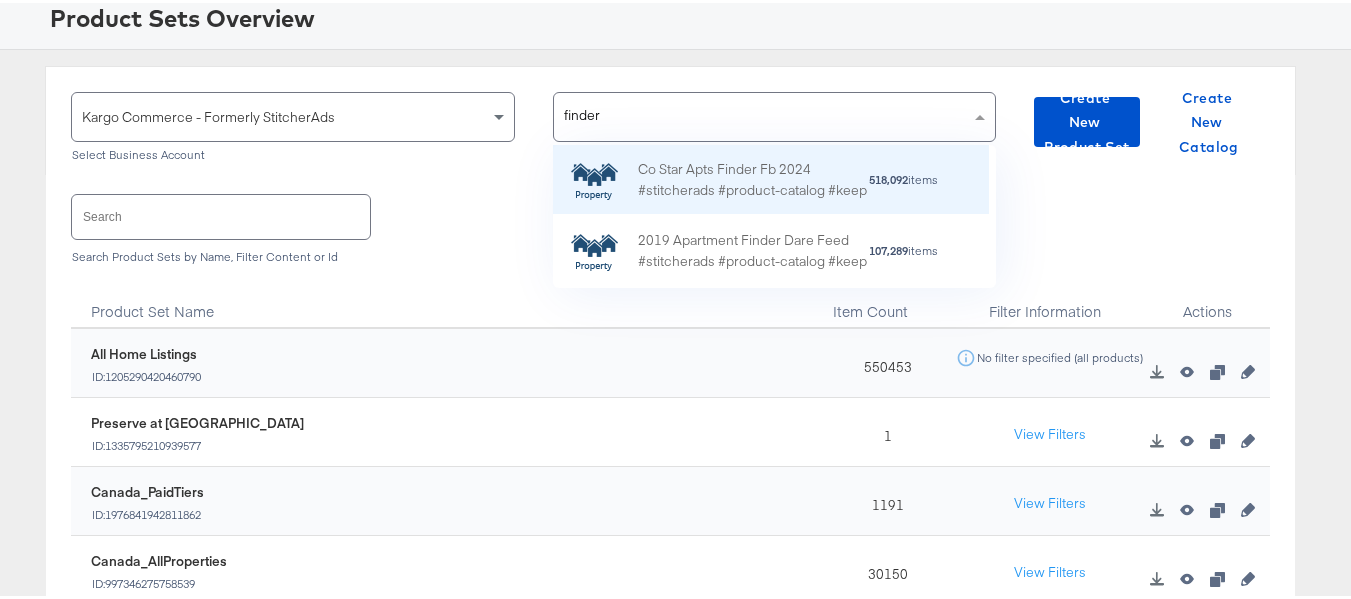 scroll, scrollTop: 0, scrollLeft: 0, axis: both 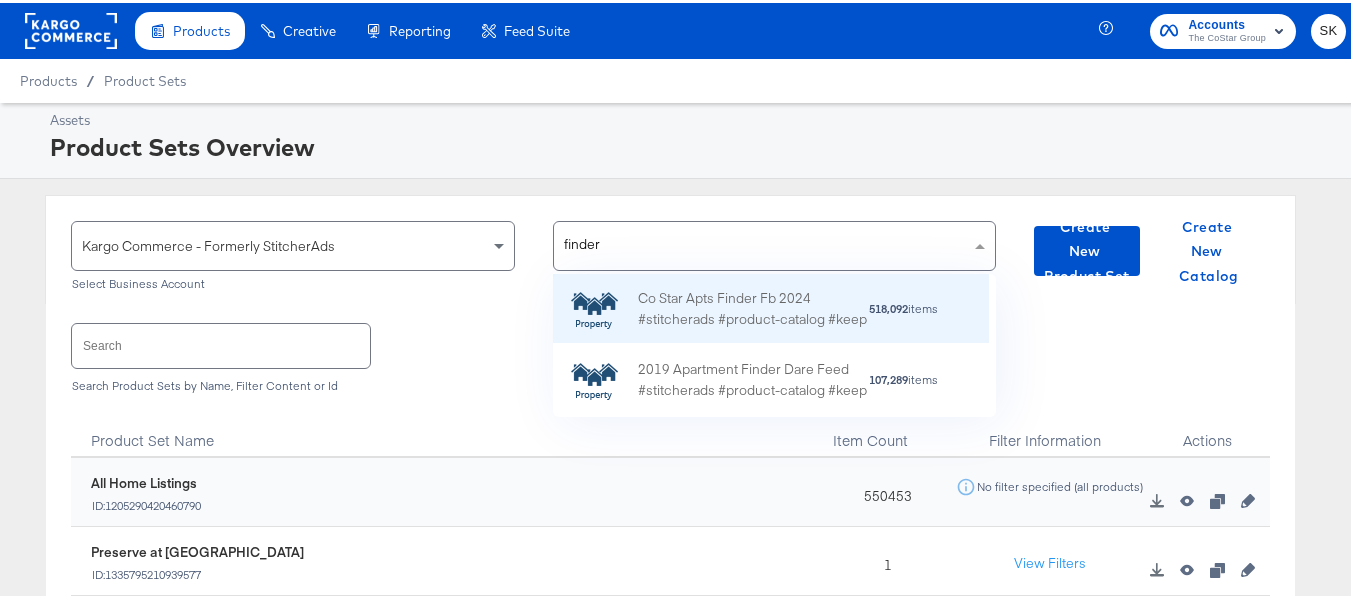 click on "Co Star Apts Finder Fb 2024 #stitcherads #product-catalog #keep" at bounding box center (753, 306) 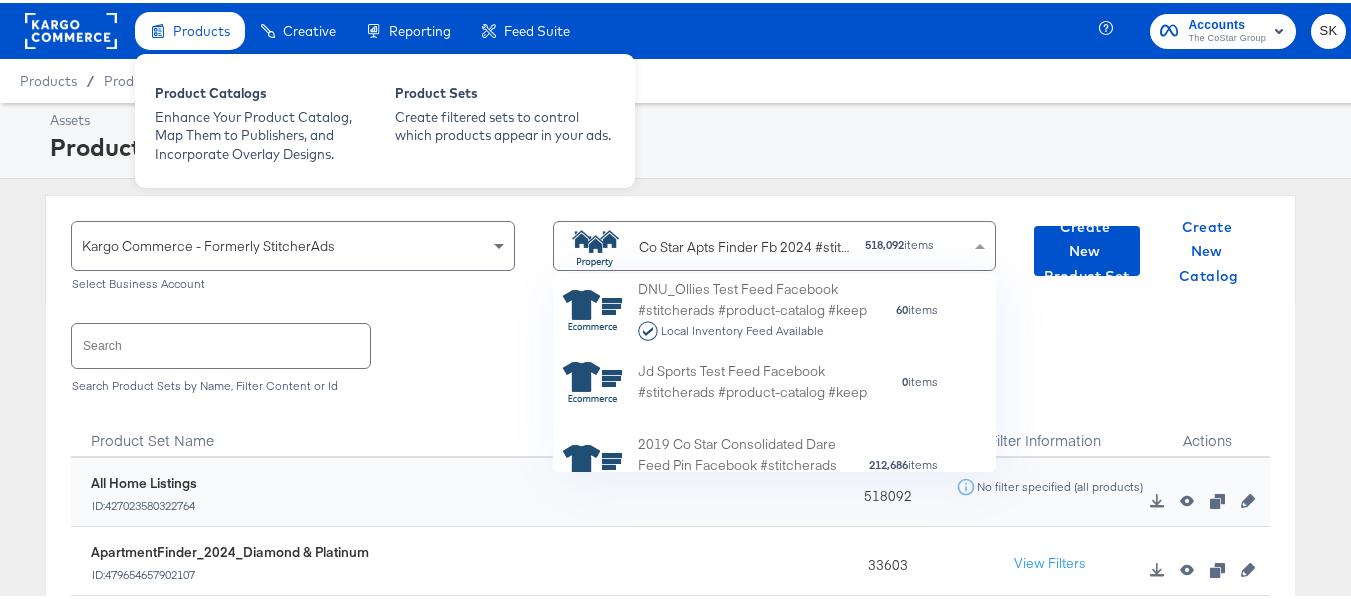 scroll, scrollTop: 671, scrollLeft: 0, axis: vertical 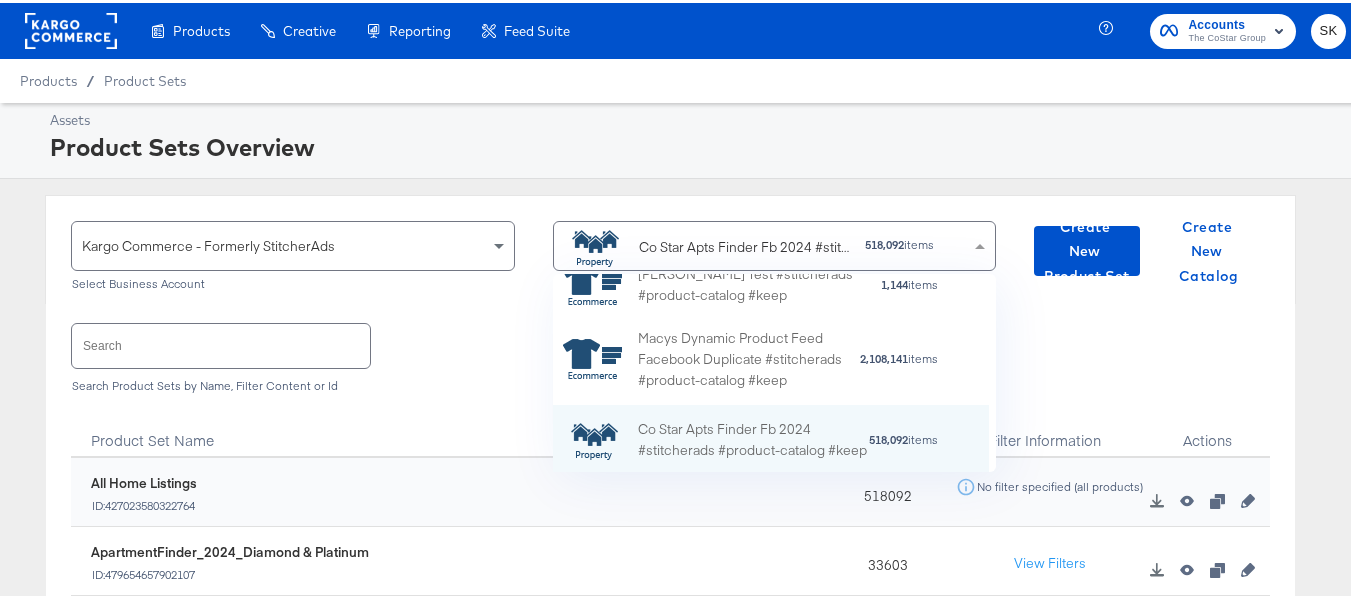 click at bounding box center (221, 342) 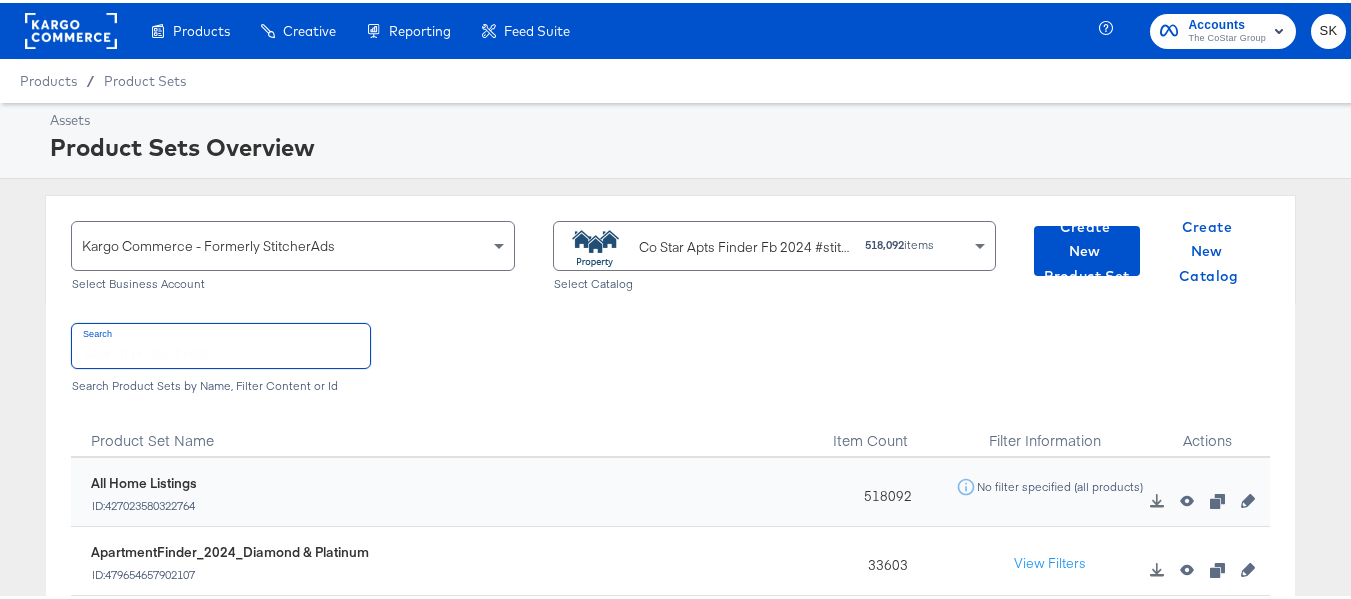 paste on "ApartmentFinder_2024_Diamond & Platinum" 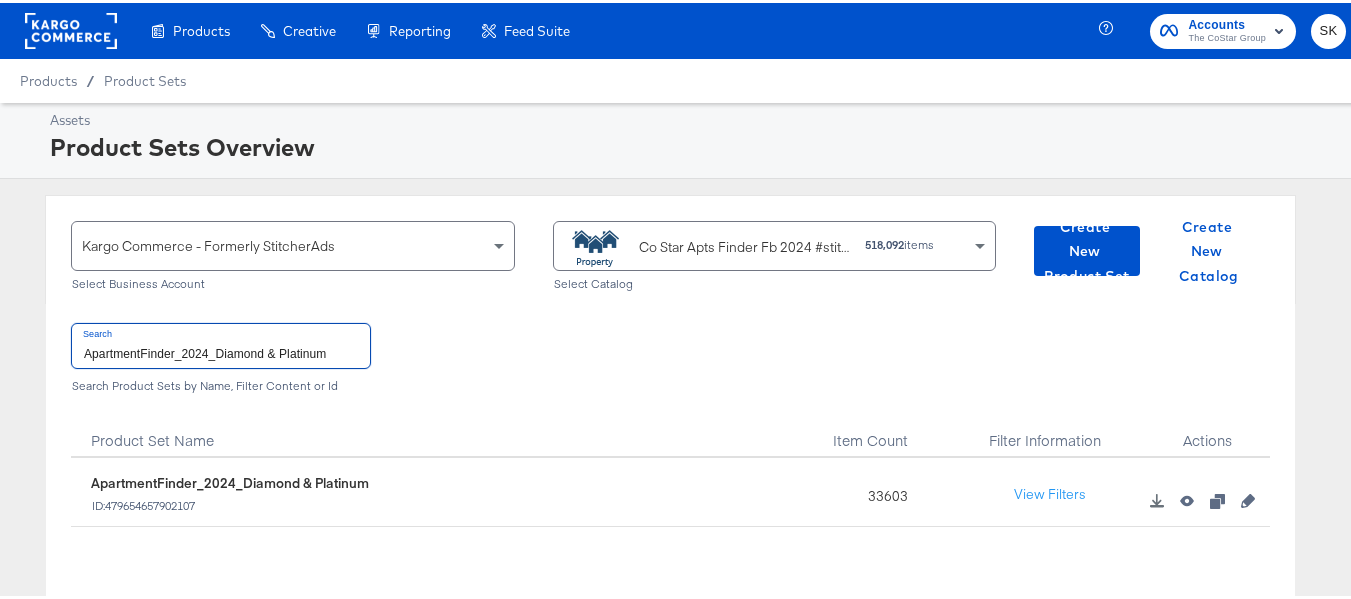type on "ApartmentFinder_2024_Diamond & Platinum" 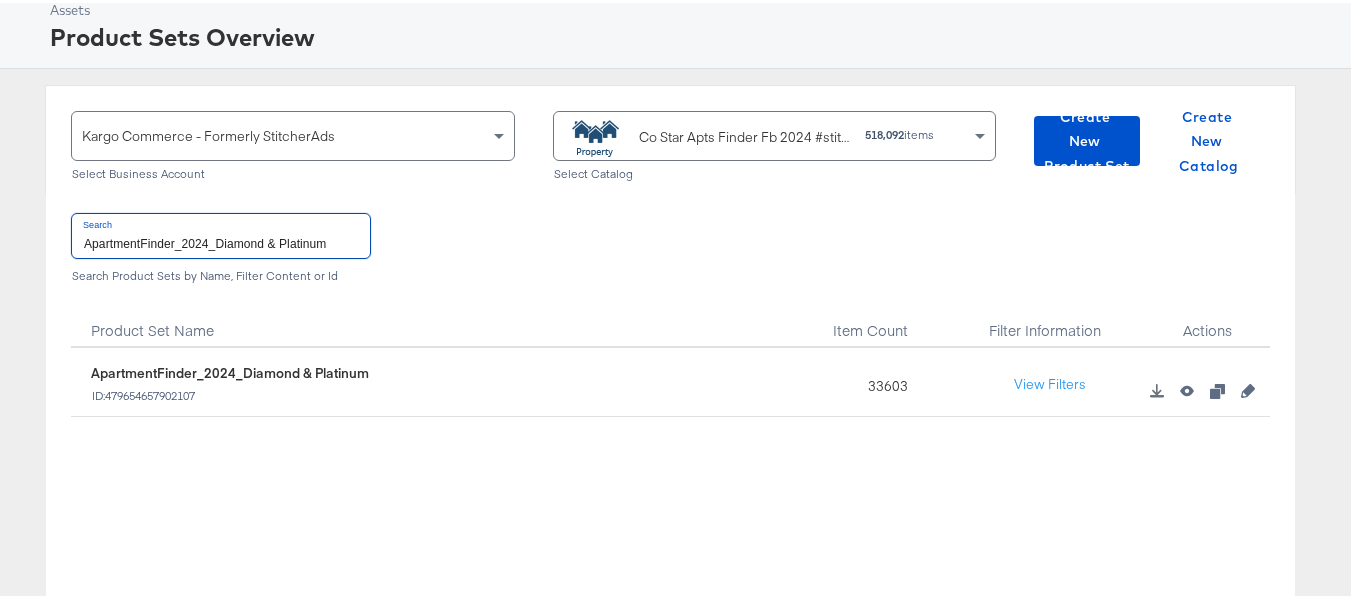 scroll, scrollTop: 0, scrollLeft: 0, axis: both 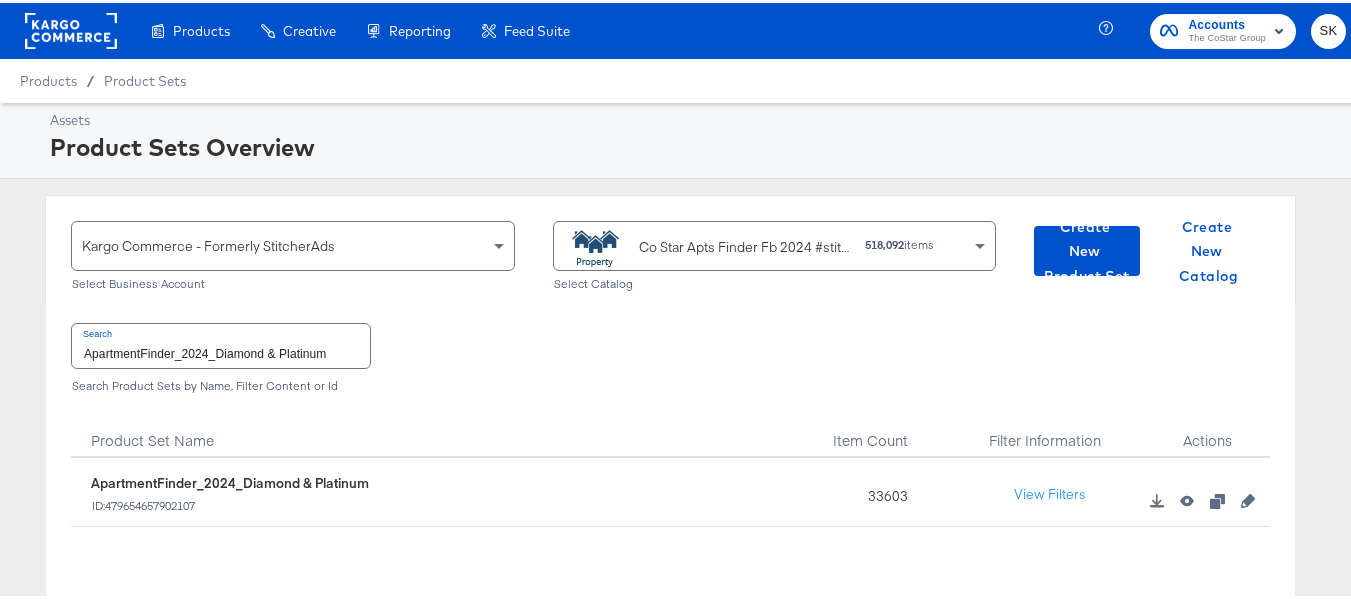 click 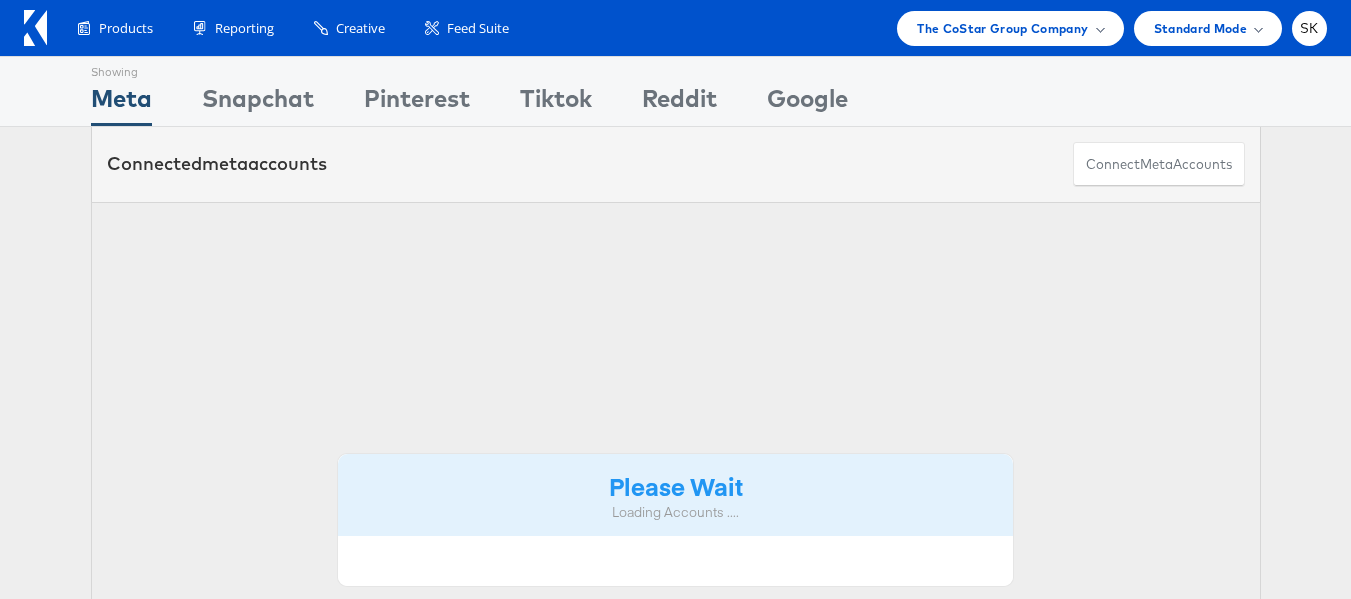 scroll, scrollTop: 0, scrollLeft: 0, axis: both 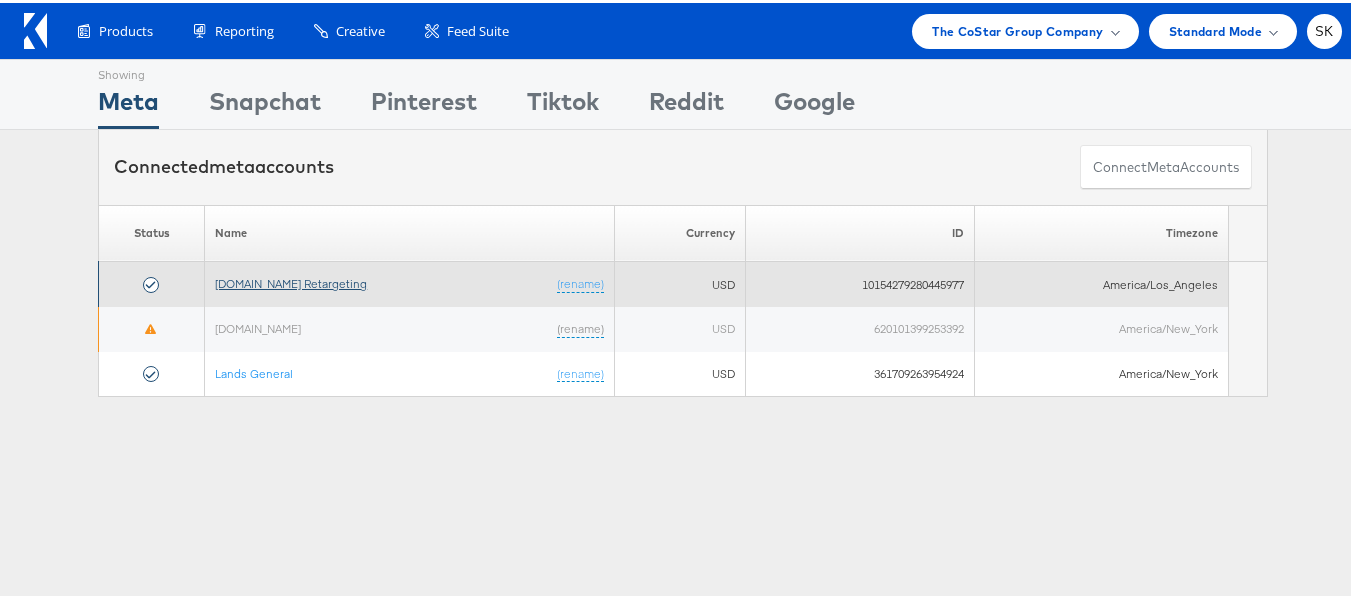 click on "[DOMAIN_NAME] Retargeting" at bounding box center (291, 280) 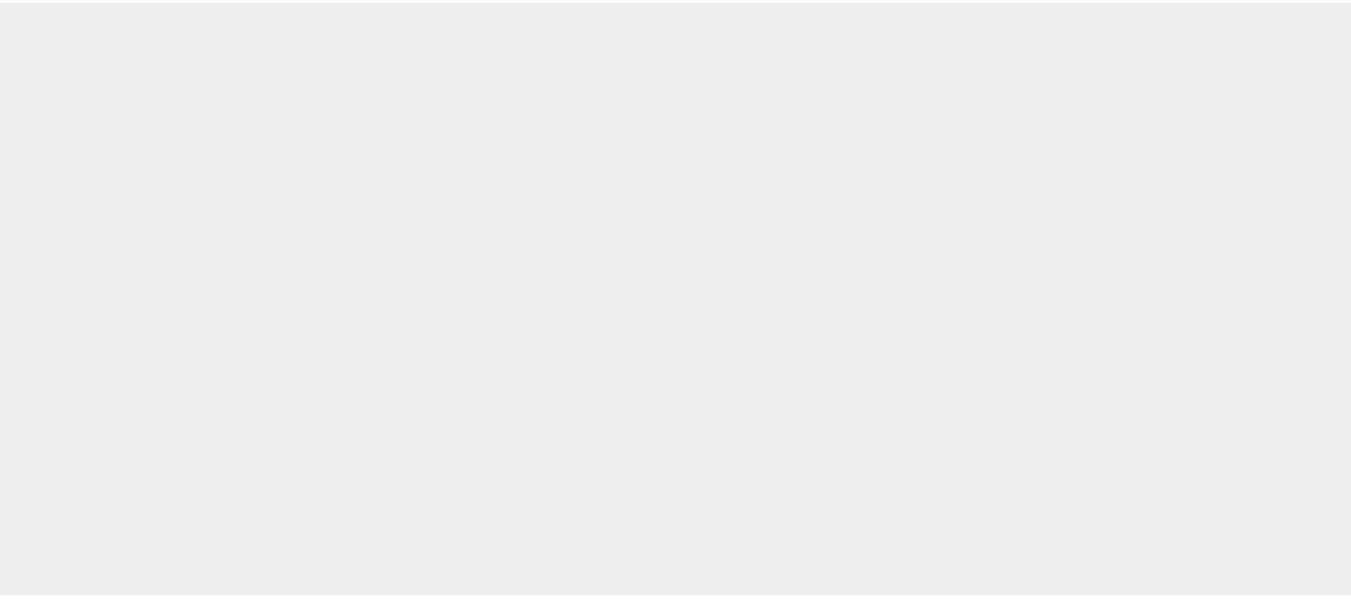 scroll, scrollTop: 0, scrollLeft: 0, axis: both 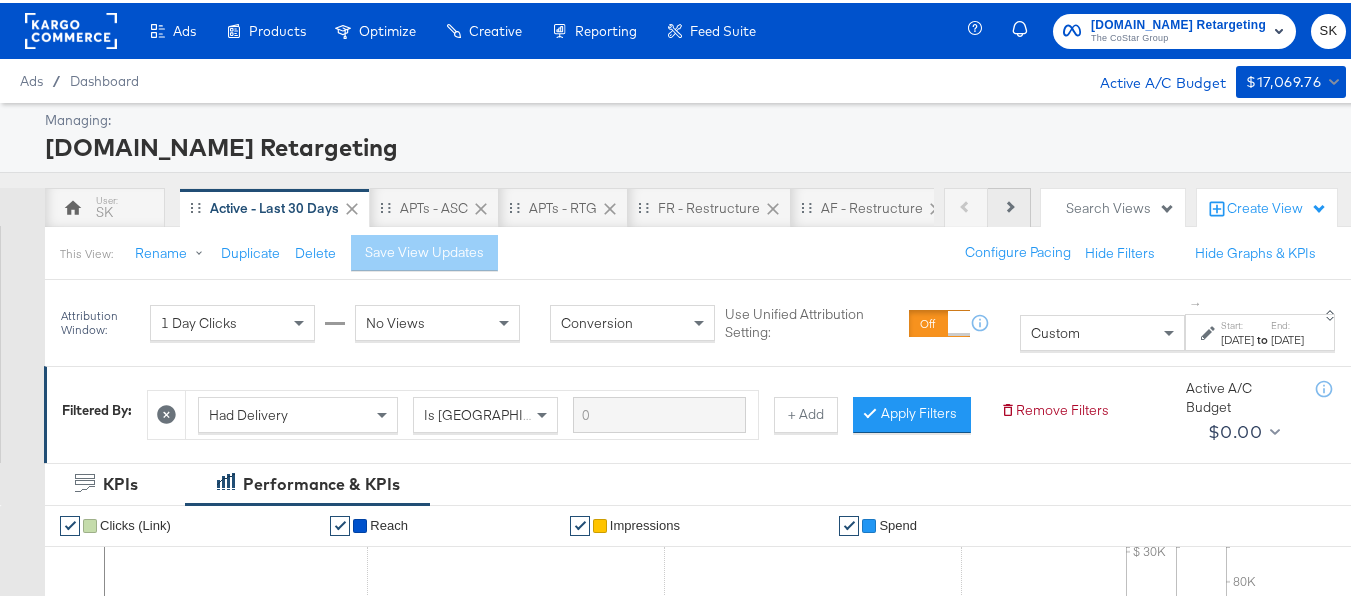 click on "Next" at bounding box center [1009, 205] 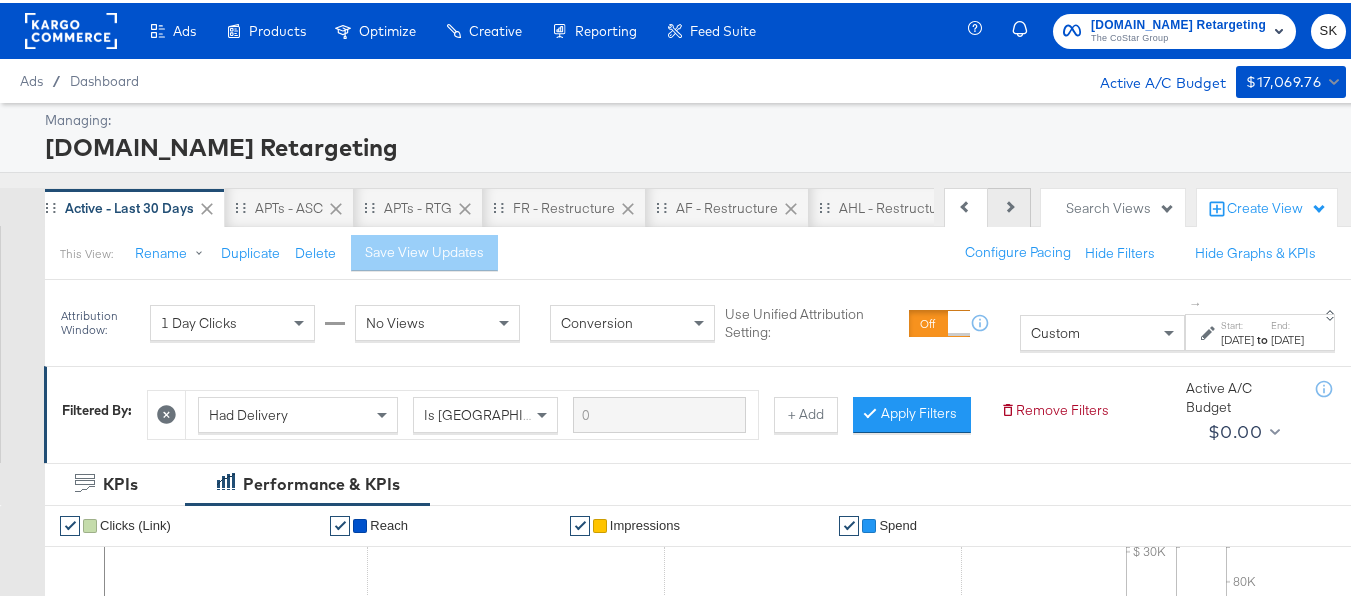 click on "Next" at bounding box center (1009, 205) 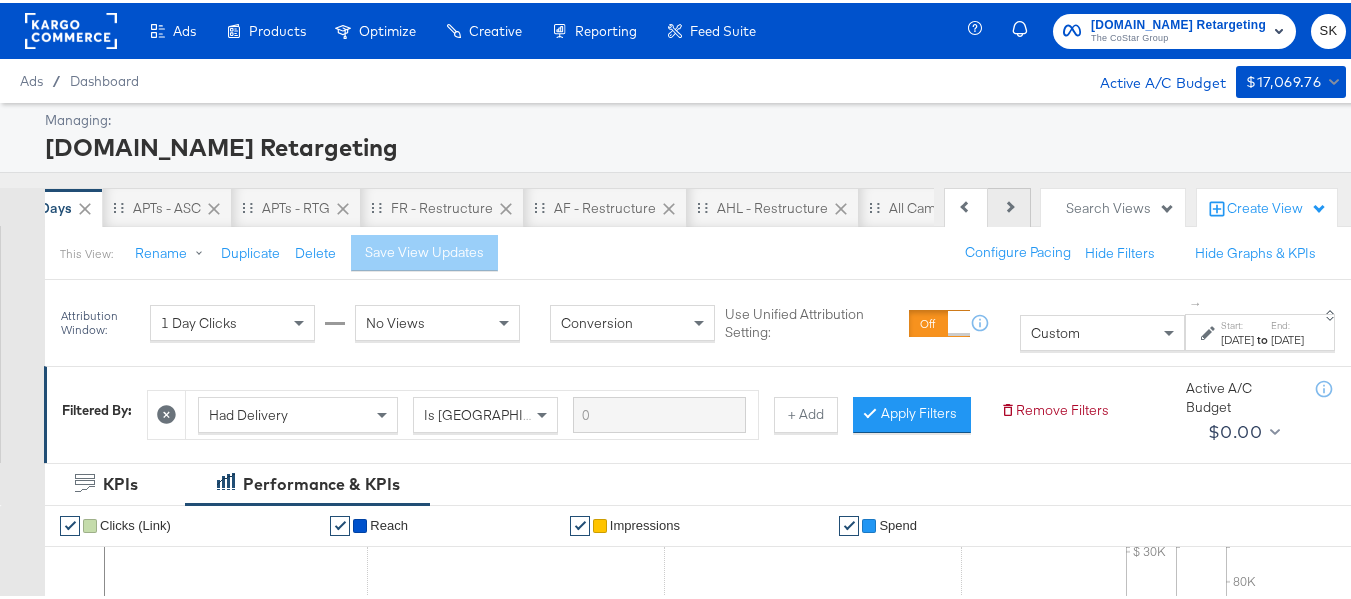 click on "Next" at bounding box center [1009, 205] 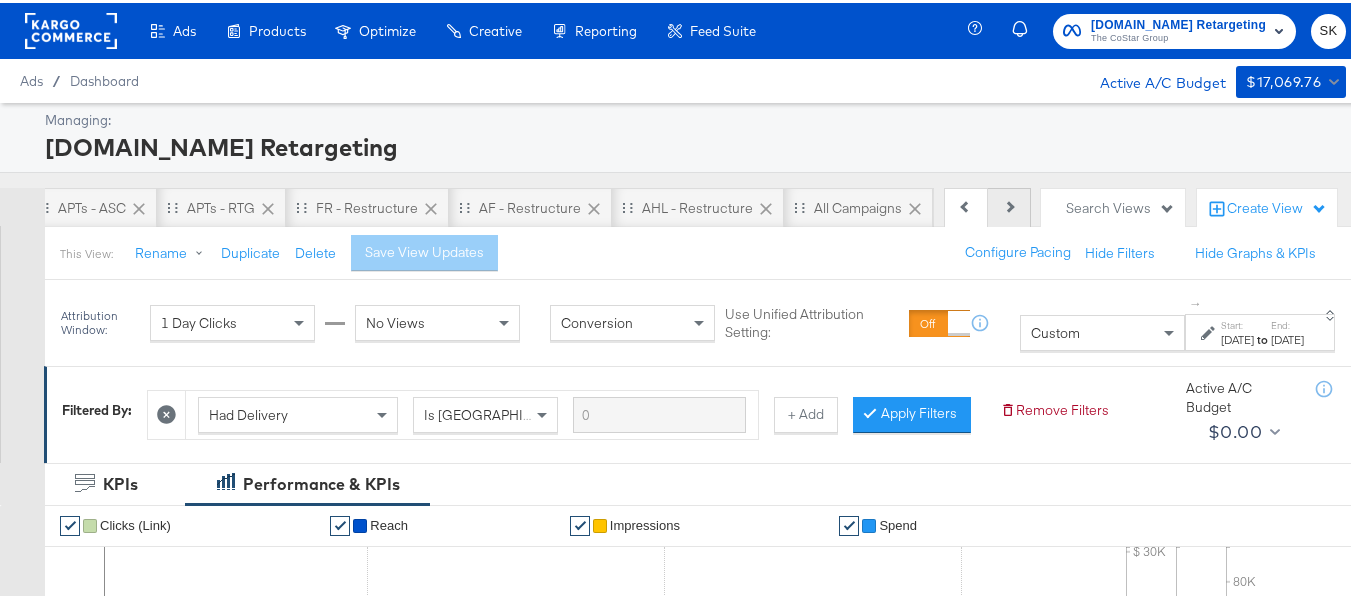 click on "Next" at bounding box center [1009, 205] 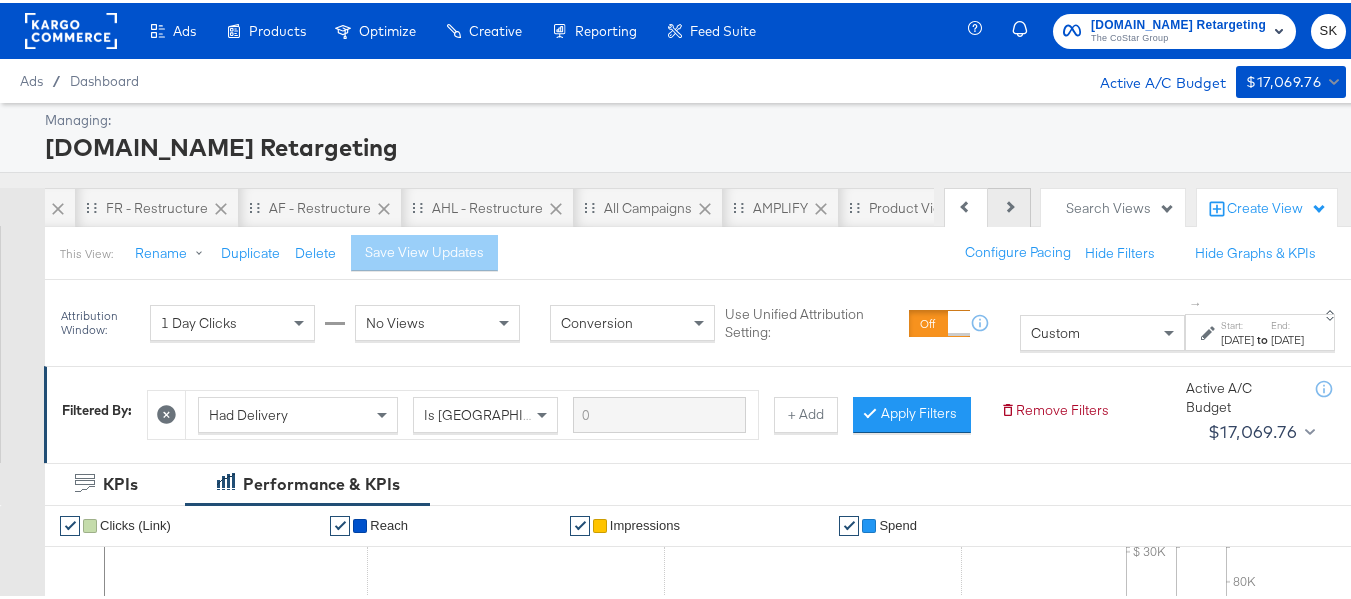 click on "Next" at bounding box center [1009, 205] 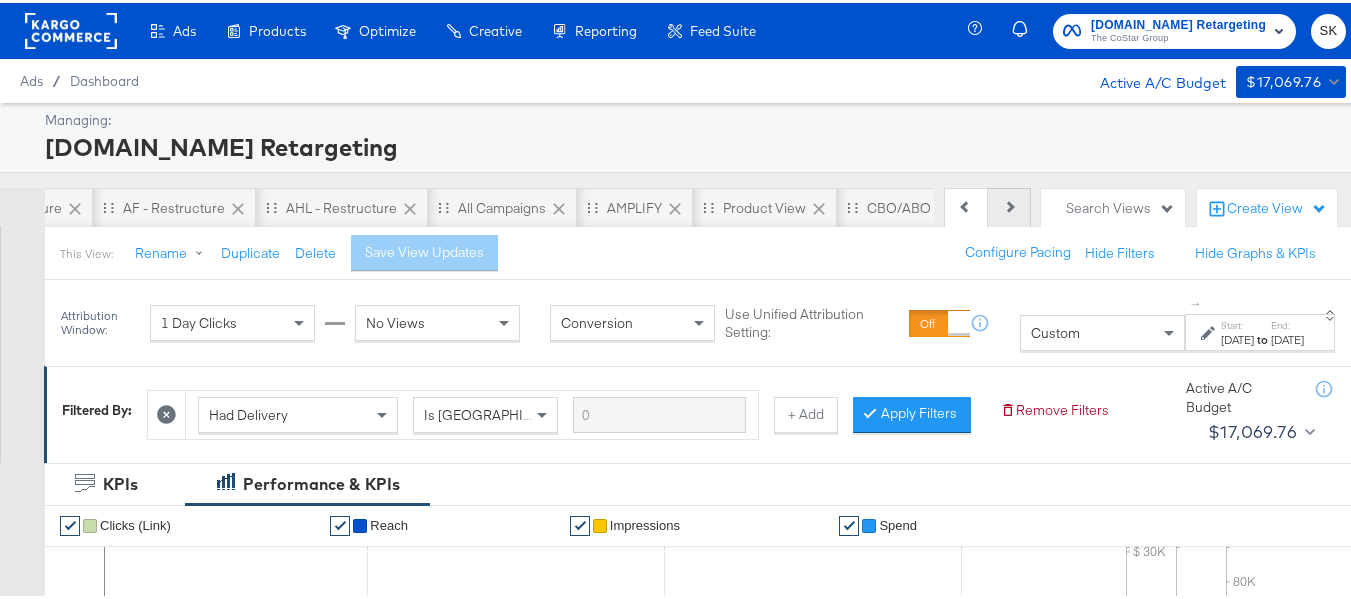 click on "Next" at bounding box center (1009, 205) 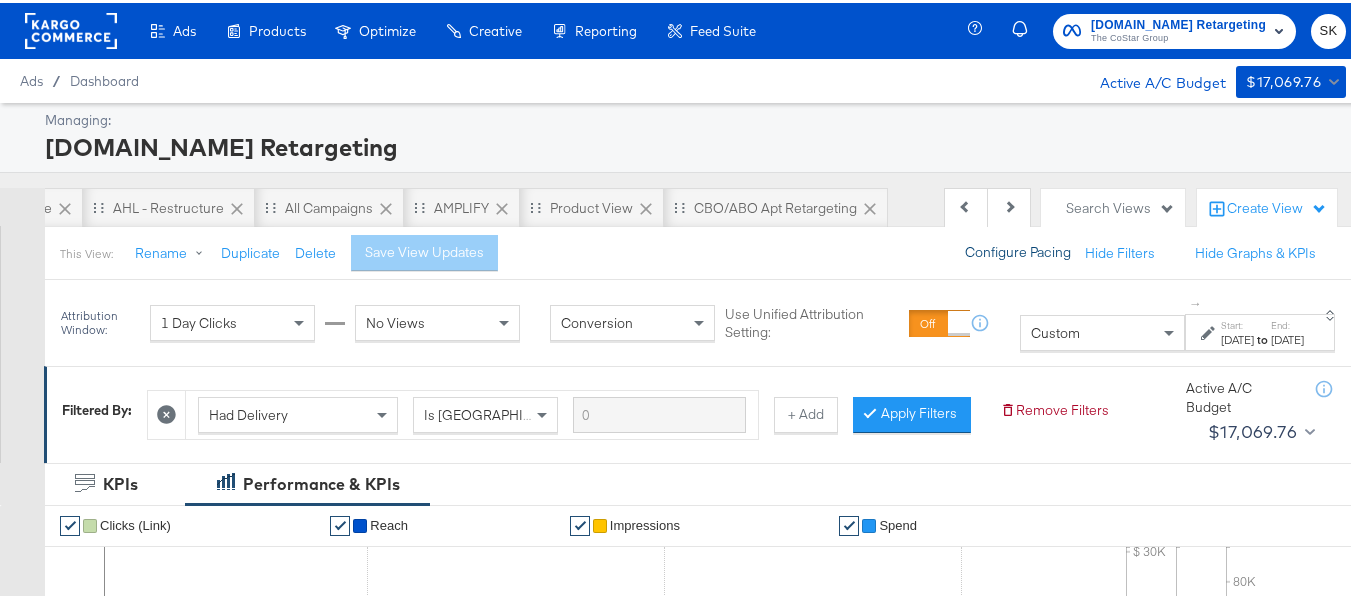 scroll, scrollTop: 0, scrollLeft: 898, axis: horizontal 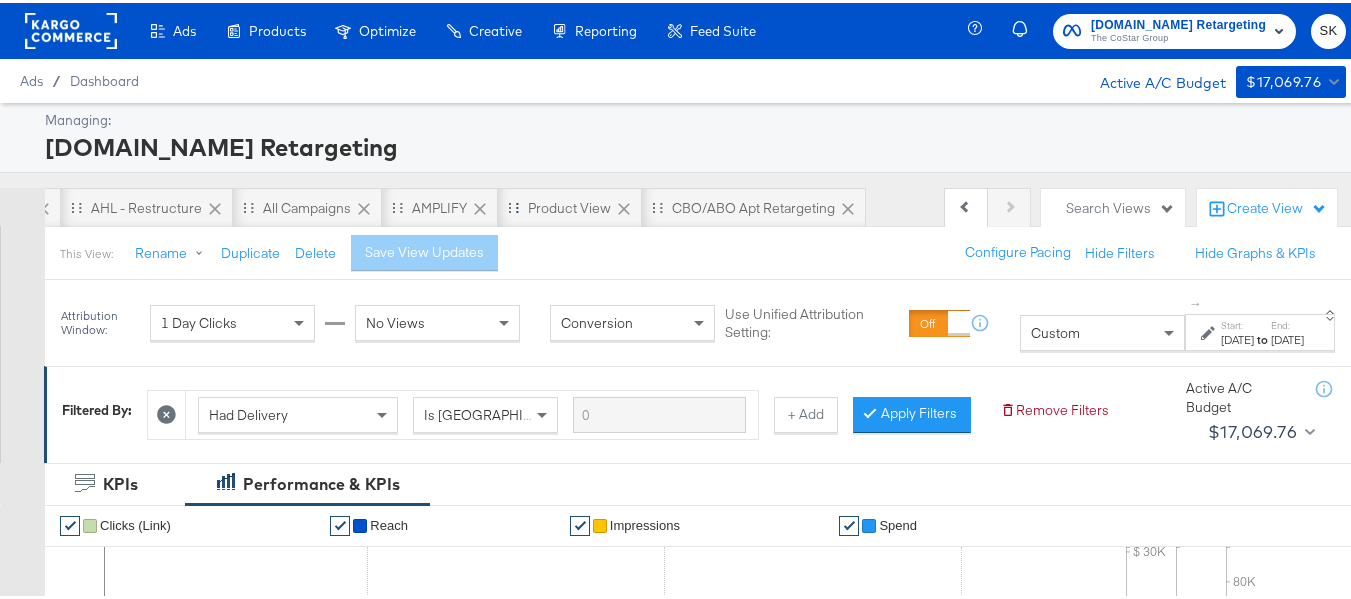 click 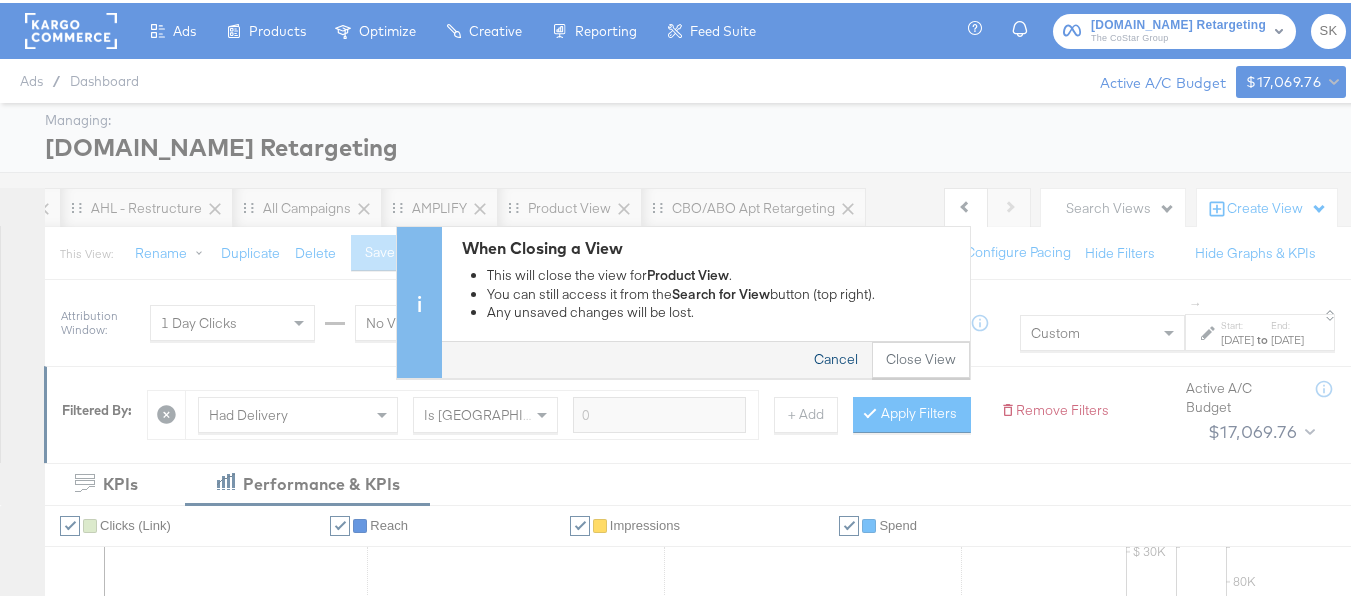 click on "Cancel" at bounding box center [836, 358] 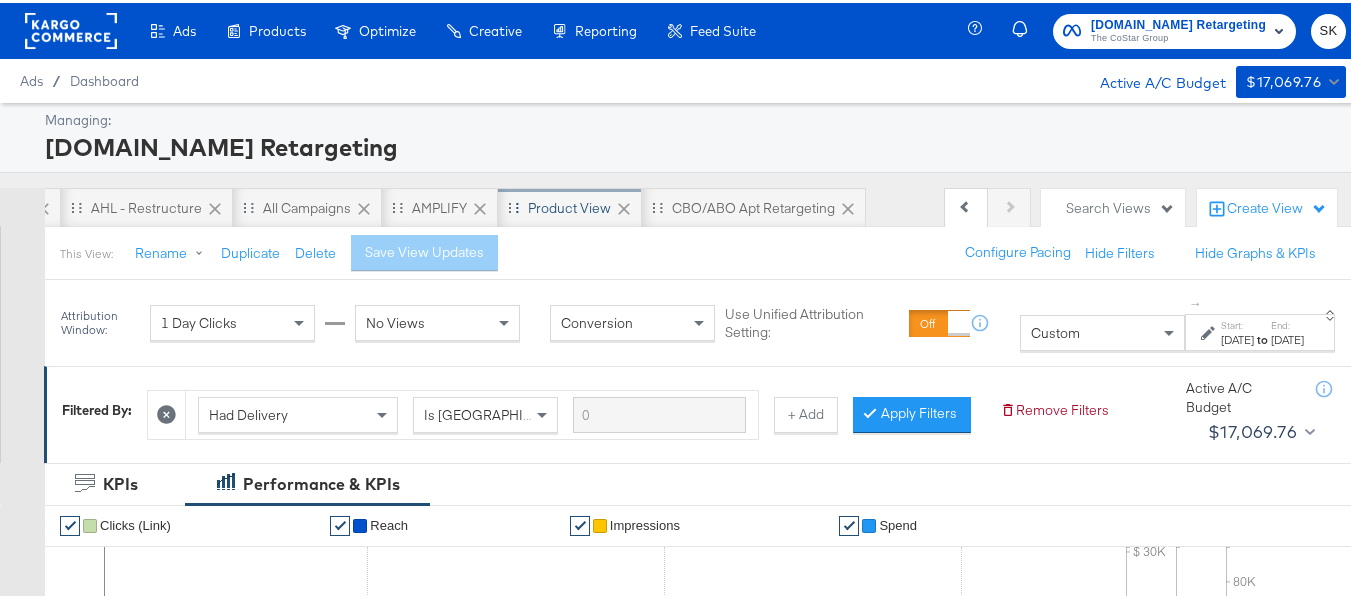 click on "Product View" at bounding box center [569, 205] 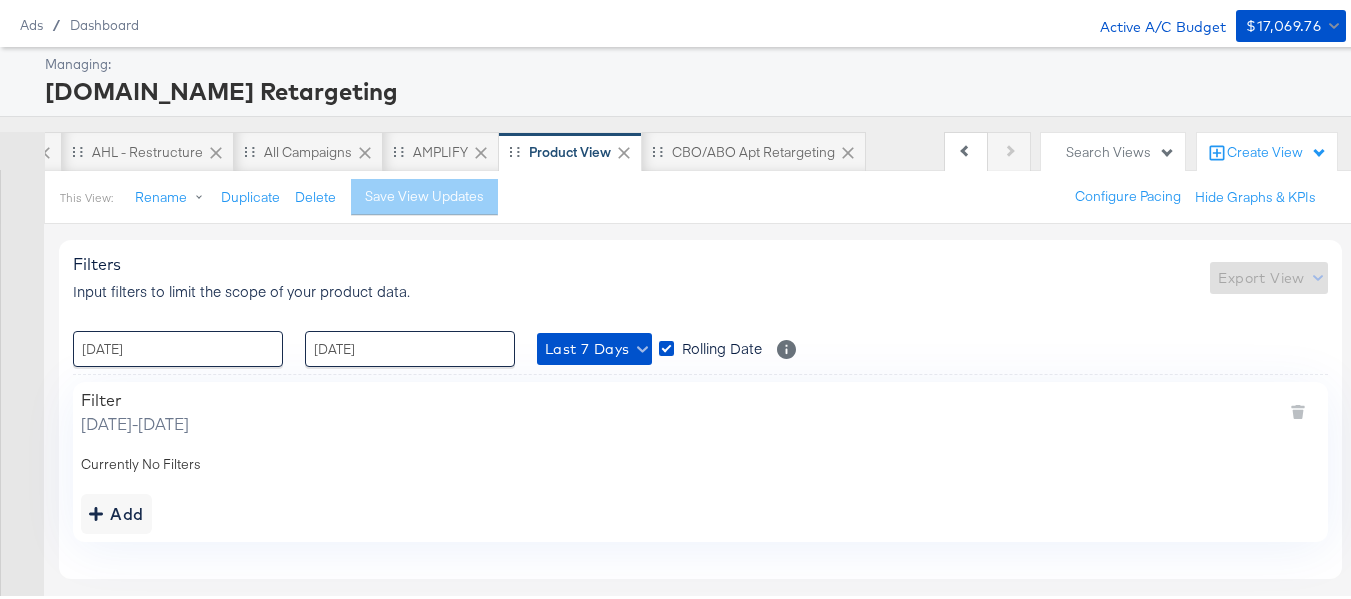 scroll, scrollTop: 106, scrollLeft: 0, axis: vertical 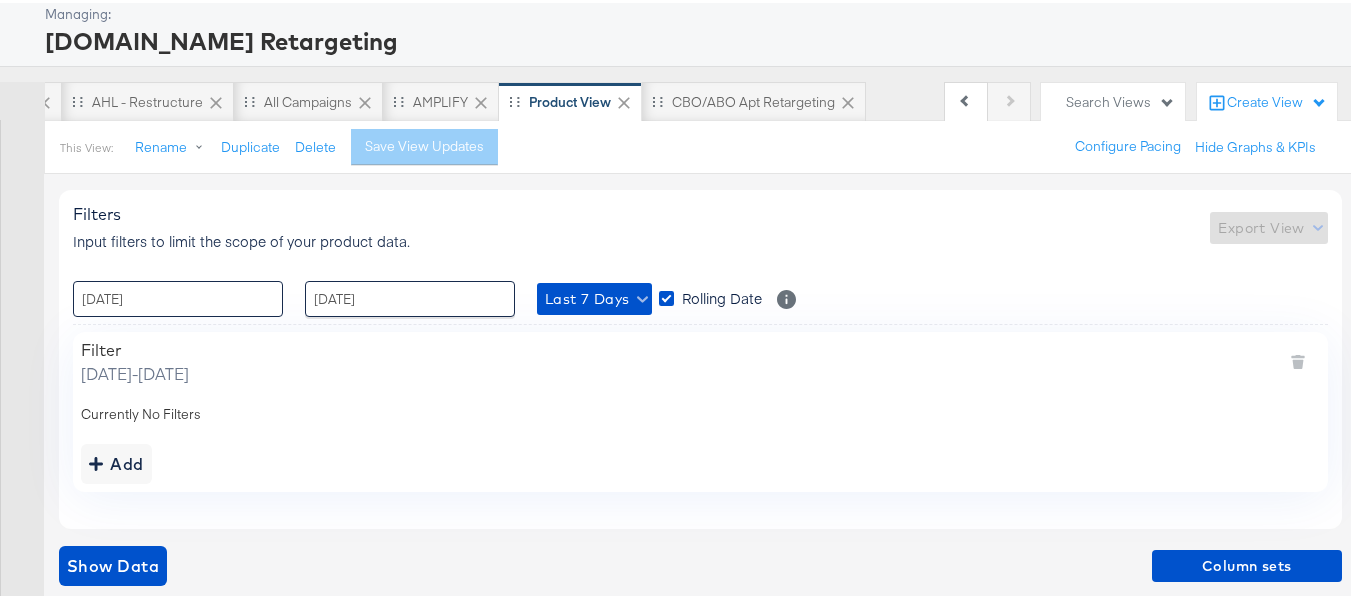 click on "17 / July / 2025" at bounding box center [178, 296] 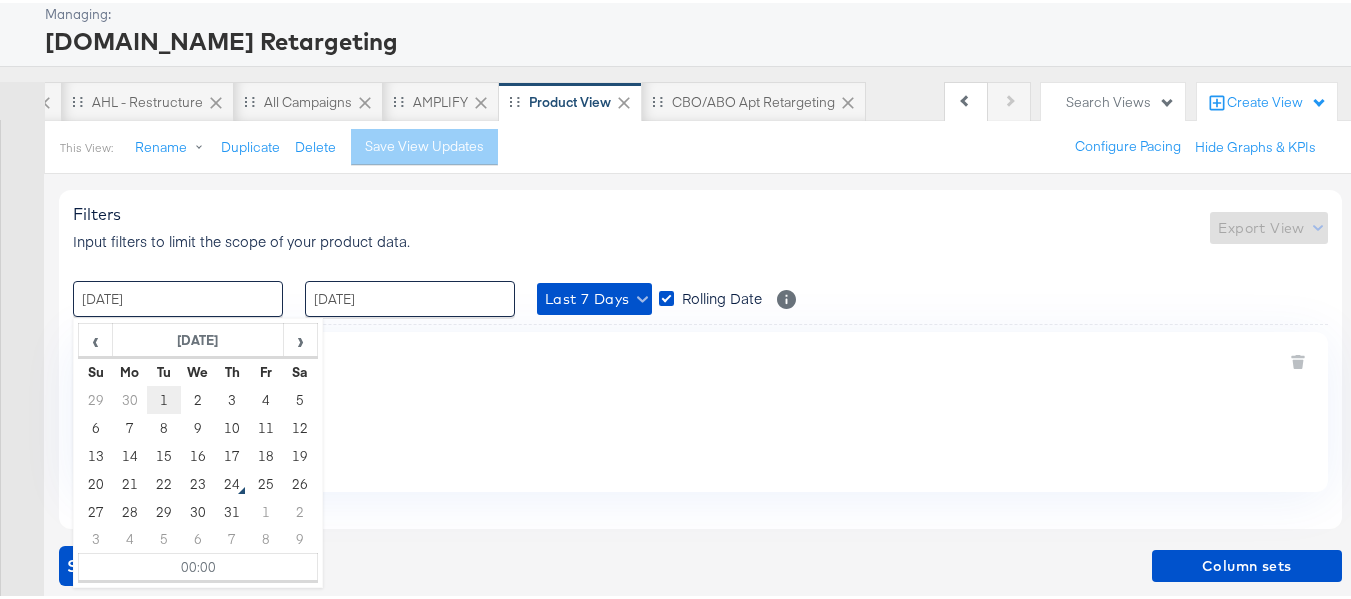 click on "1" at bounding box center (164, 397) 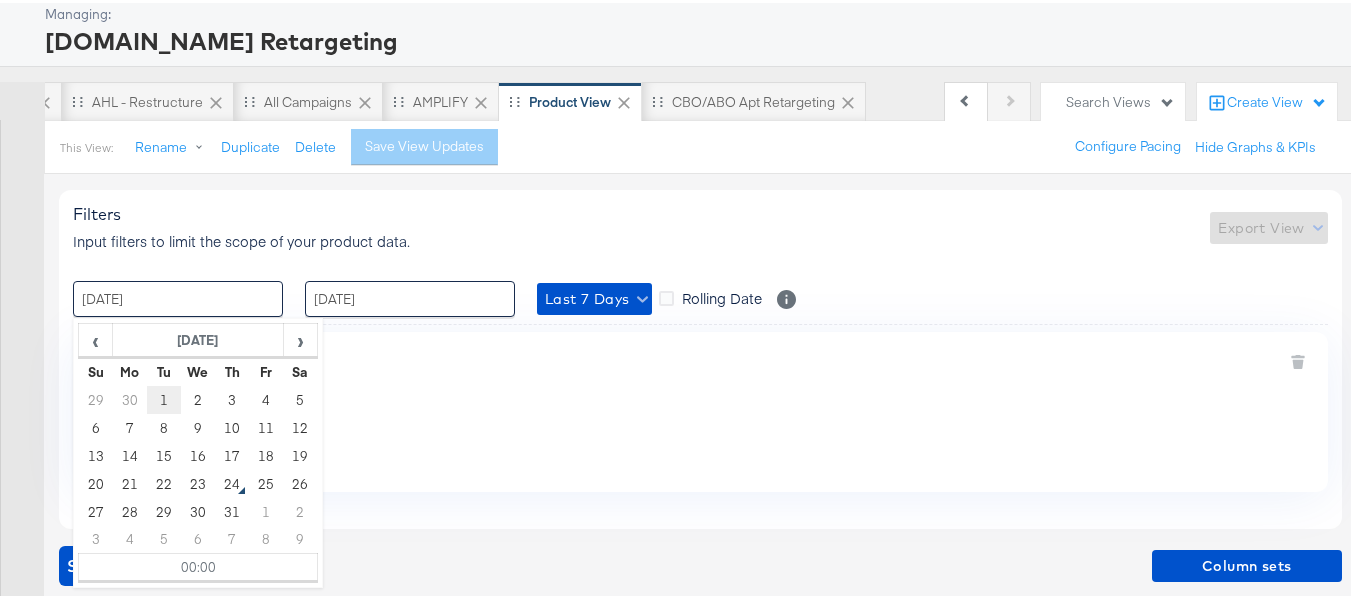 type on "01 / July / 2025 00:00" 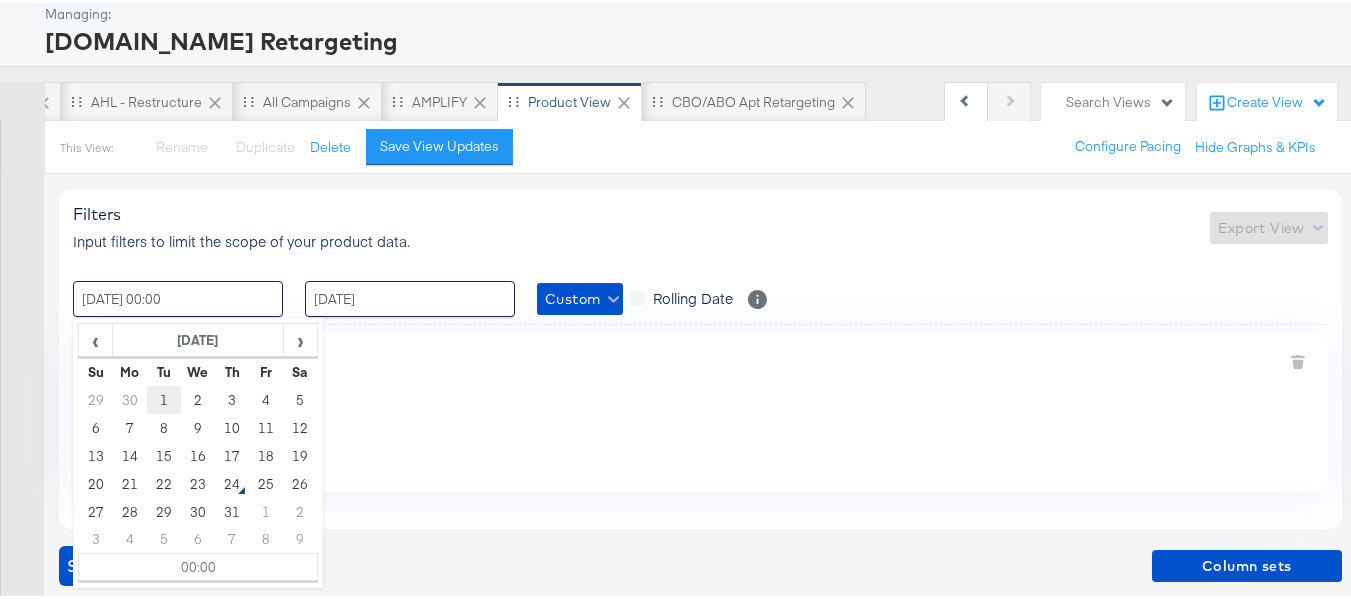 scroll, scrollTop: 0, scrollLeft: 897, axis: horizontal 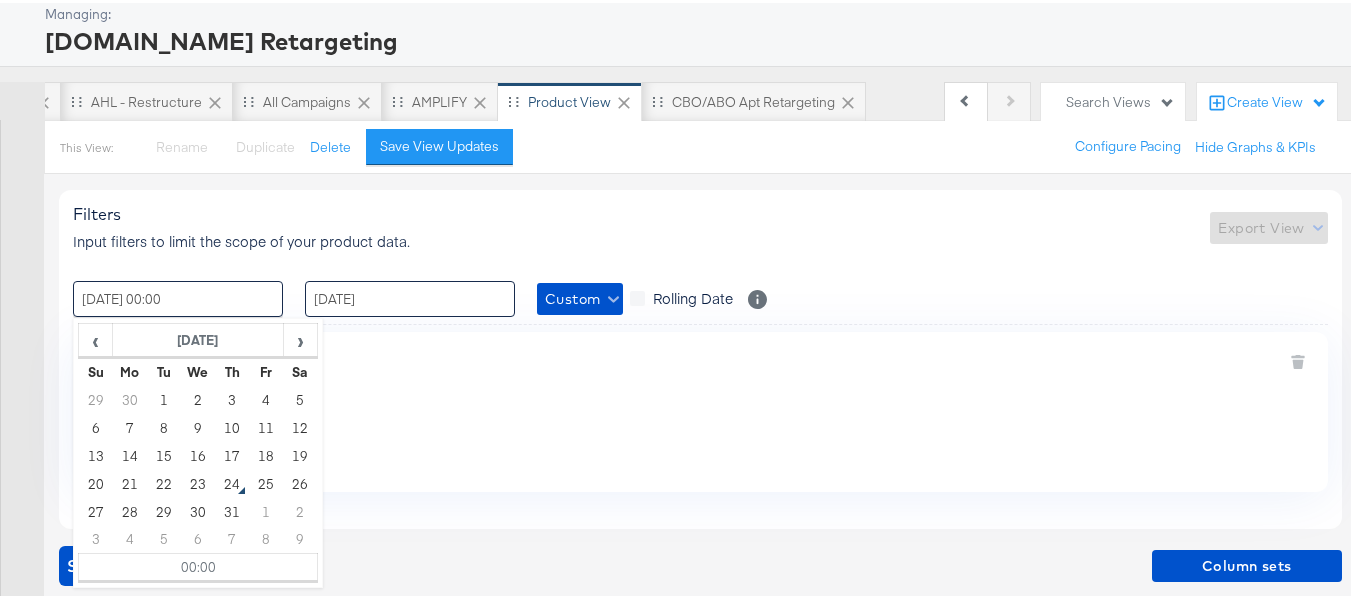 click on "23 / July / 2025" at bounding box center (410, 296) 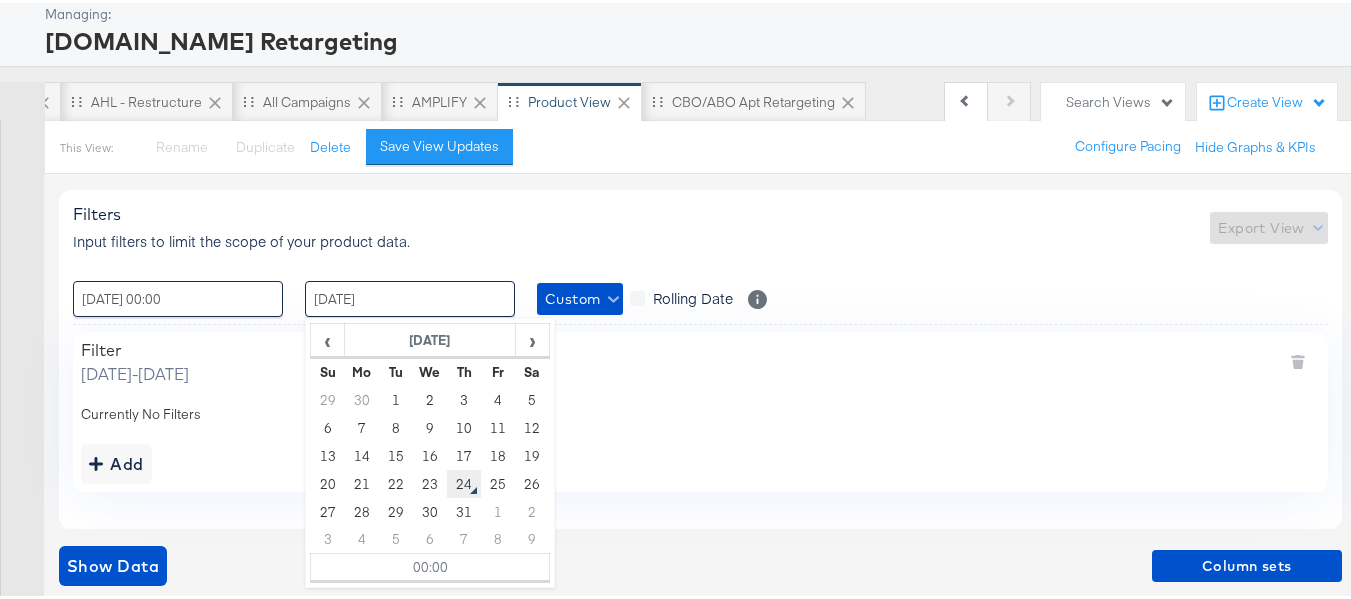 click on "24" at bounding box center (464, 481) 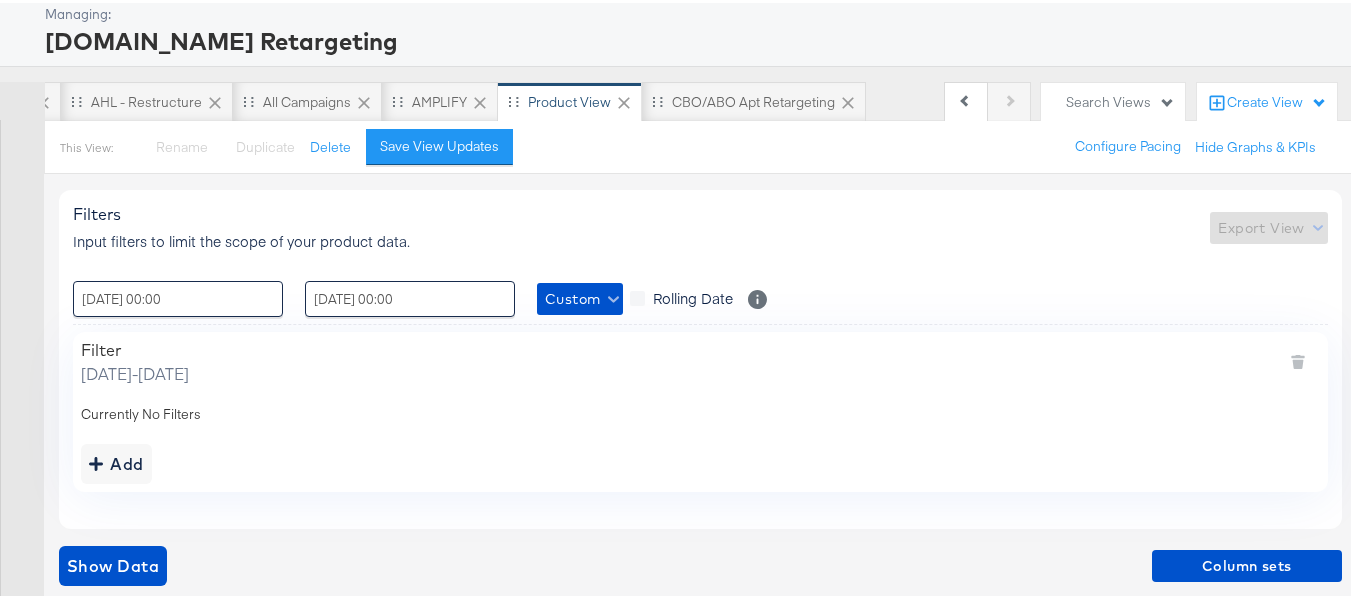 click on "Filter Tuesday, July 1 2025  -  Thursday, July 24 2025 Currently No Filters Add" at bounding box center (700, 408) 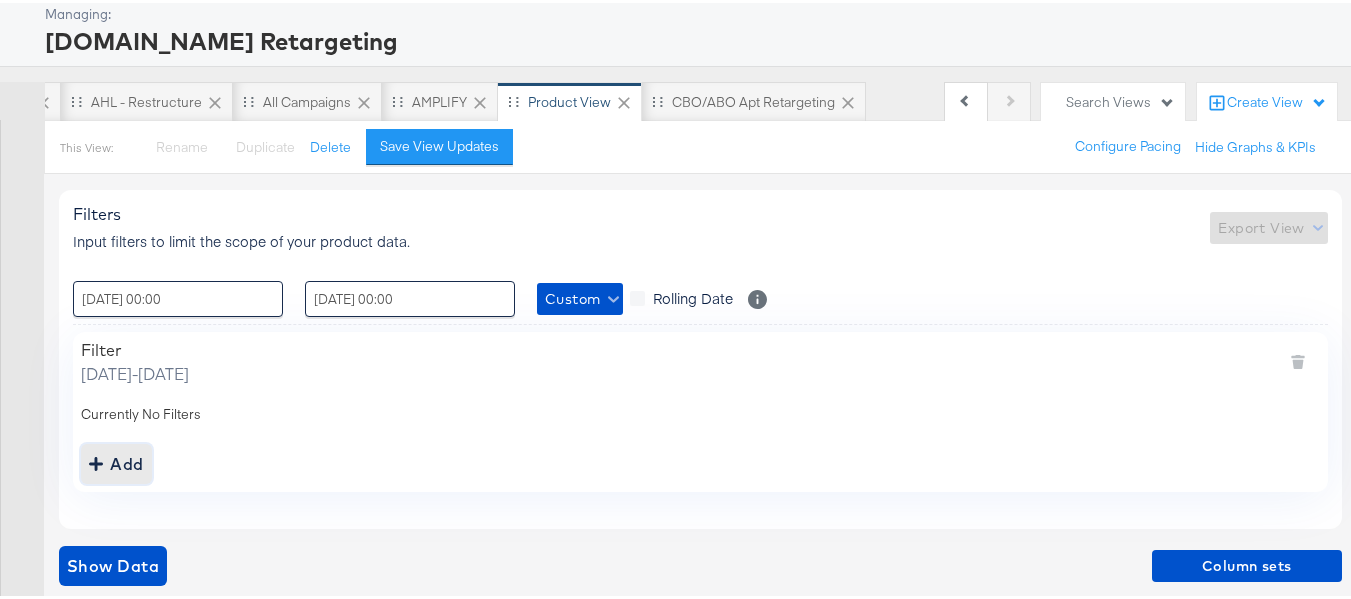 click on "Add" at bounding box center [116, 461] 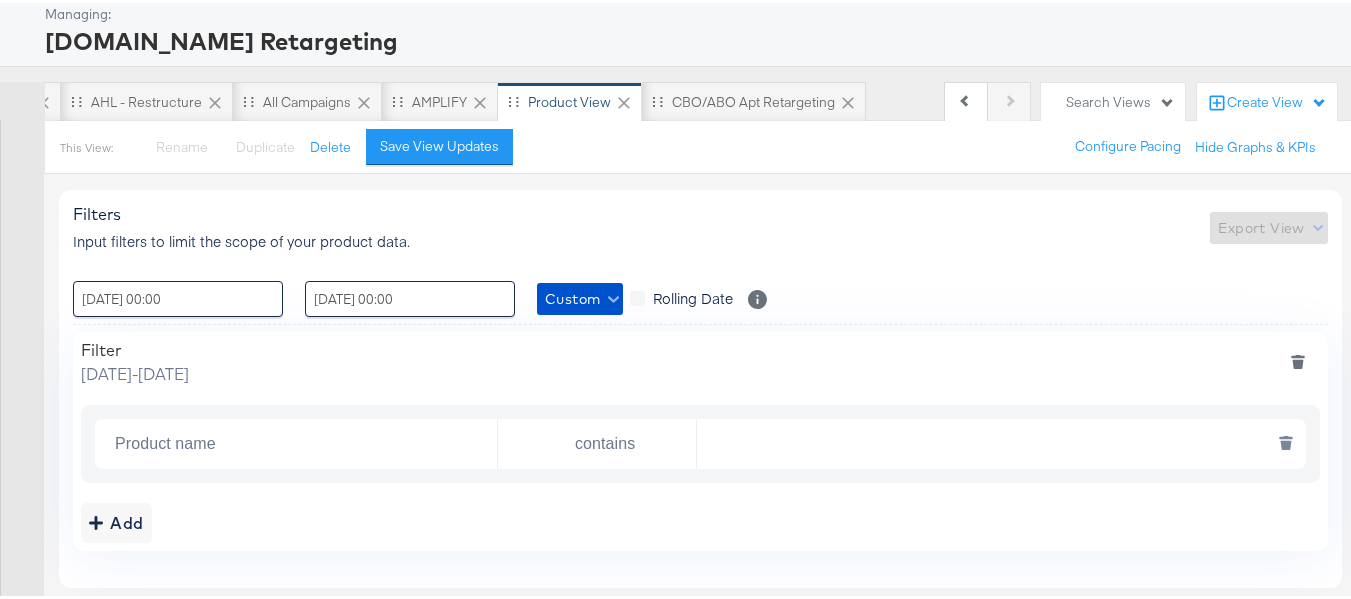 click on "Product name" at bounding box center (302, 441) 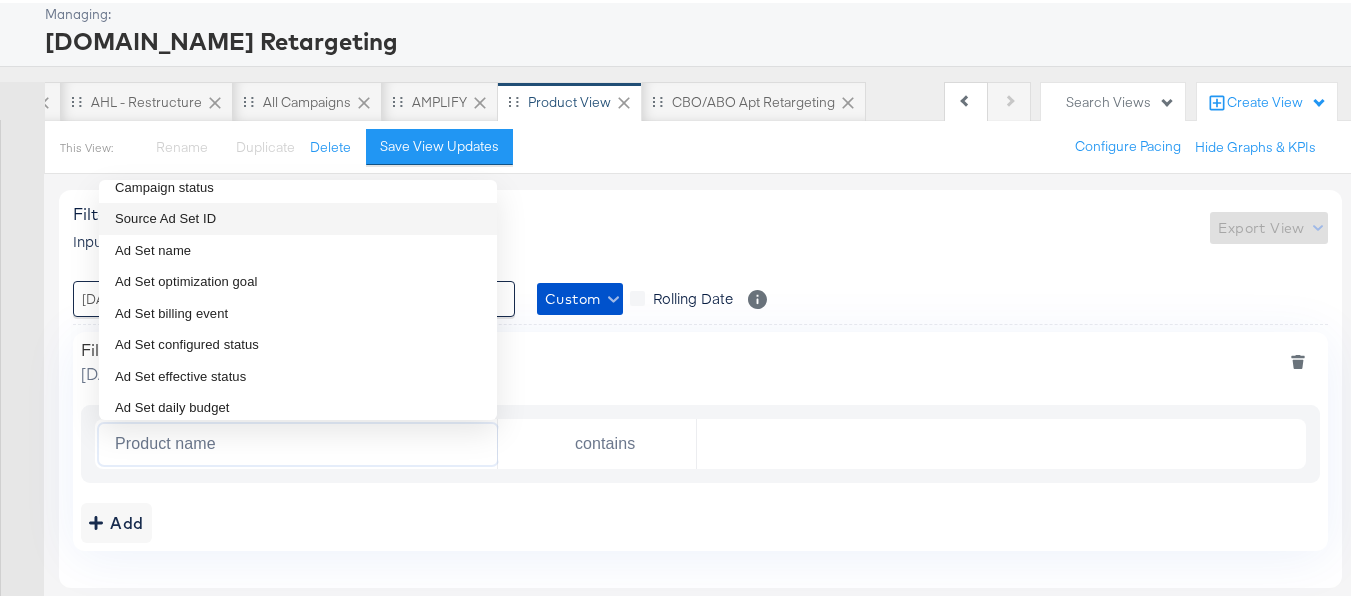 scroll, scrollTop: 200, scrollLeft: 0, axis: vertical 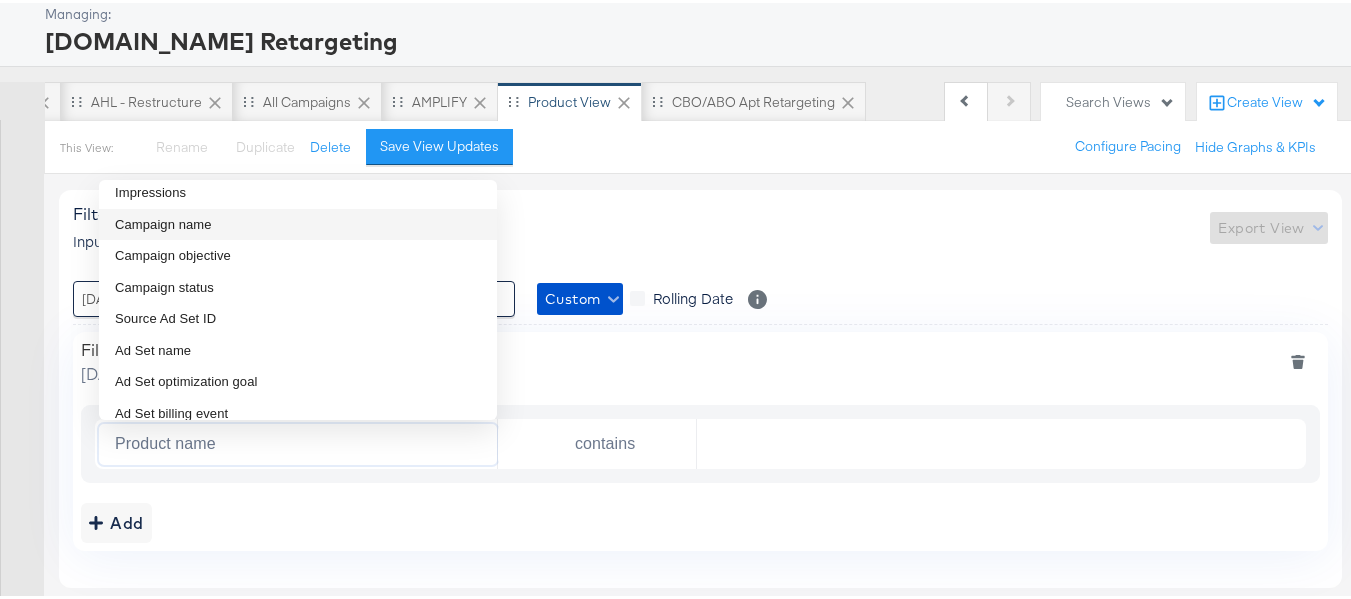 click on "Campaign name" at bounding box center [298, 222] 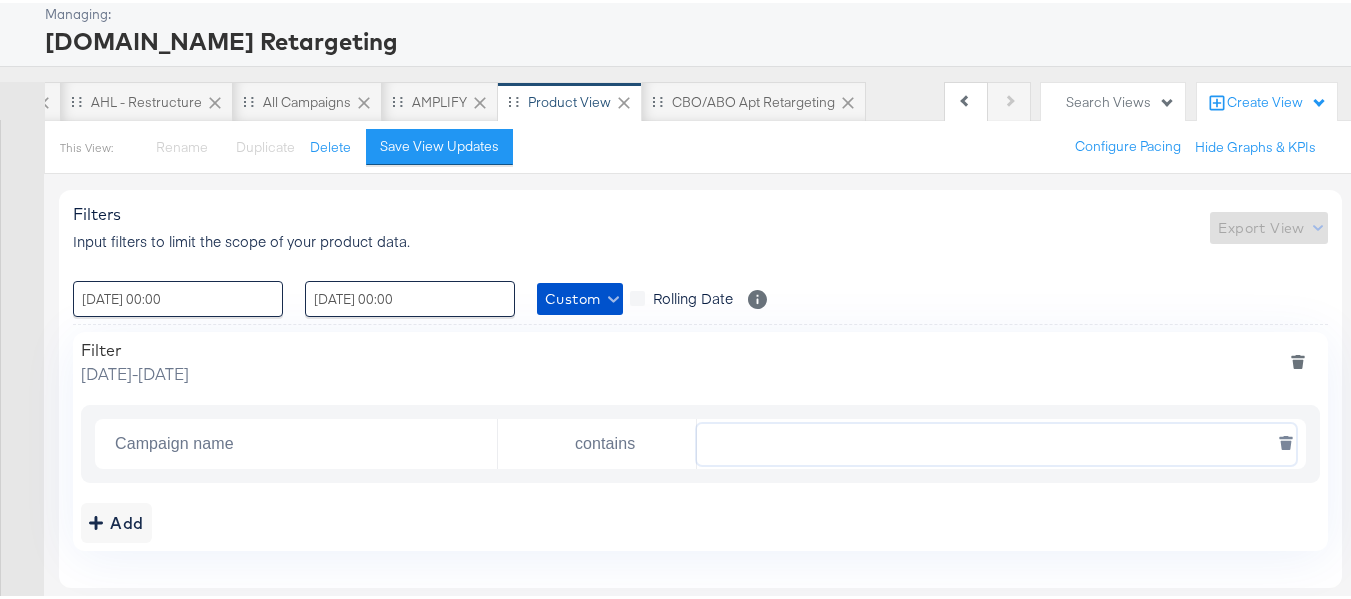 click at bounding box center (996, 441) 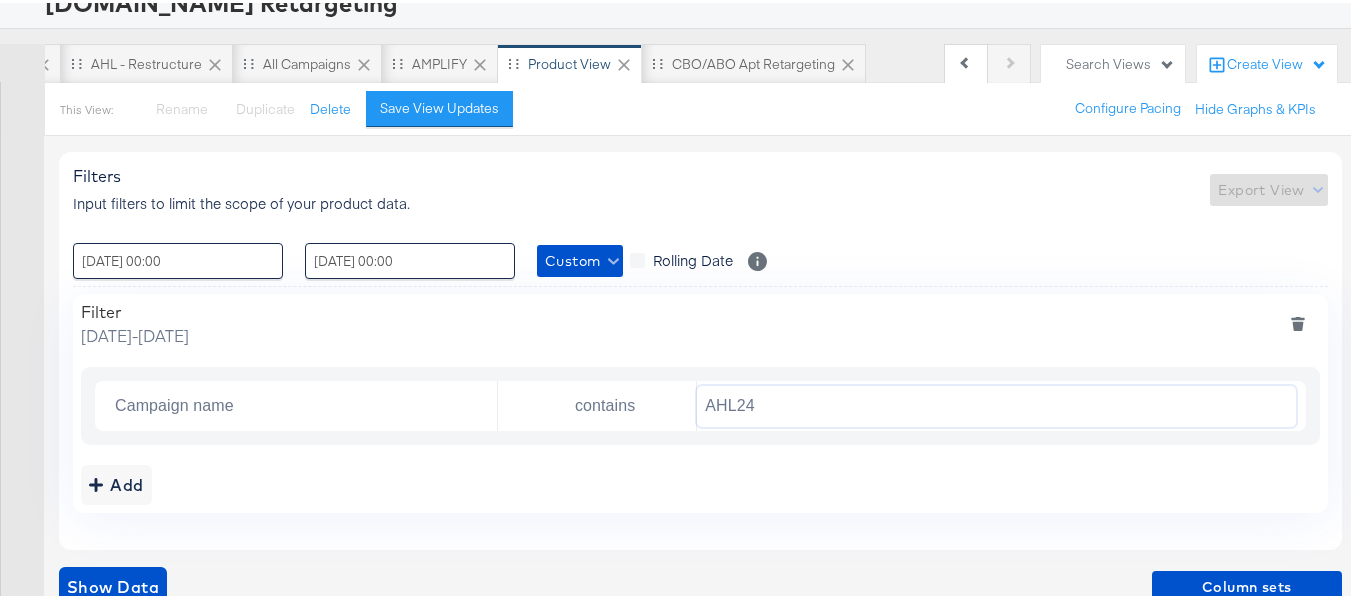 scroll, scrollTop: 165, scrollLeft: 0, axis: vertical 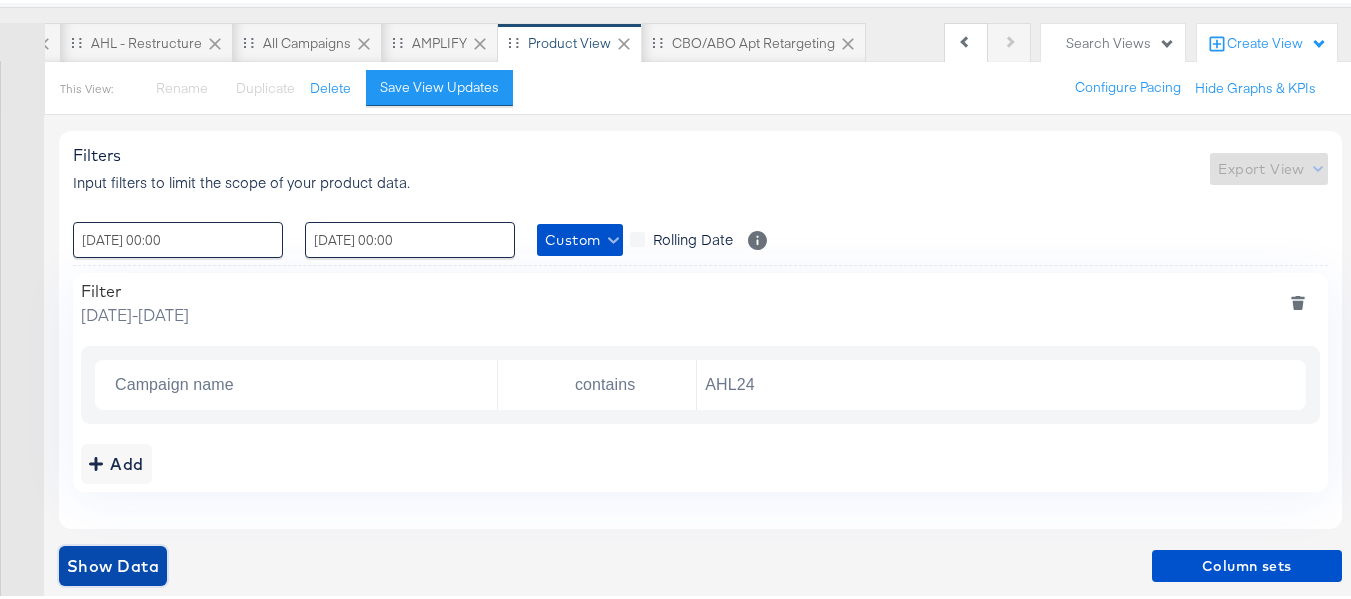 click on "Show Data" at bounding box center (113, 563) 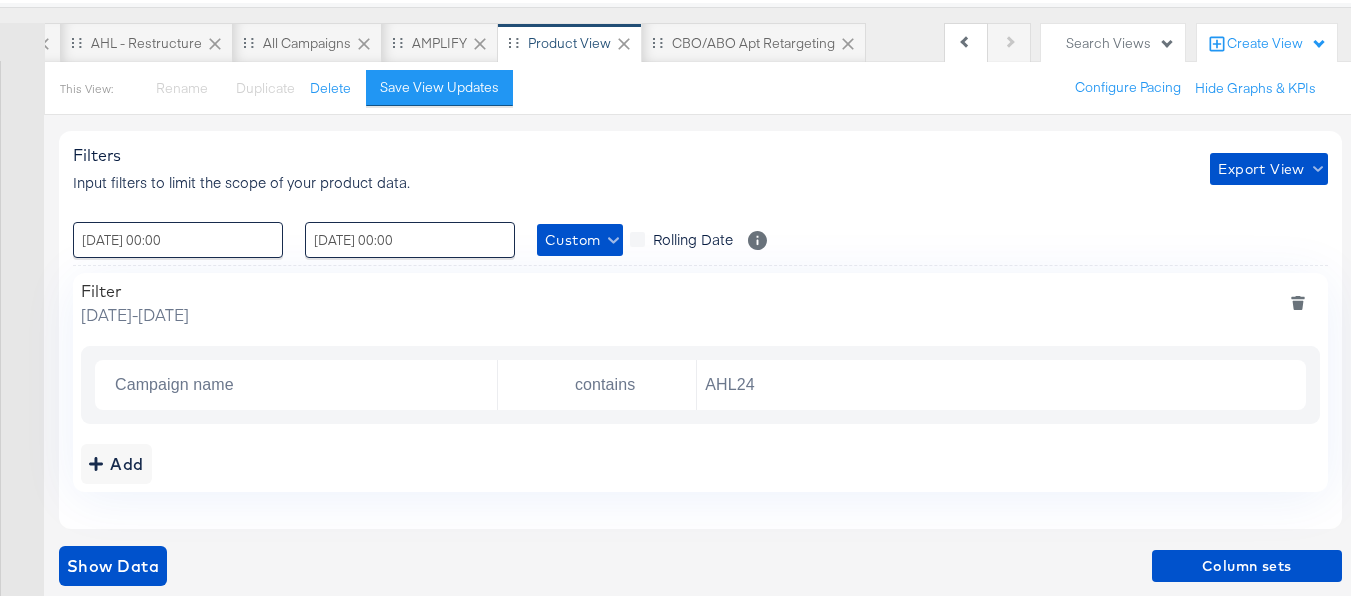 scroll, scrollTop: 365, scrollLeft: 0, axis: vertical 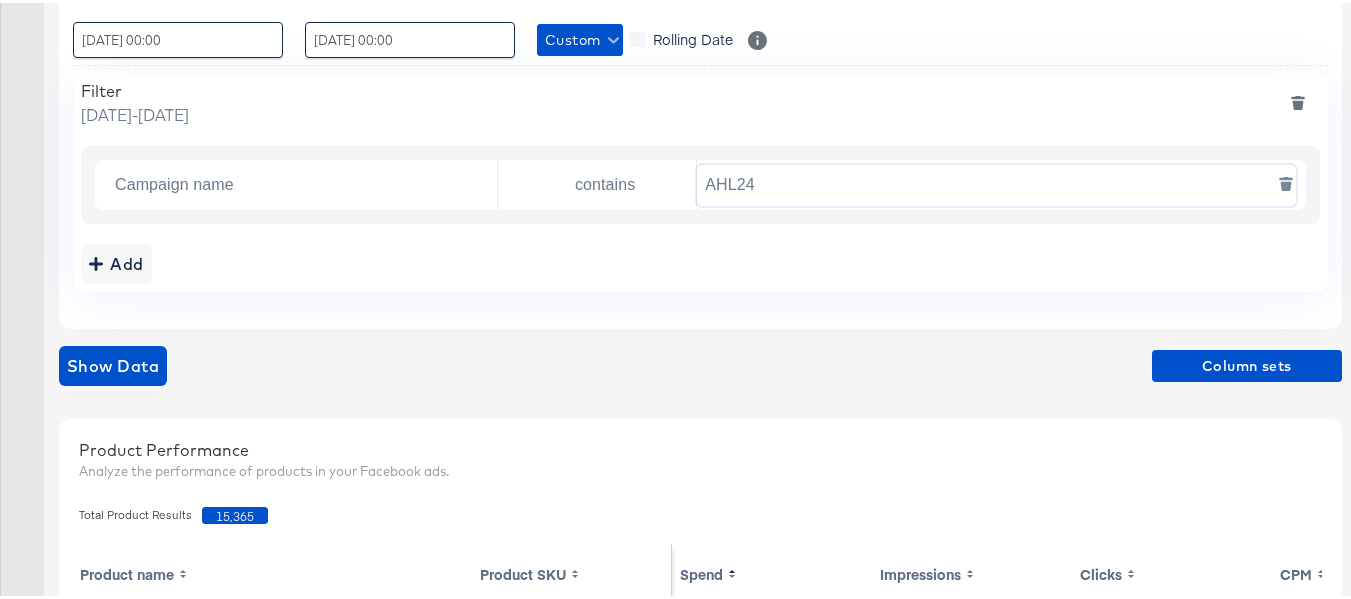 click on "AHL24" at bounding box center (996, 182) 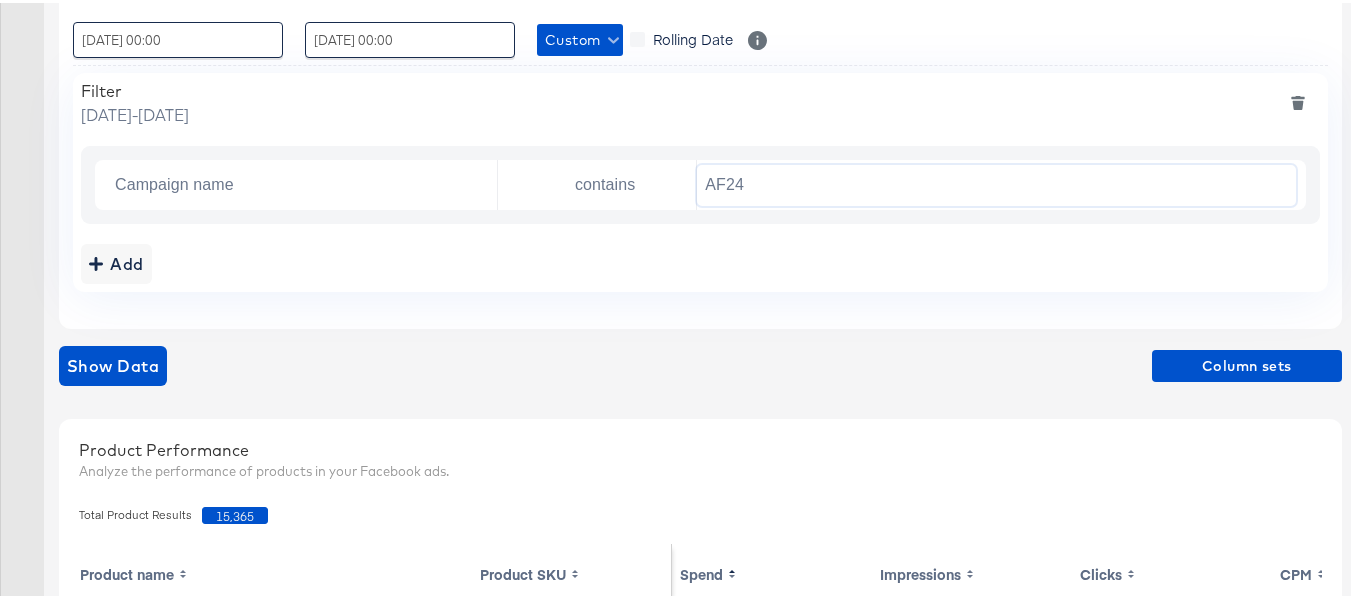 click on "Filter Tuesday, July 1 2025  -  Thursday, July 24 2025 Campaign name contains AF24 Add" at bounding box center (700, 179) 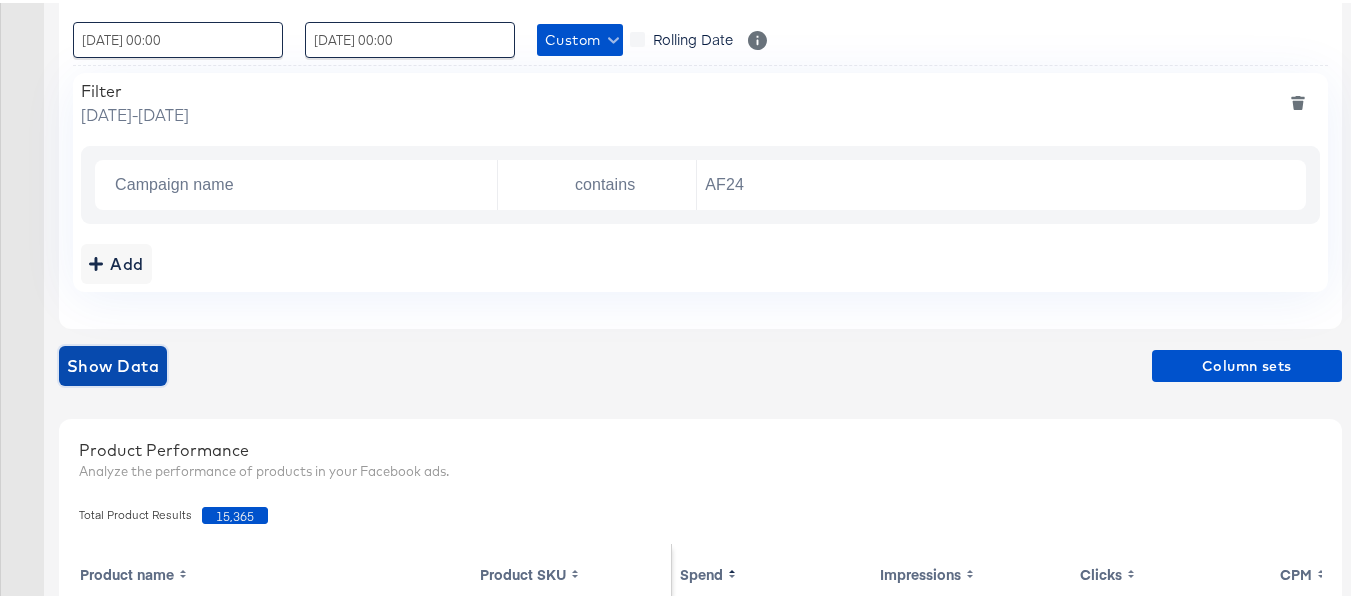 click on "Show Data" at bounding box center [113, 363] 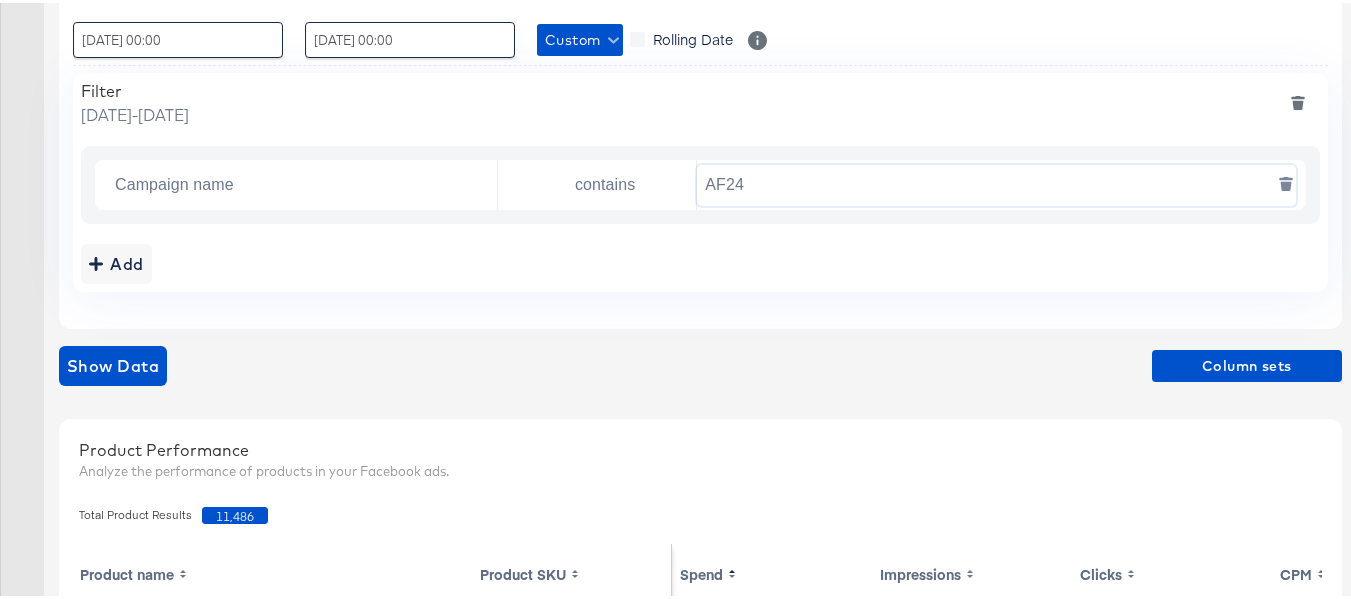 click on "AF24" at bounding box center [996, 182] 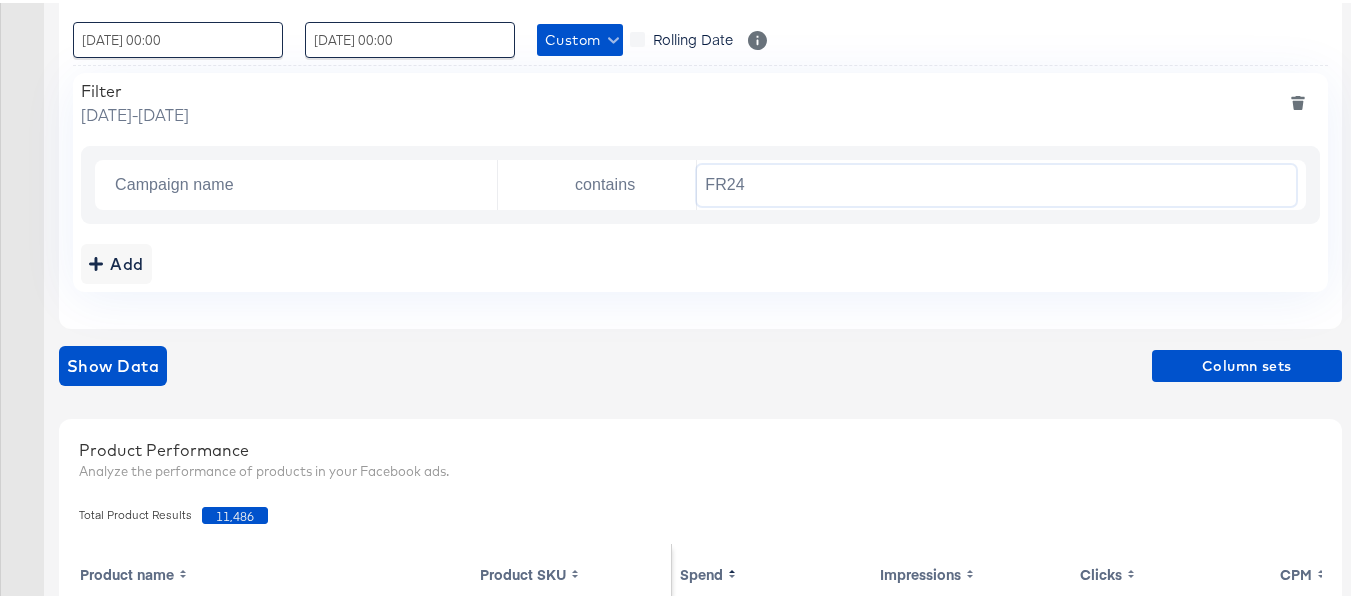 click on "Add" at bounding box center (700, 261) 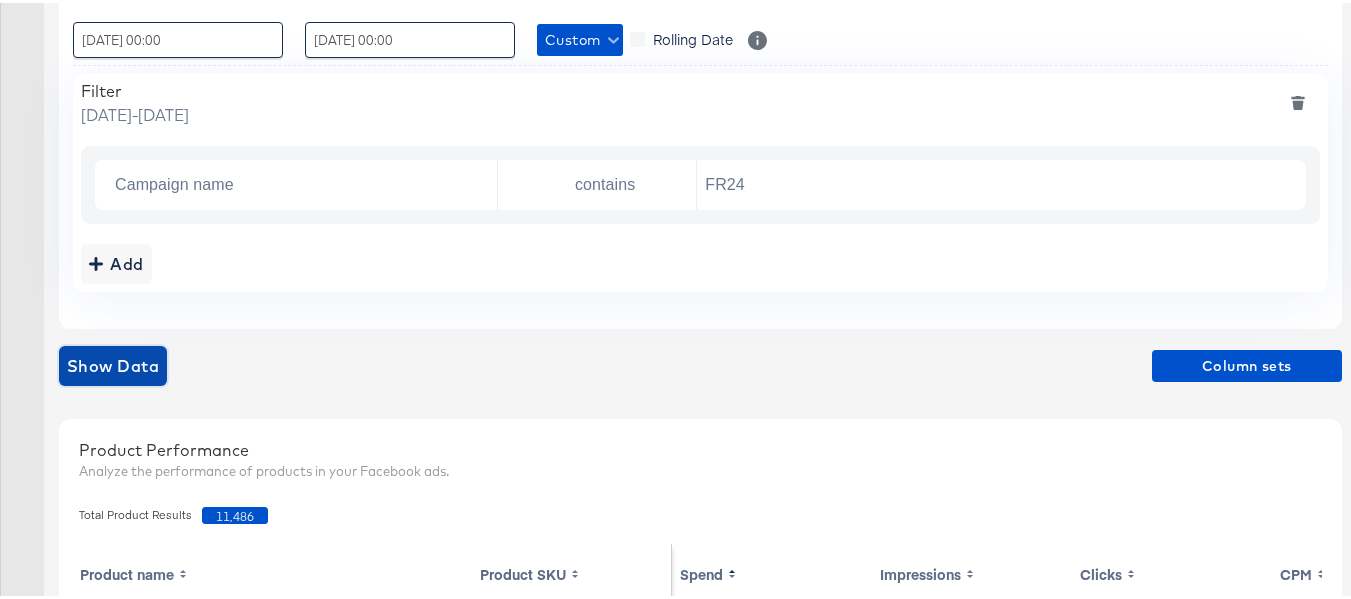 click on "Show Data" at bounding box center (113, 363) 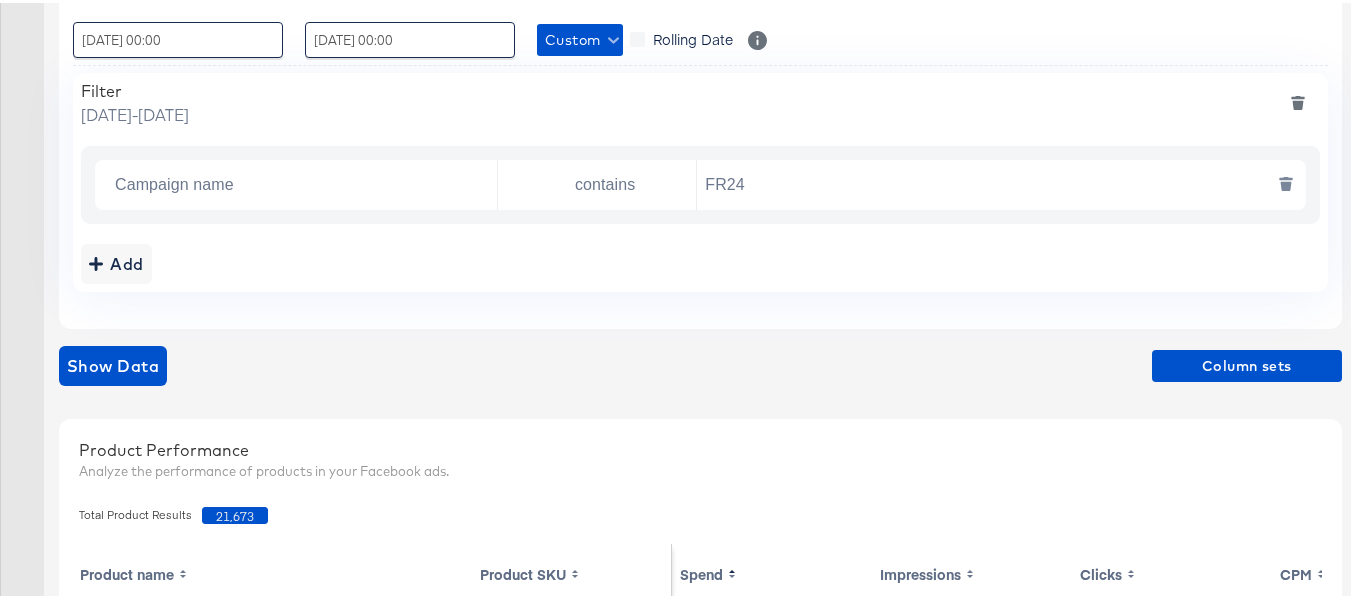 click on "FR24" at bounding box center [996, 182] 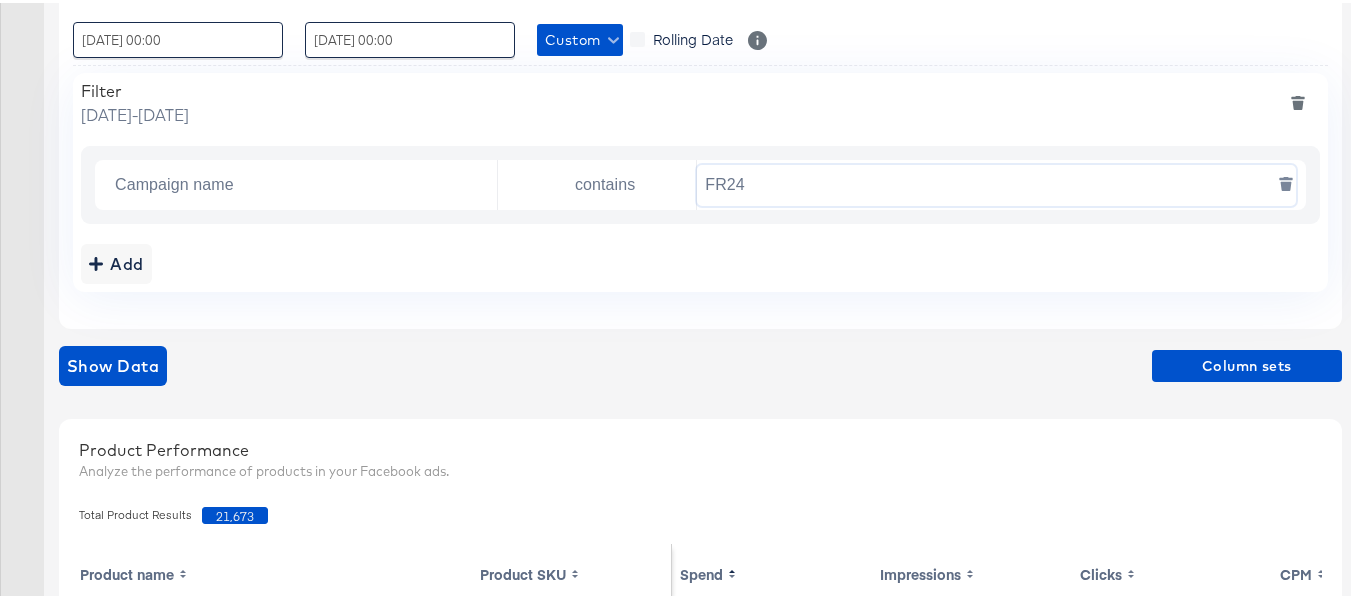 paste on "DARE" 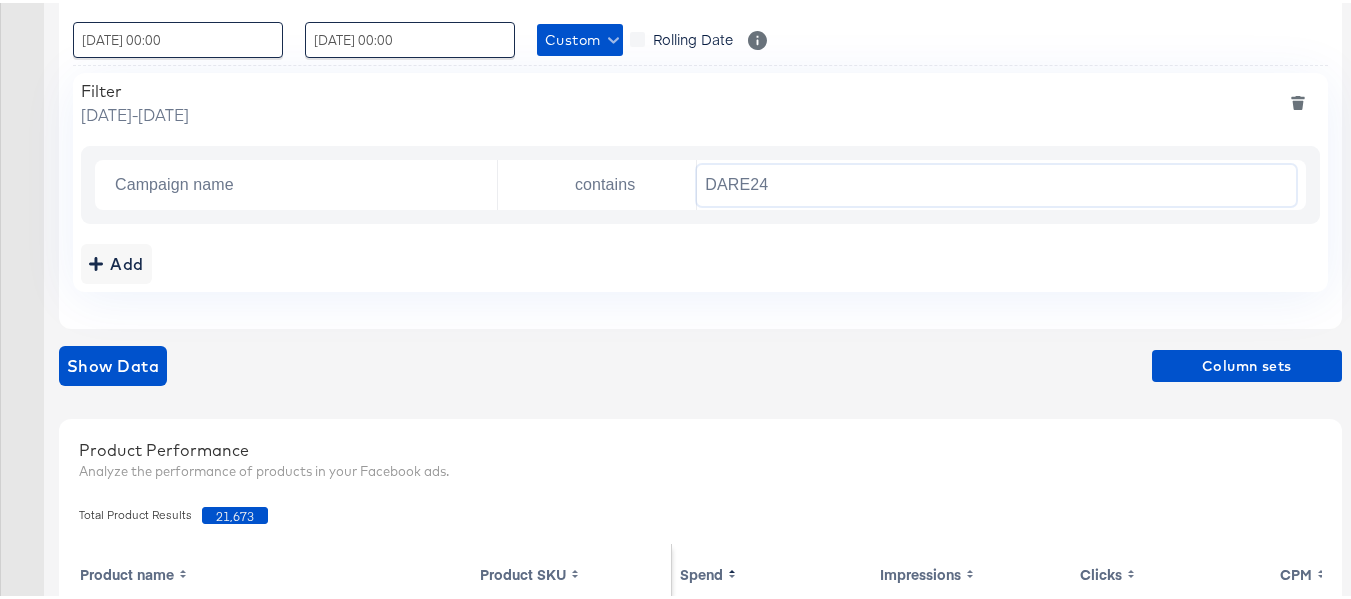 type on "DARE24" 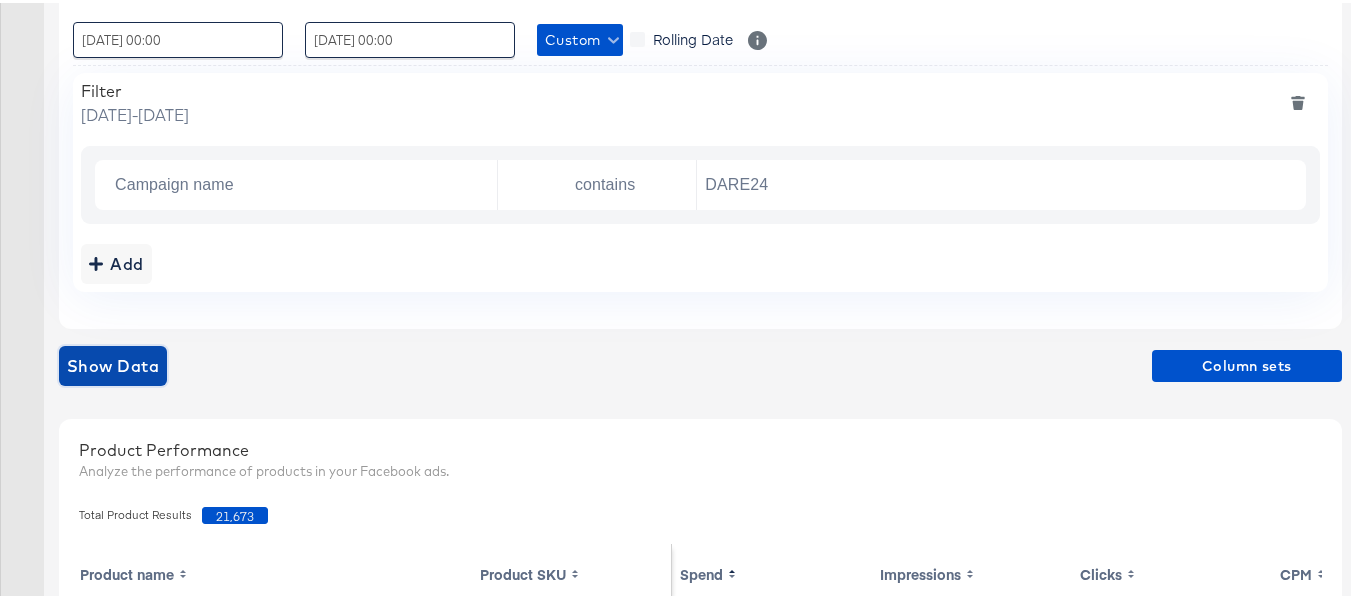 click on "Show Data" at bounding box center (113, 363) 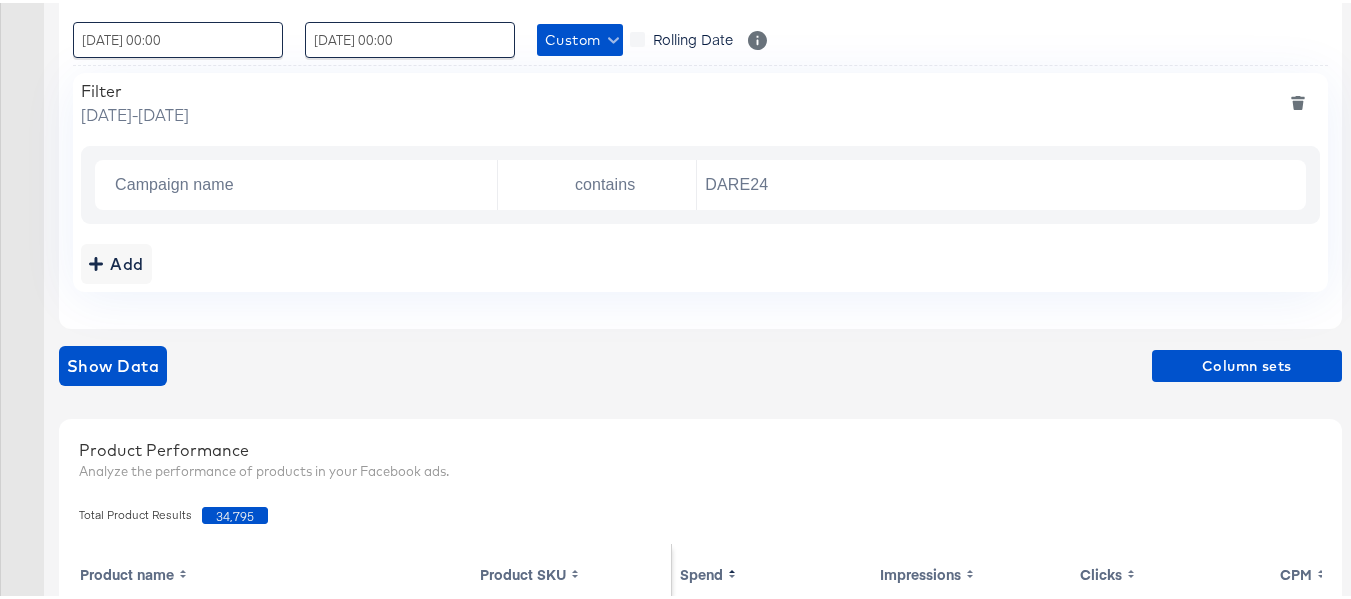 click on "34,795" at bounding box center (235, 512) 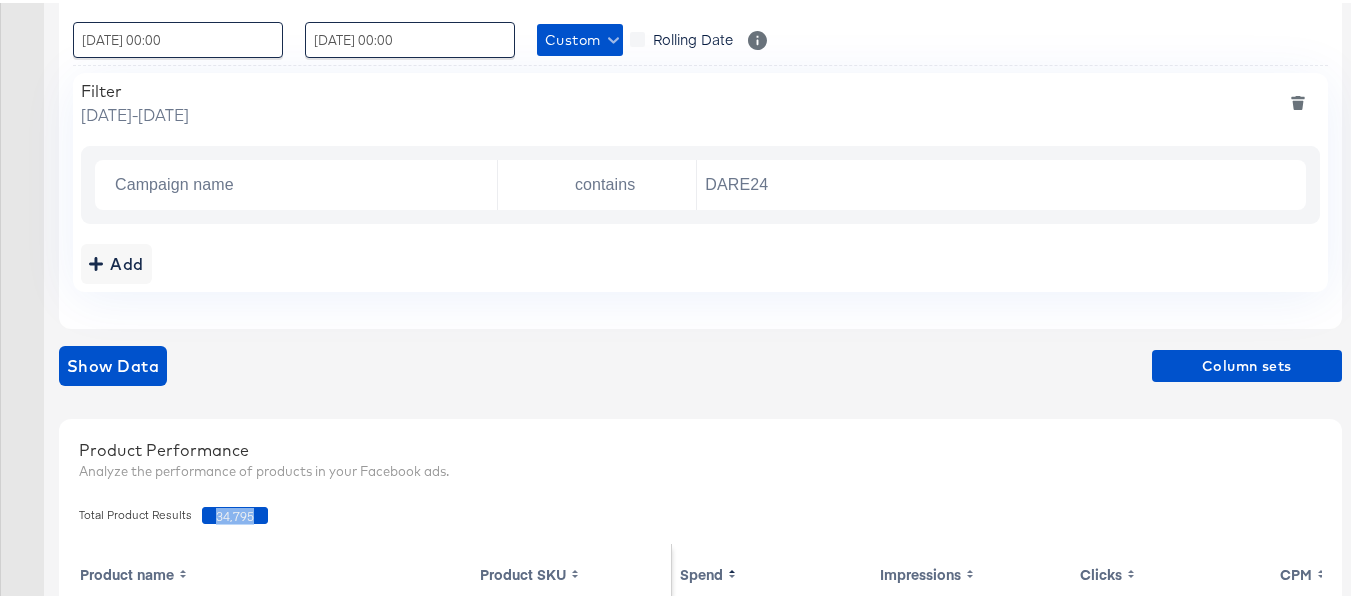 click on "34,795" at bounding box center (235, 512) 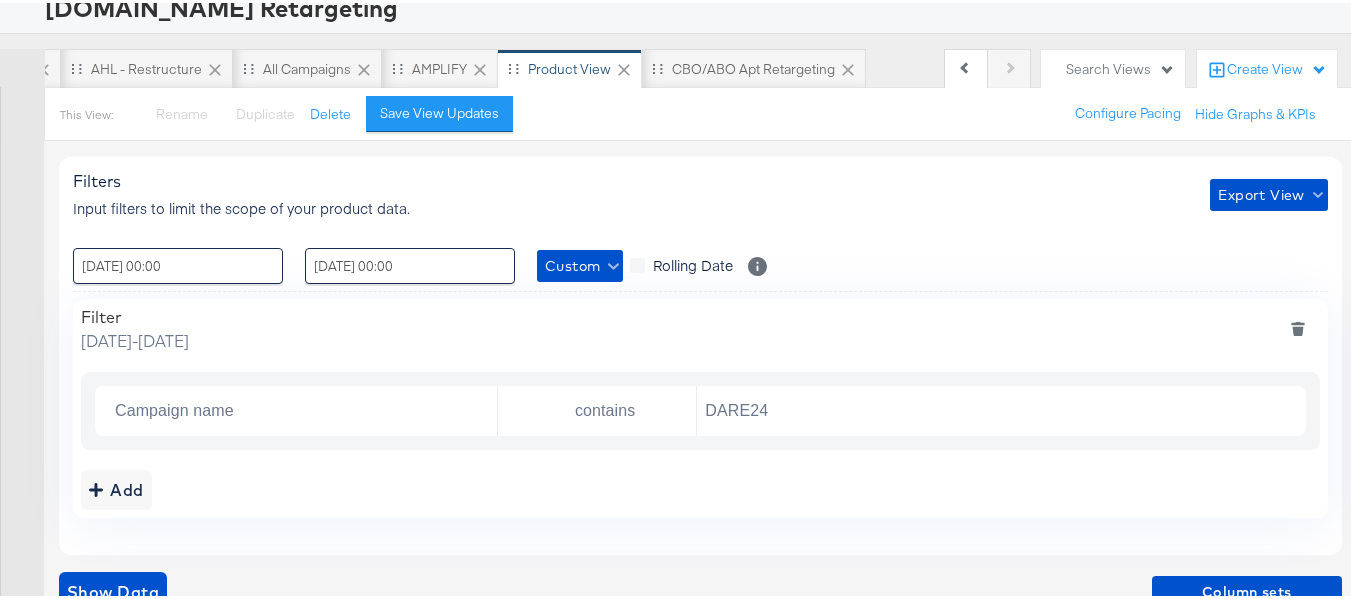 scroll, scrollTop: 0, scrollLeft: 0, axis: both 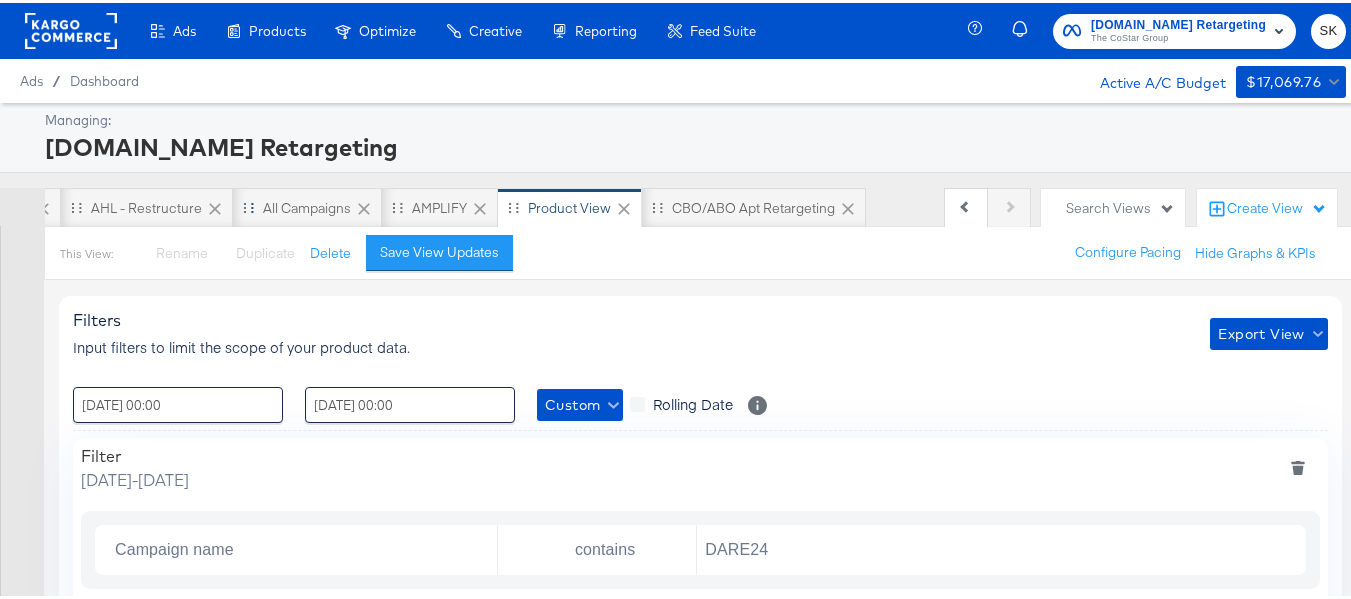click at bounding box center (248, 204) 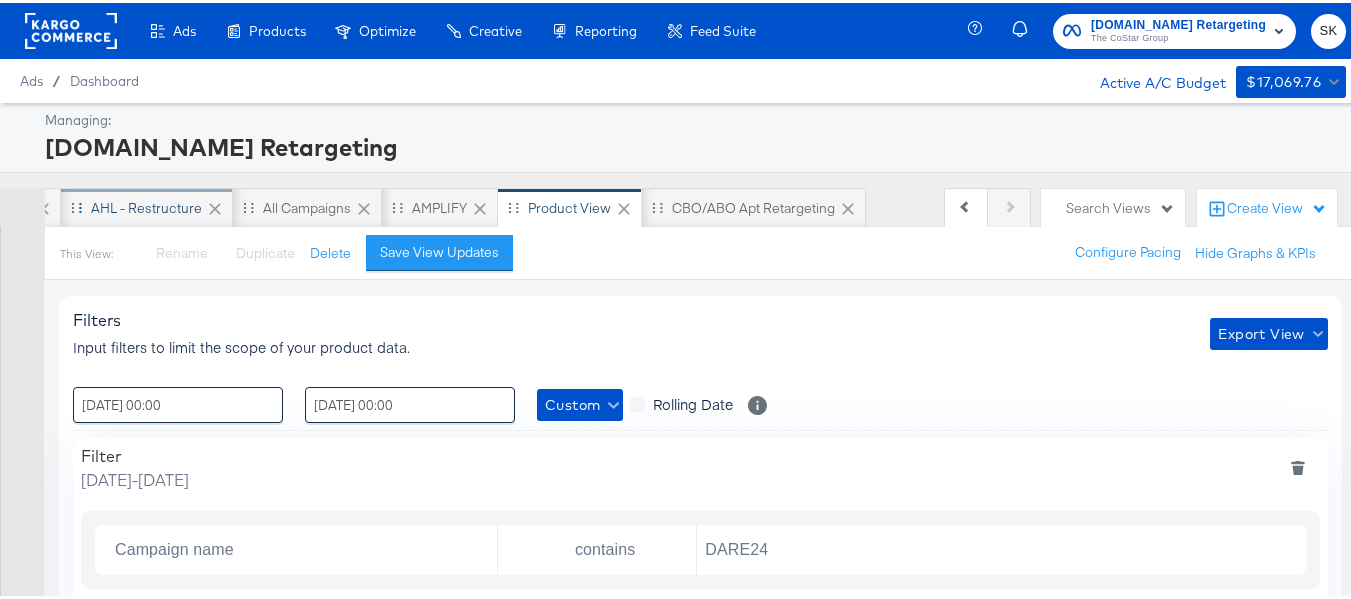 click on "AHL - Restructure" at bounding box center (146, 205) 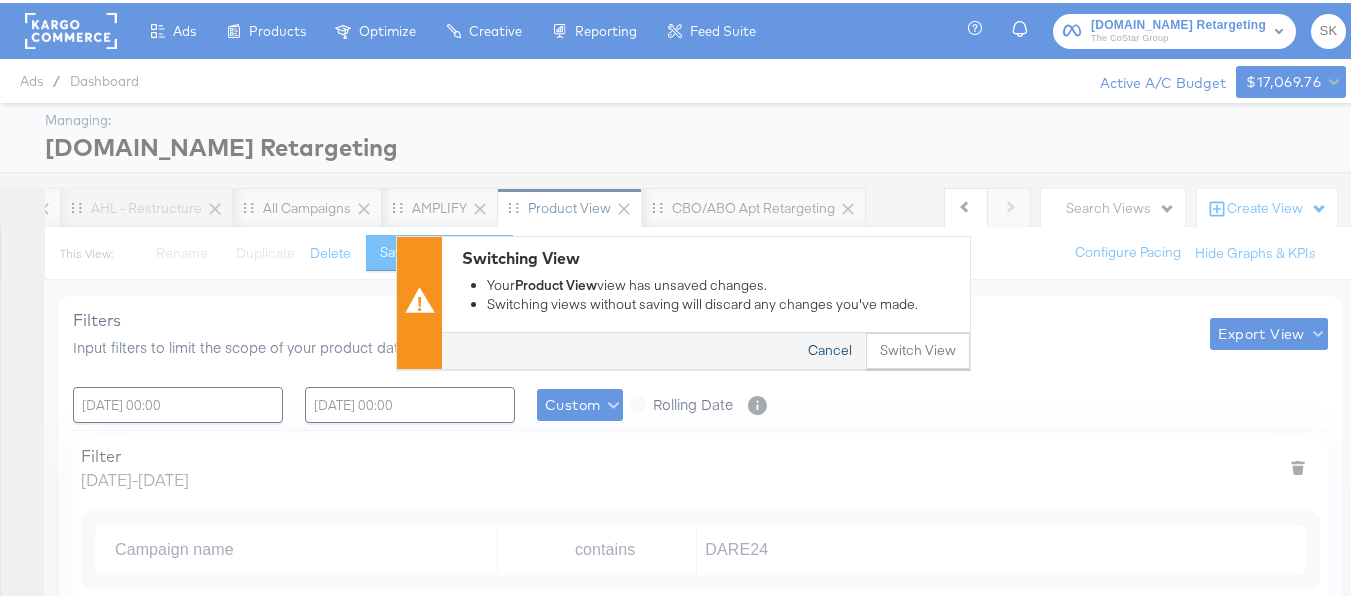 click on "Cancel" at bounding box center [830, 348] 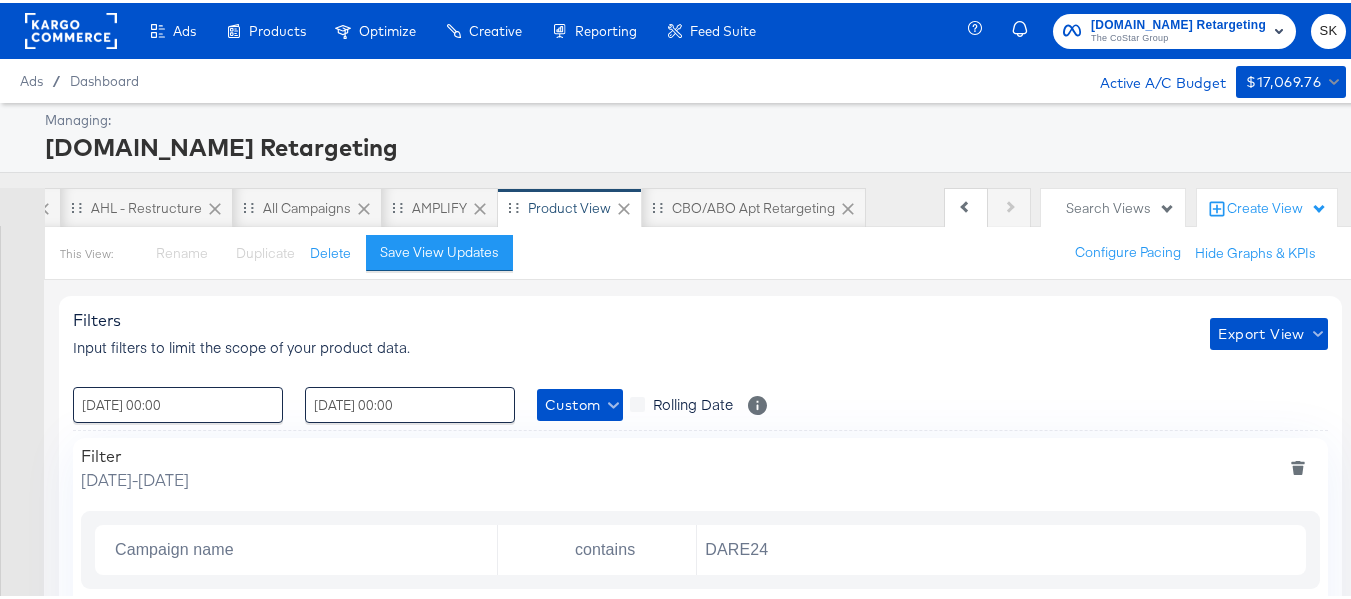 click on "Managing: Apartments.com Retargeting Previous Next SK Active - Last 30 Days APTs - ASC APTs - RTG FR - Restructure AF - Restructure AHL - Restructure All Campaigns AMPLIFY Product View CBO/ABO Apt Retargeting Search Views   Create View This View: Rename Please save your changes before renaming this view Duplicate Please save your changes before duplicating this view Delete Save View Updates Configure Pacing Hide Graphs & KPIs Filters Input filters to limit the scope of your product data. Export View   : 01 / July / 2025 00:00 ‹ July 2025 › Su Mo Tu We Th Fr Sa 29 30 1 2 3 4 5 6 7 8 9 10 11 12 13 14 15 16 17 18 19 20 21 22 23 24 25 26 27 28 29 30 31 1 2 3 4 5 6 7 8 9 00:00   : 24 / July / 2025 00:00 ‹ July 2025 › Su Mo Tu We Th Fr Sa 29 30 1 2 3 4 5 6 7 8 9 10 11 12 13 14 15 16 17 18 19 20 21 22 23 24 25 26 27 28 29 30 31 1 2 3 4 5 6 7 8 9 00:00 Custom Rolling Date Select to update the date range every day Filter Tuesday, July 1 2025  -  Thursday, July 24 2025 Campaign name contains DARE24 Add 34,795" at bounding box center [683, 817] 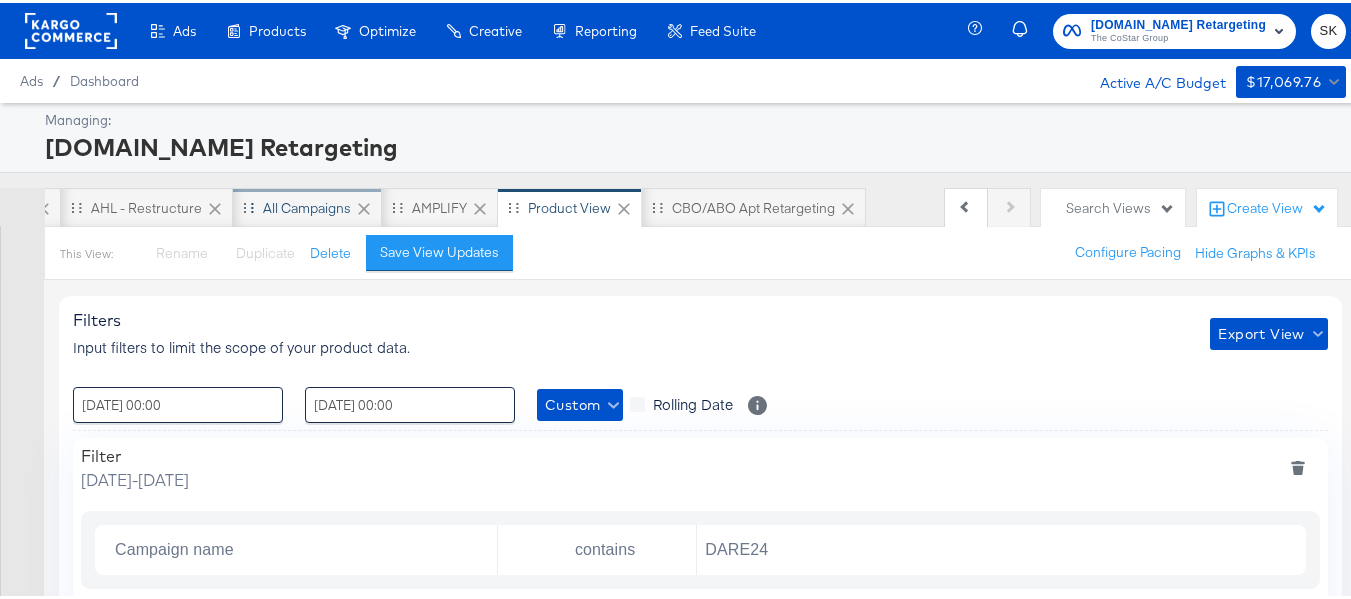 click on "All Campaigns" at bounding box center (307, 205) 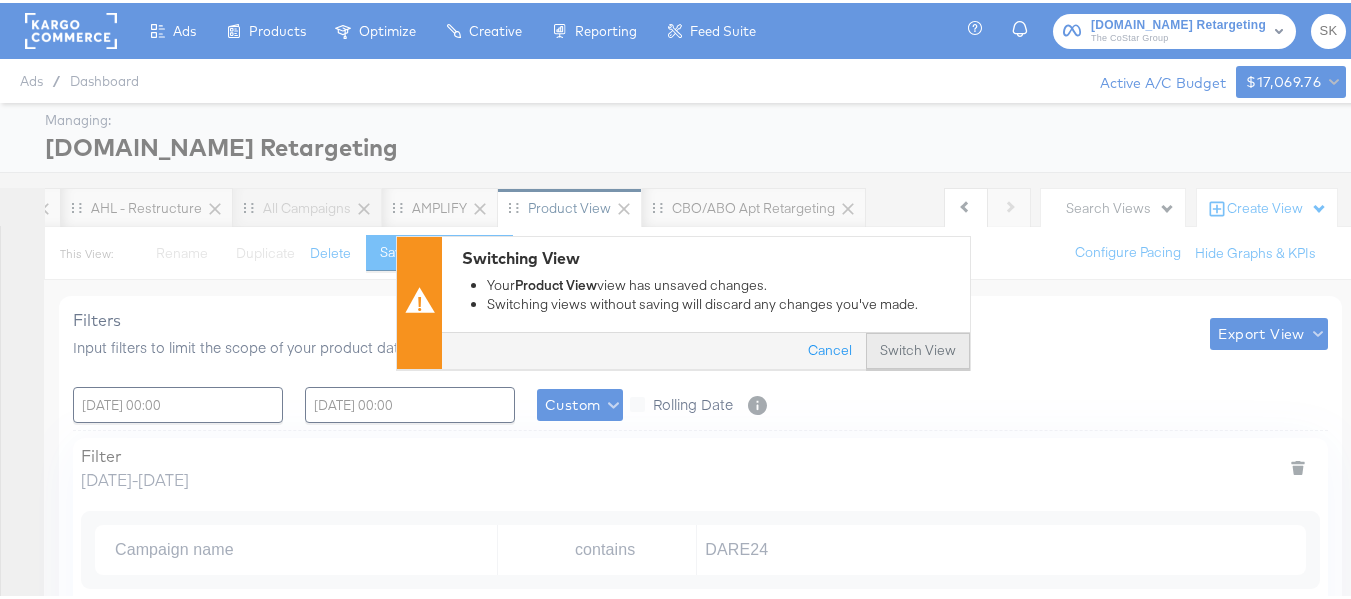 click on "Switch View" at bounding box center (918, 348) 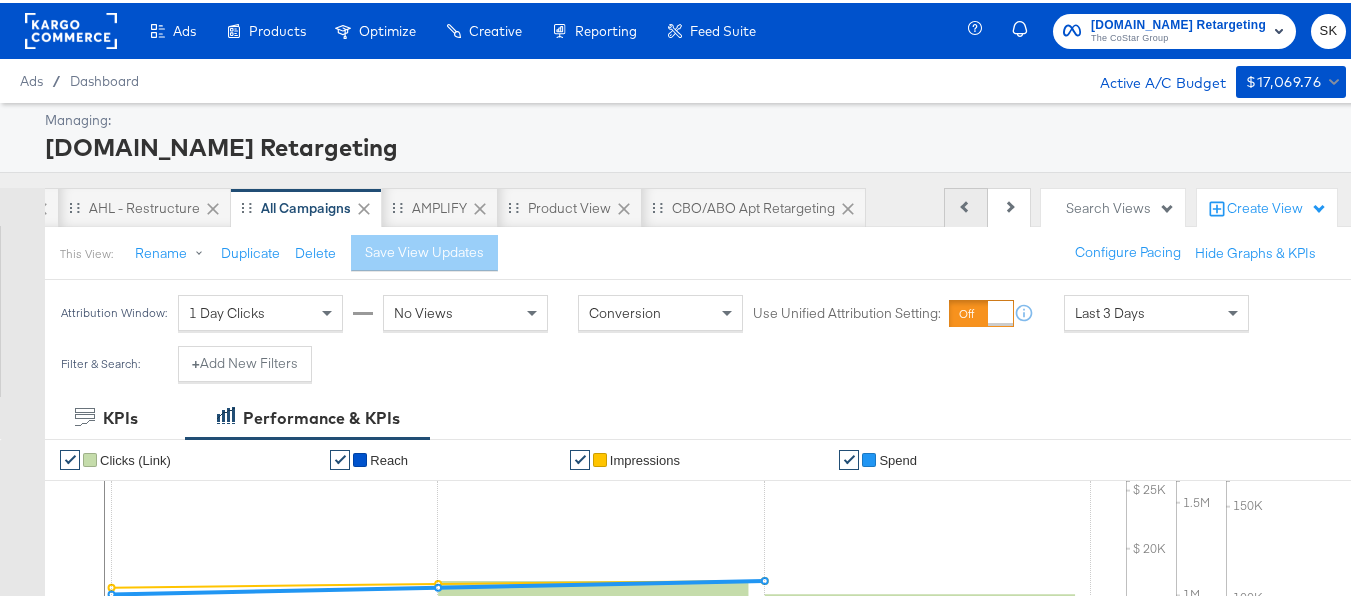 click on "Previous" at bounding box center (966, 205) 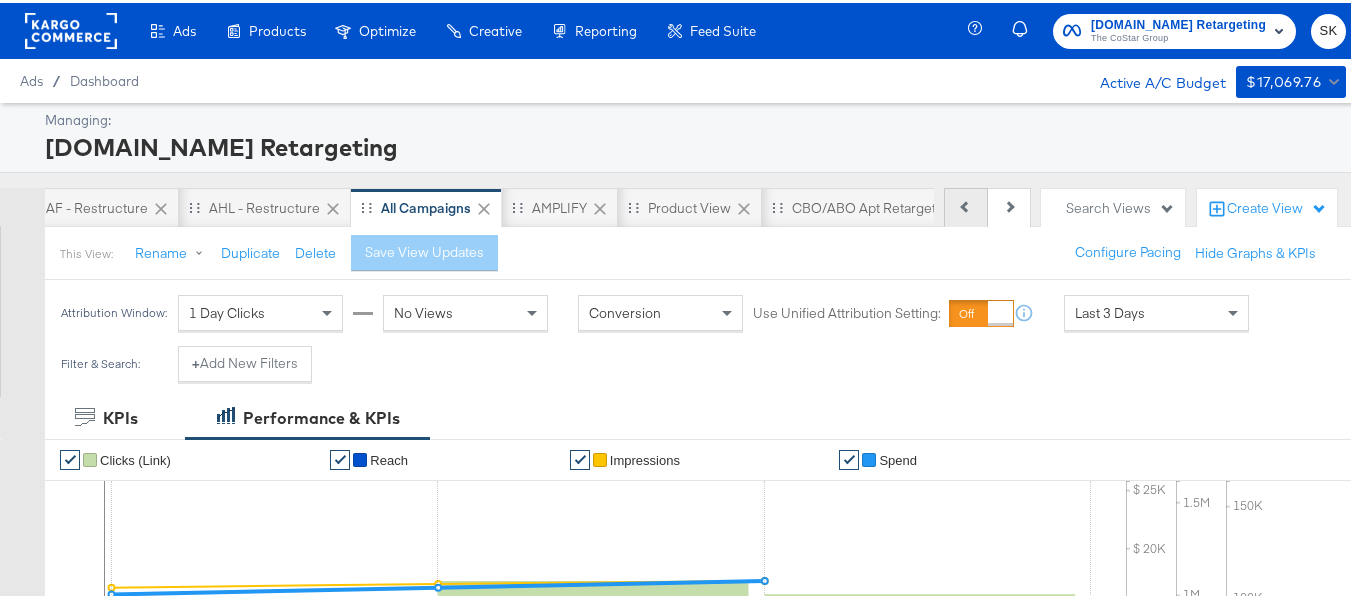 click on "Previous" at bounding box center (966, 205) 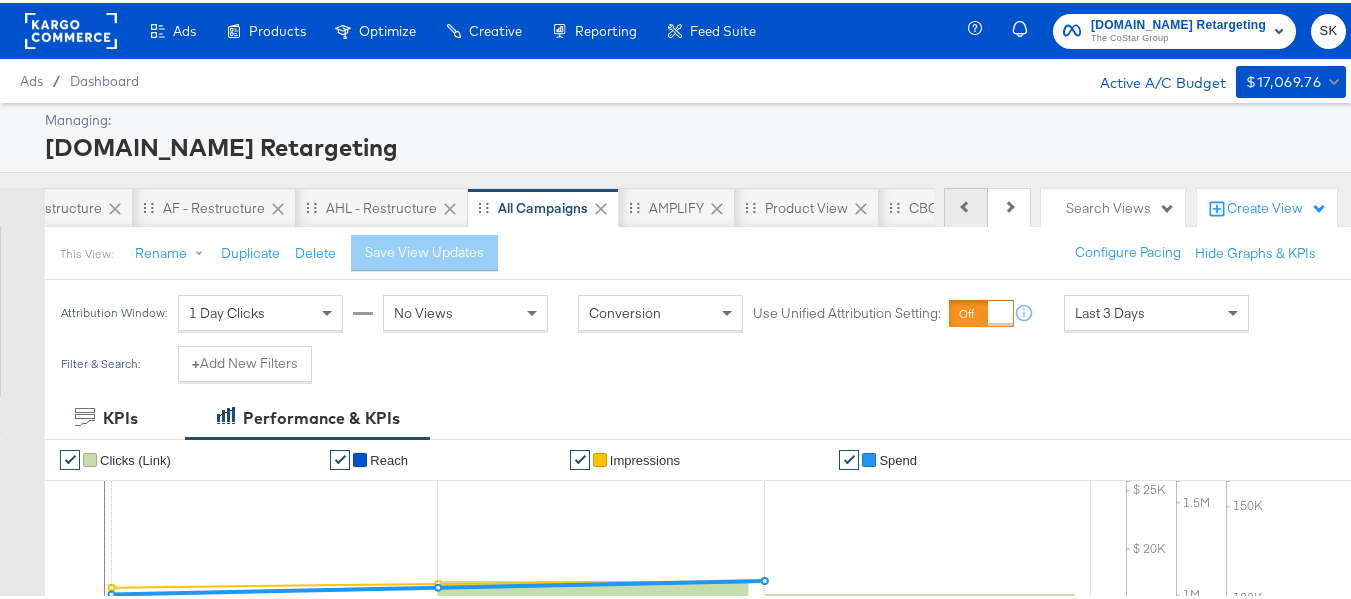 click on "Previous" at bounding box center [966, 205] 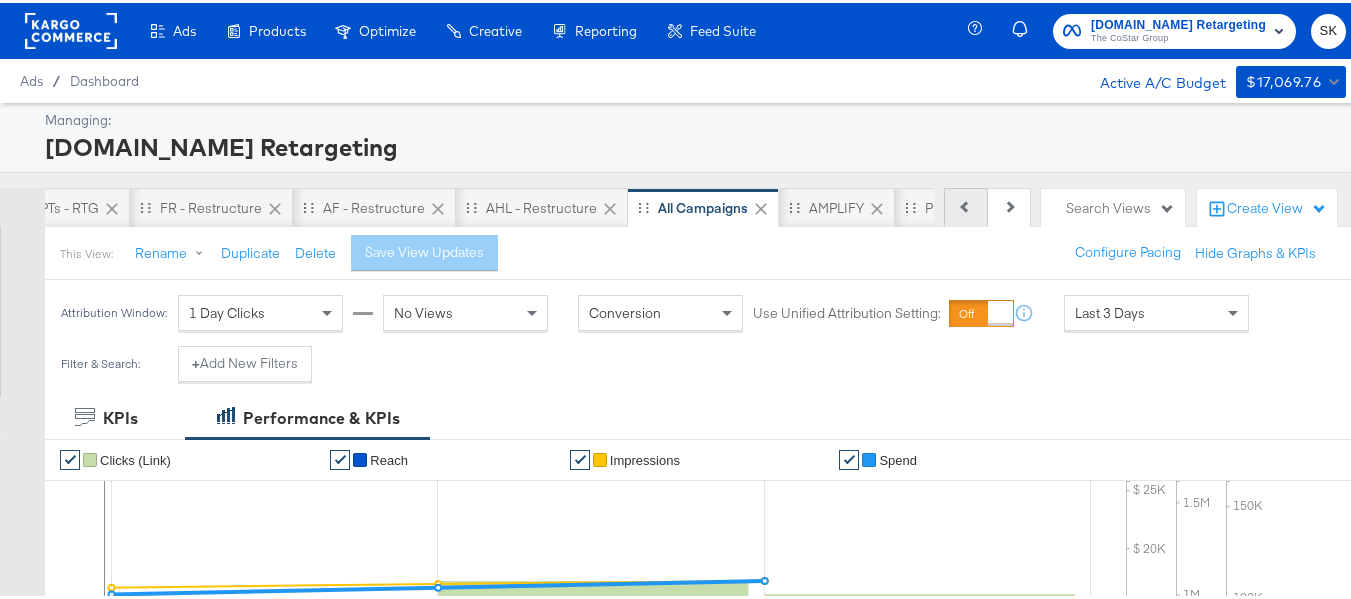 click on "Previous" at bounding box center [966, 205] 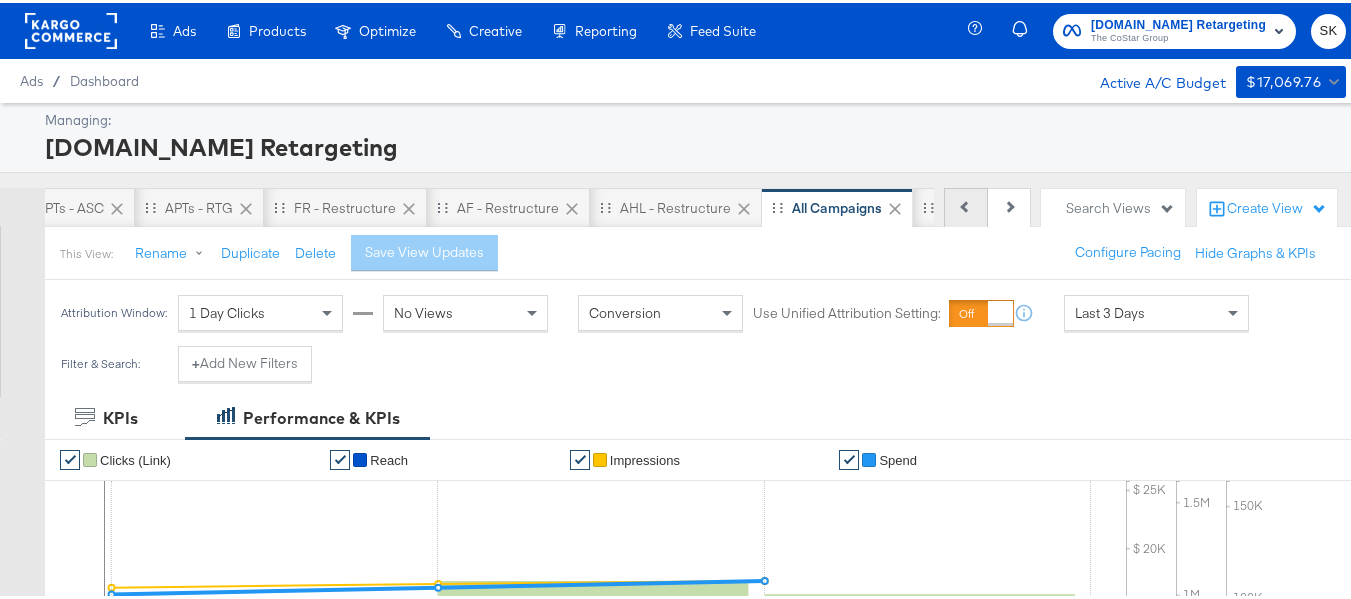 click on "Previous" at bounding box center (966, 205) 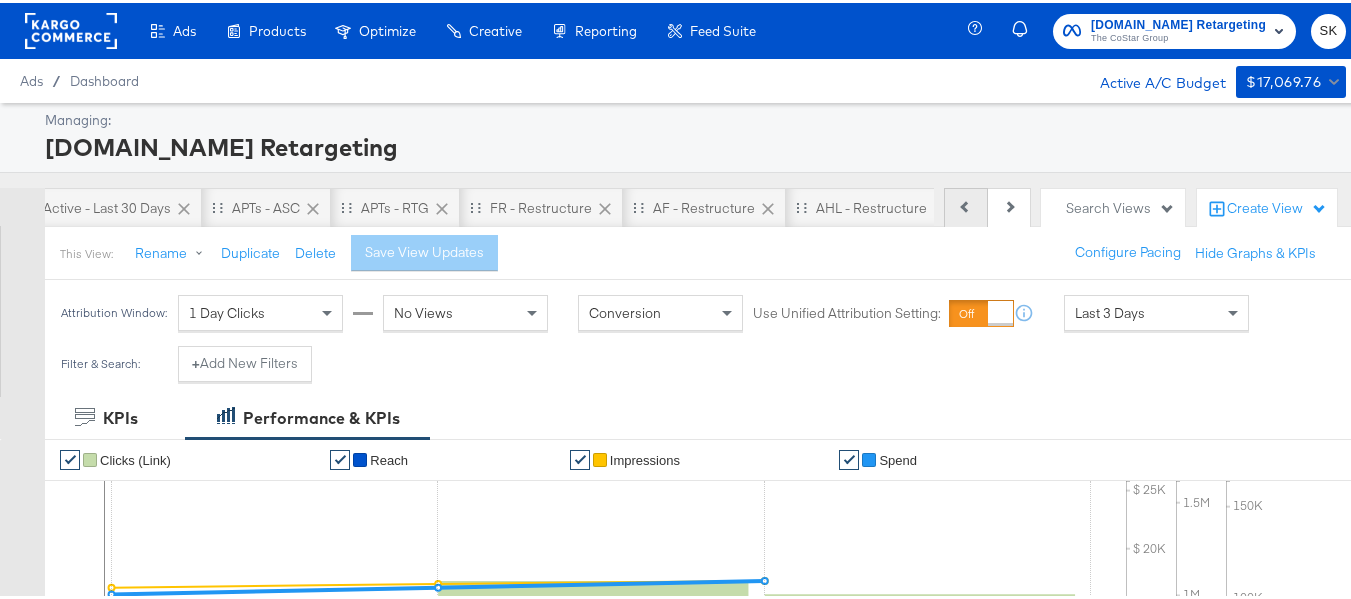 click on "Previous" at bounding box center (966, 205) 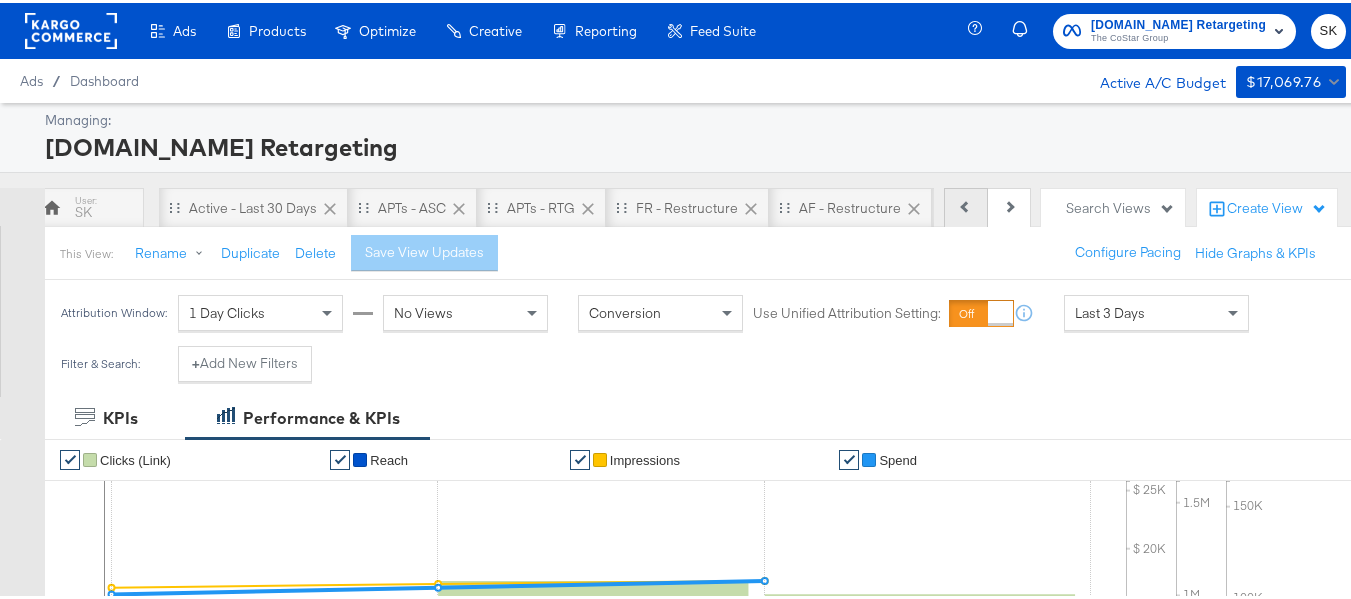 scroll, scrollTop: 0, scrollLeft: 0, axis: both 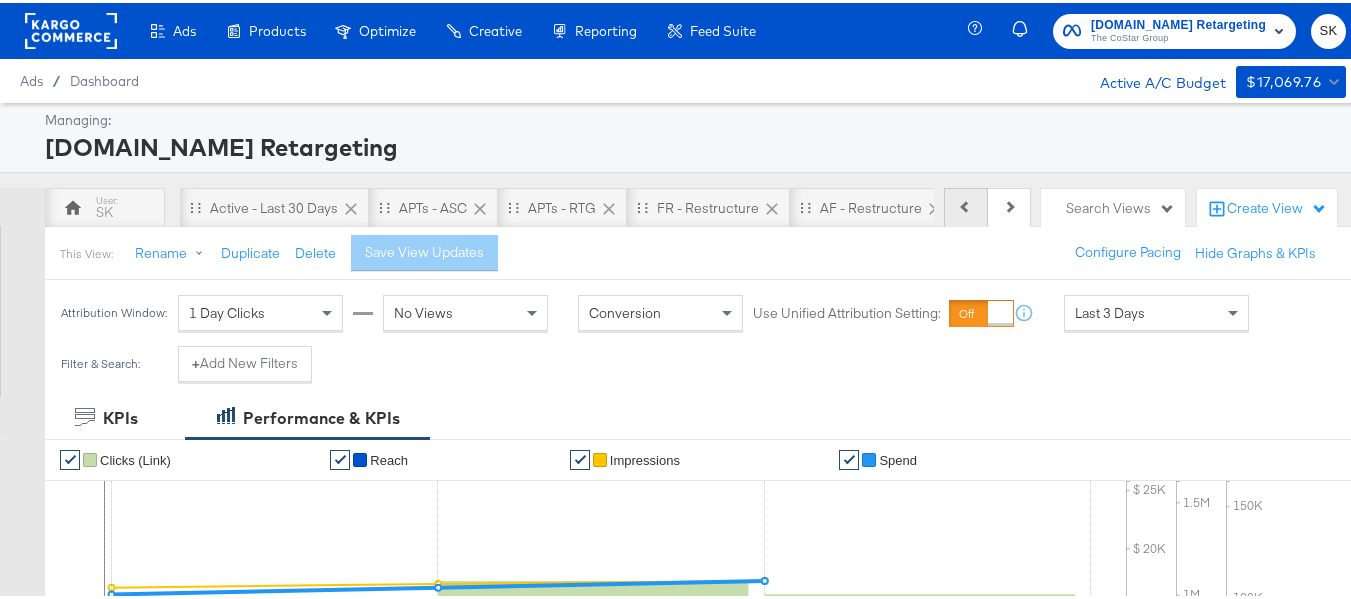 click on "Previous Next" at bounding box center [987, 205] 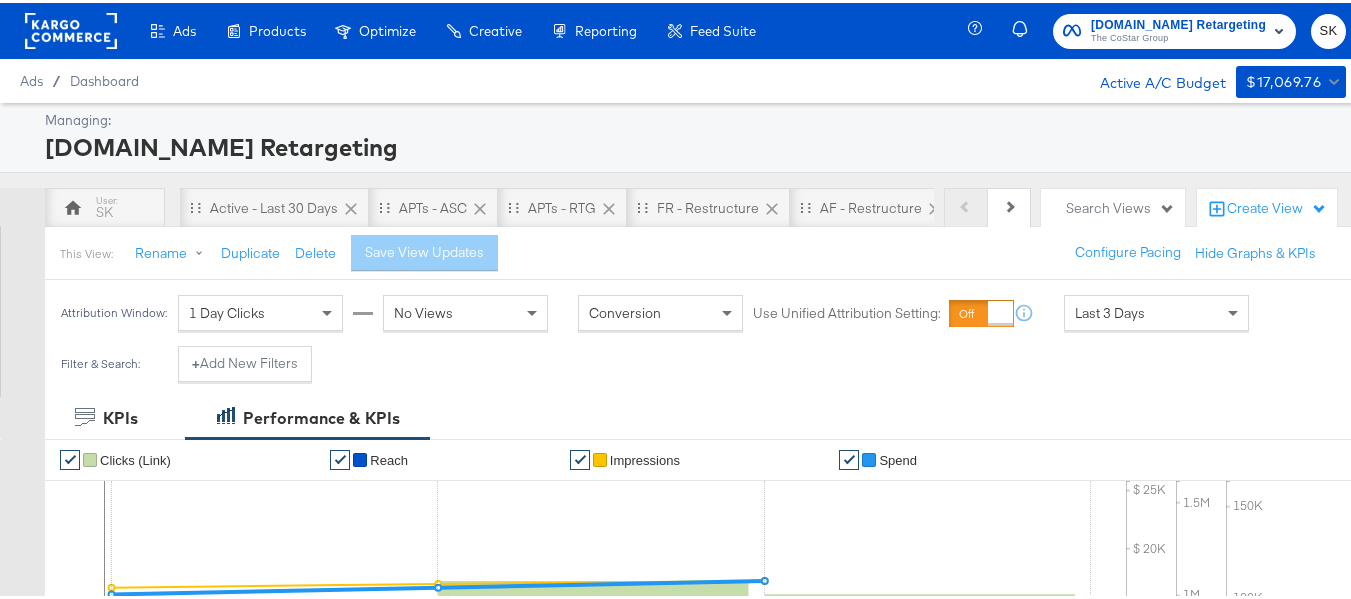 click on "Previous Next" at bounding box center (987, 205) 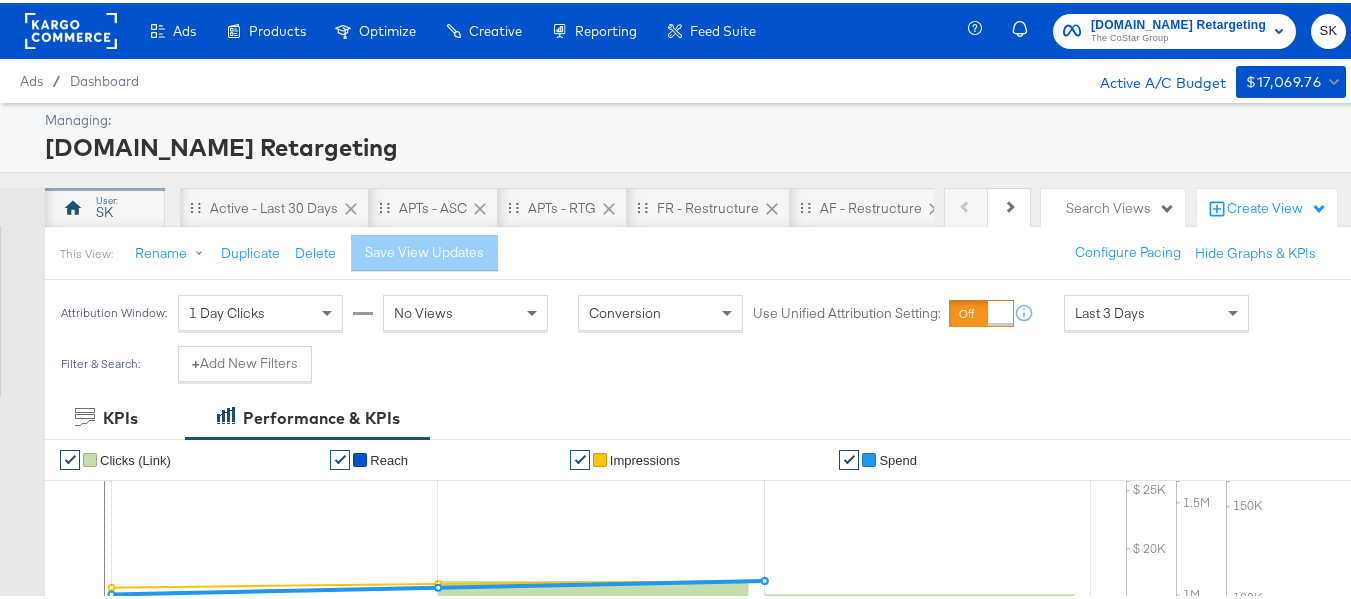click on "SK" at bounding box center (104, 209) 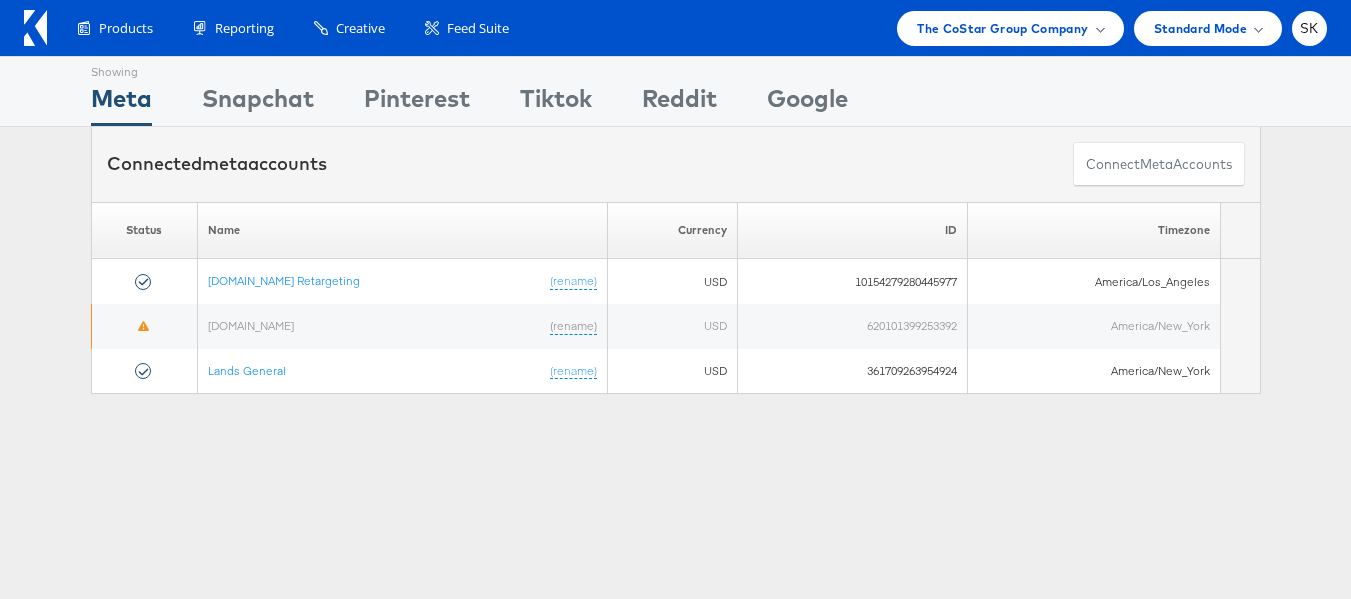 scroll, scrollTop: 0, scrollLeft: 0, axis: both 